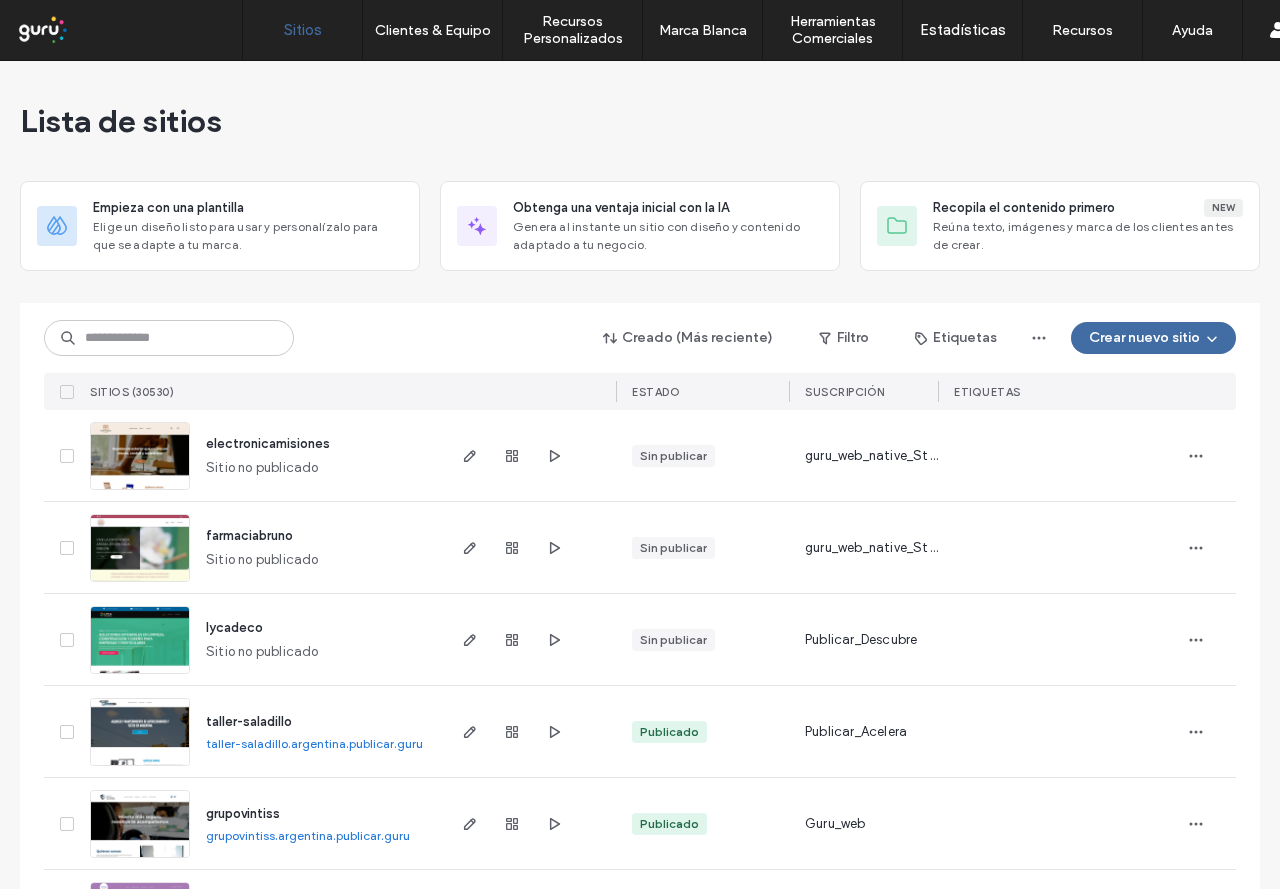 scroll, scrollTop: 0, scrollLeft: 0, axis: both 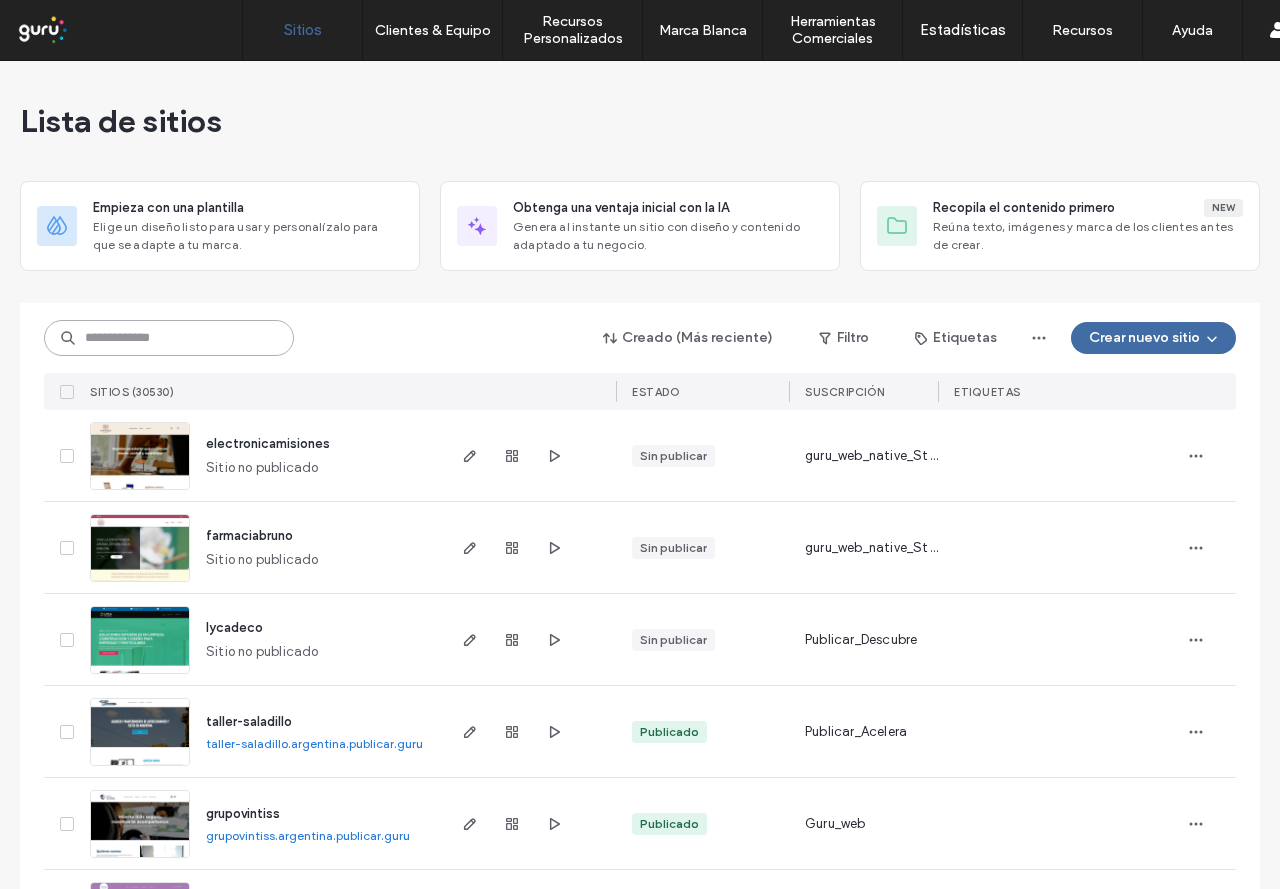 click at bounding box center [169, 338] 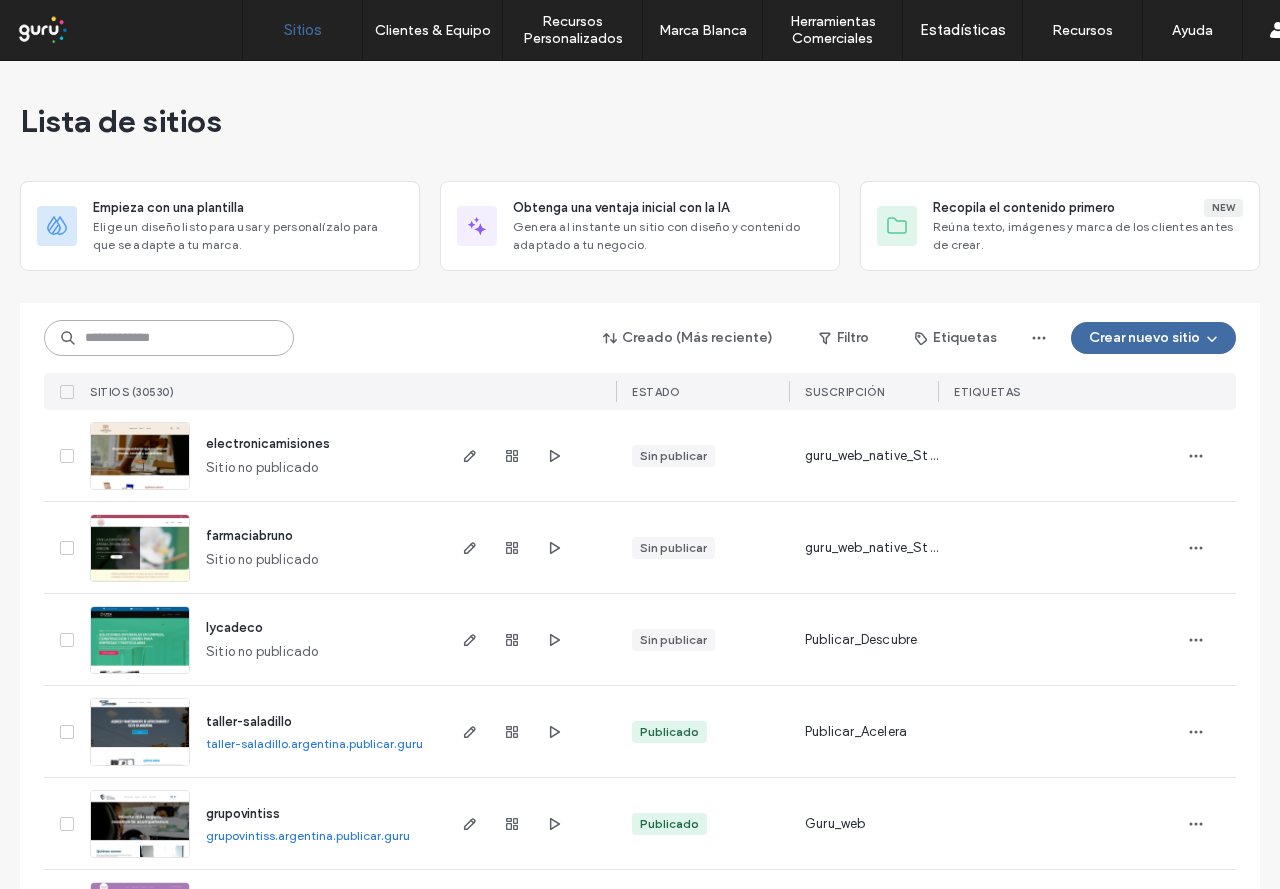 paste on "**********" 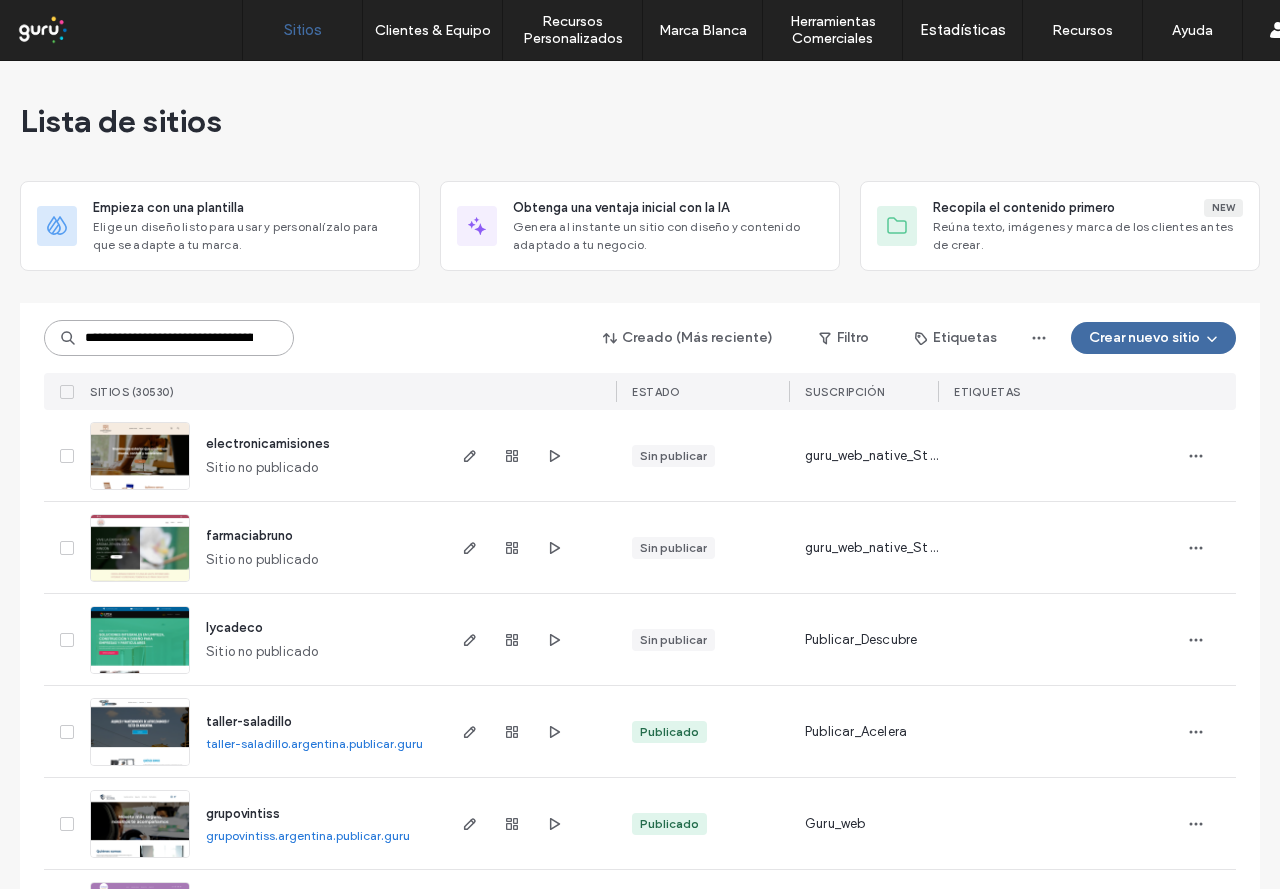 scroll, scrollTop: 0, scrollLeft: 215, axis: horizontal 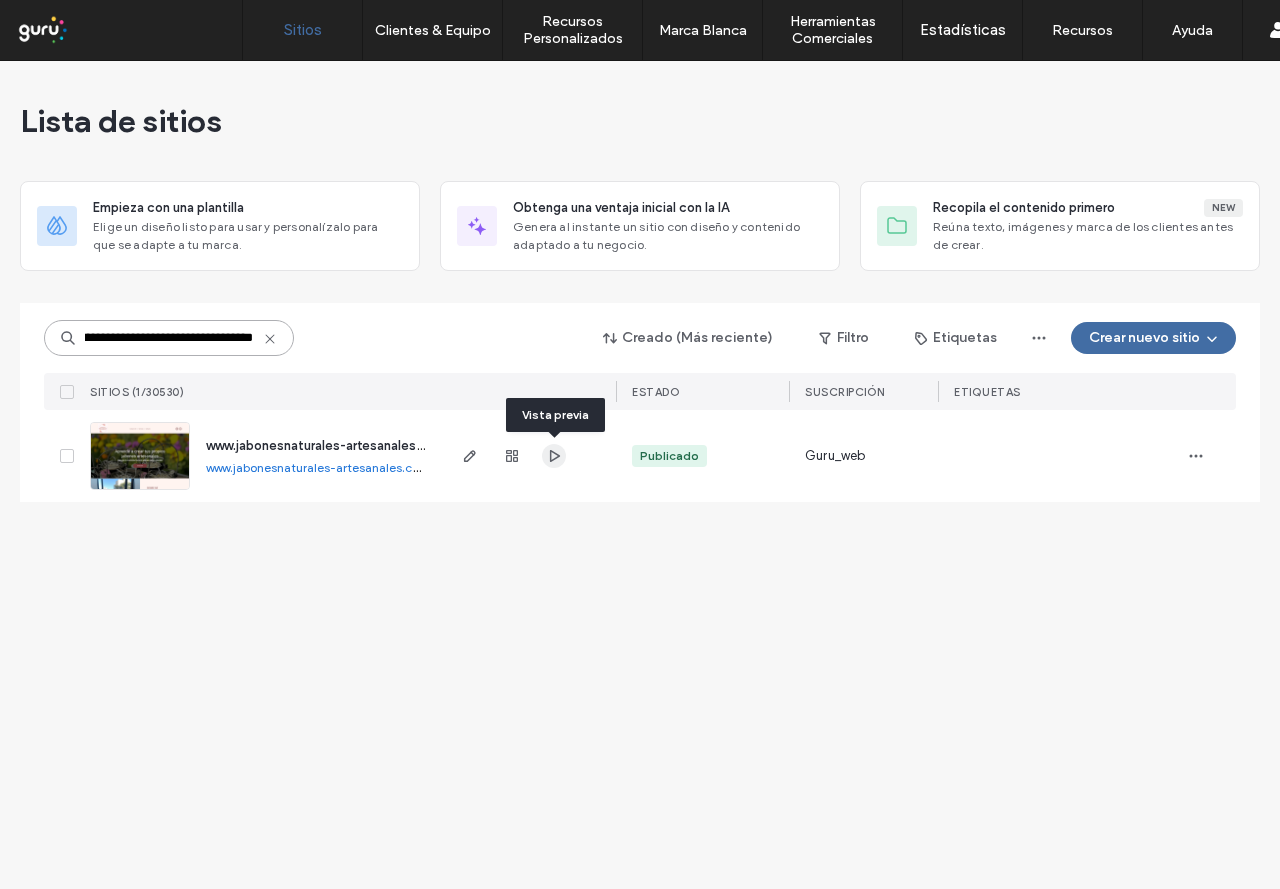 type on "**********" 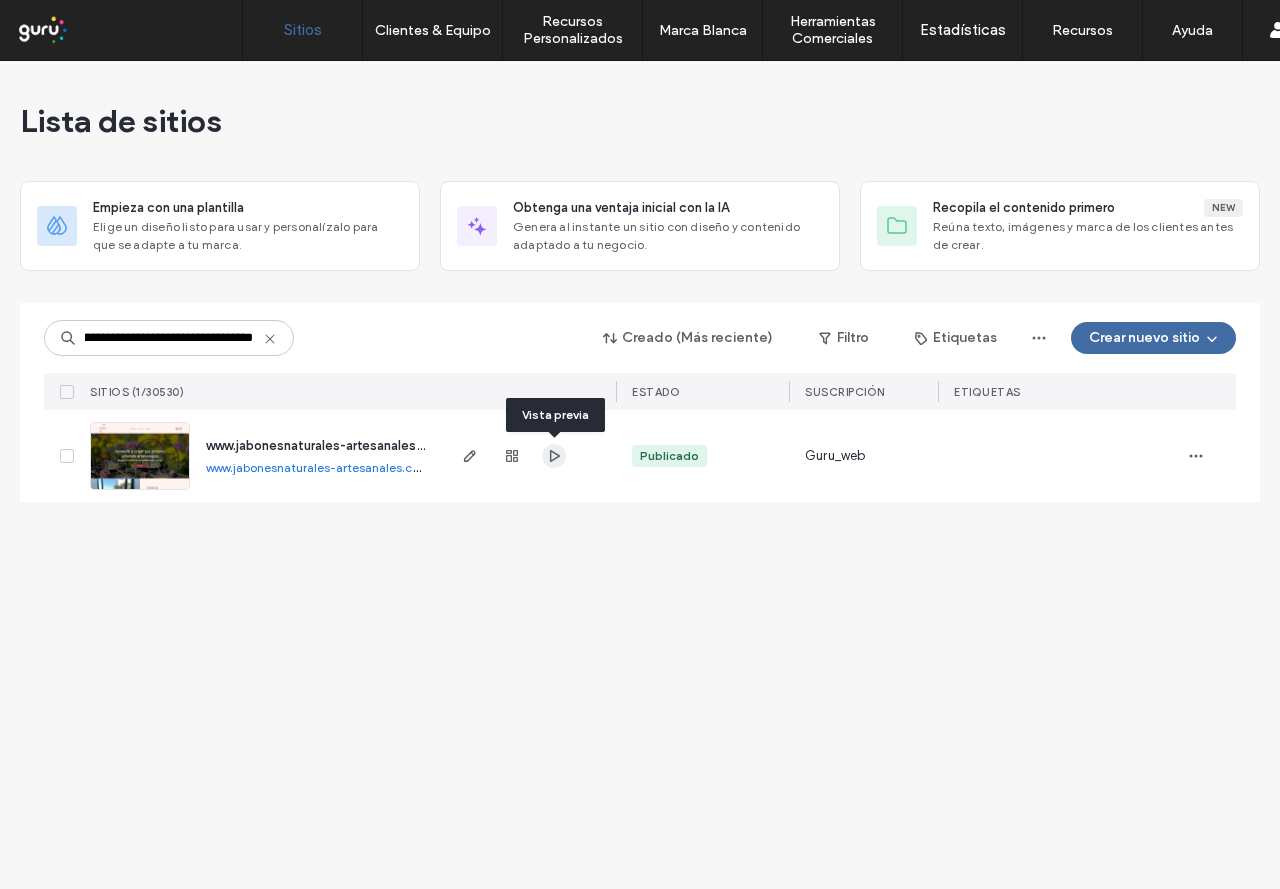 click 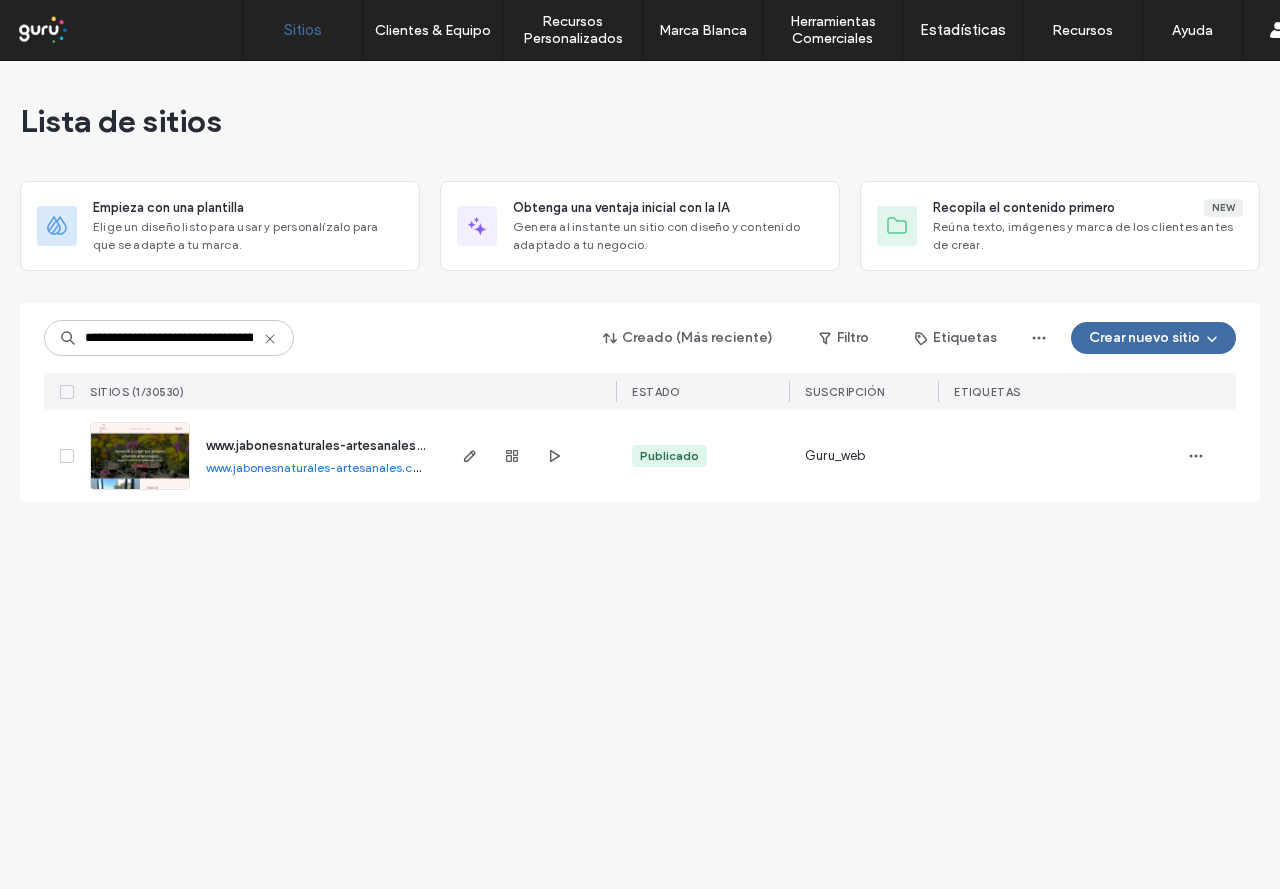 click on "www.jabonesnaturales-artesanales.com" at bounding box center [318, 467] 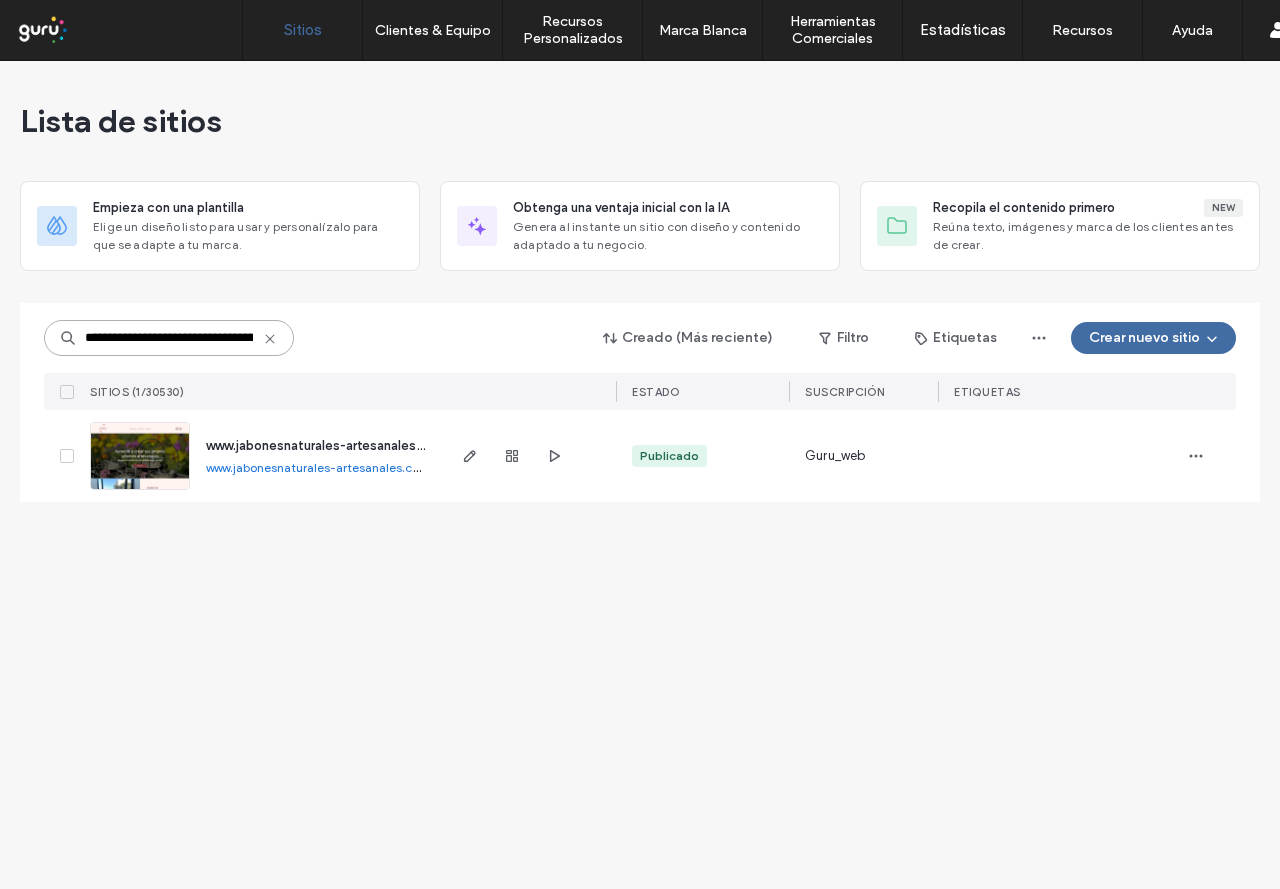 click on "**********" at bounding box center [169, 338] 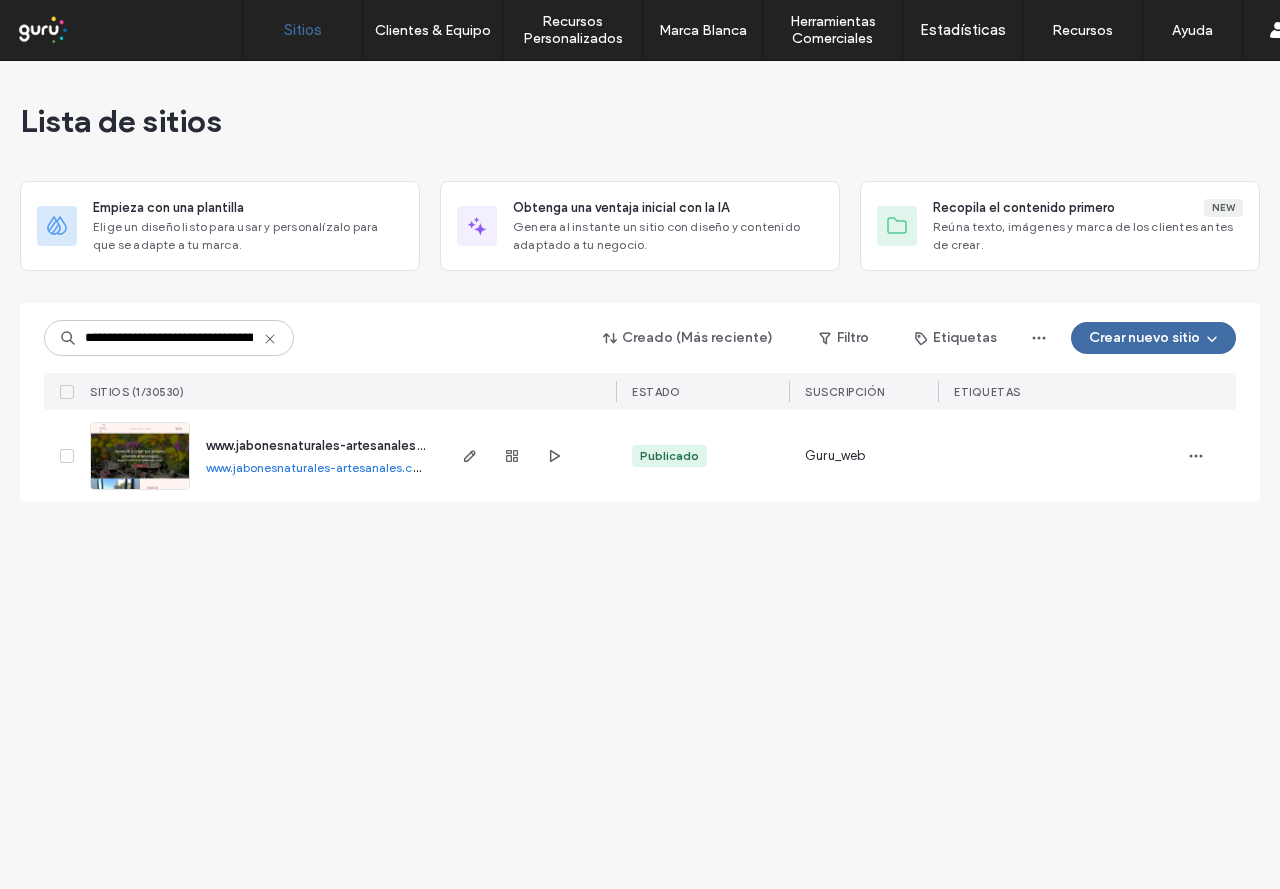 click 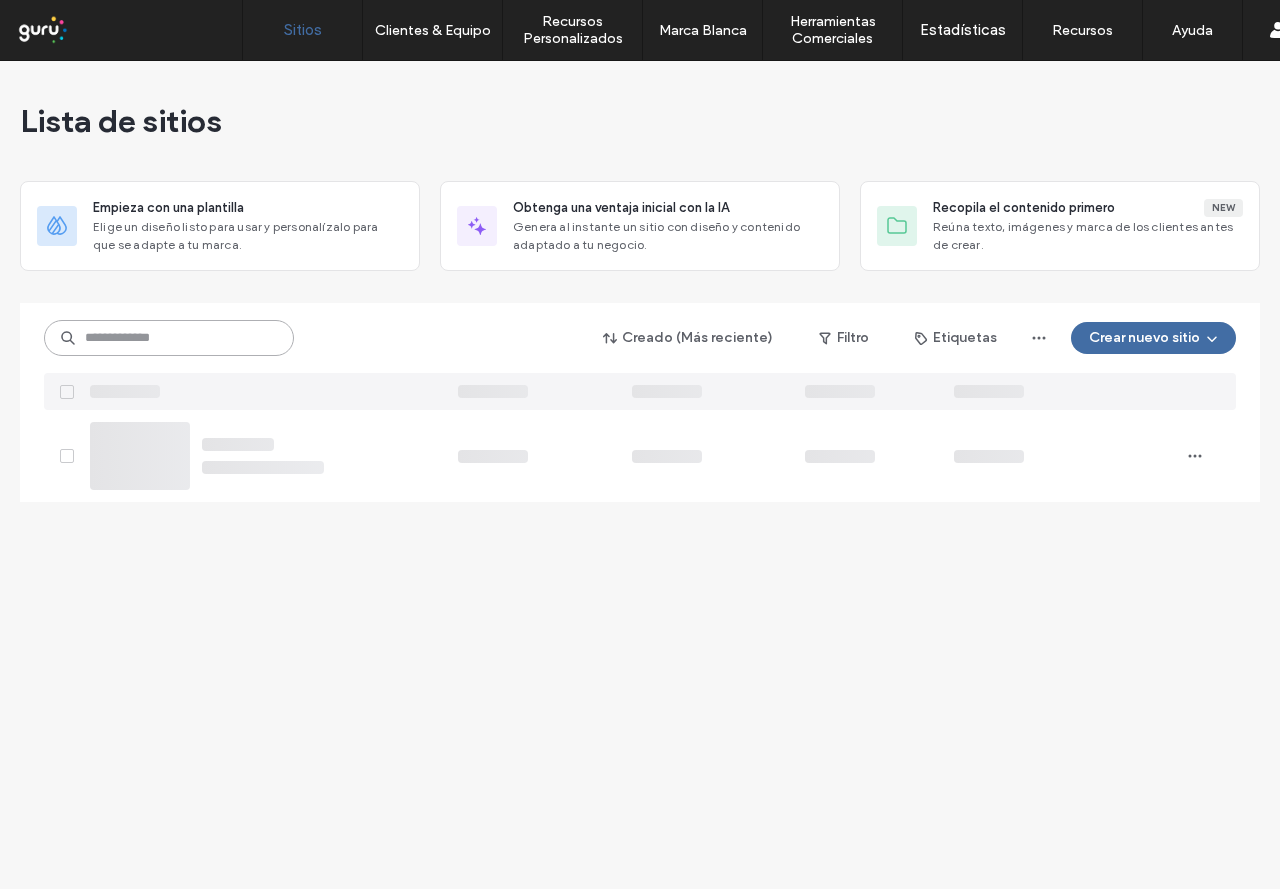 scroll, scrollTop: 0, scrollLeft: 0, axis: both 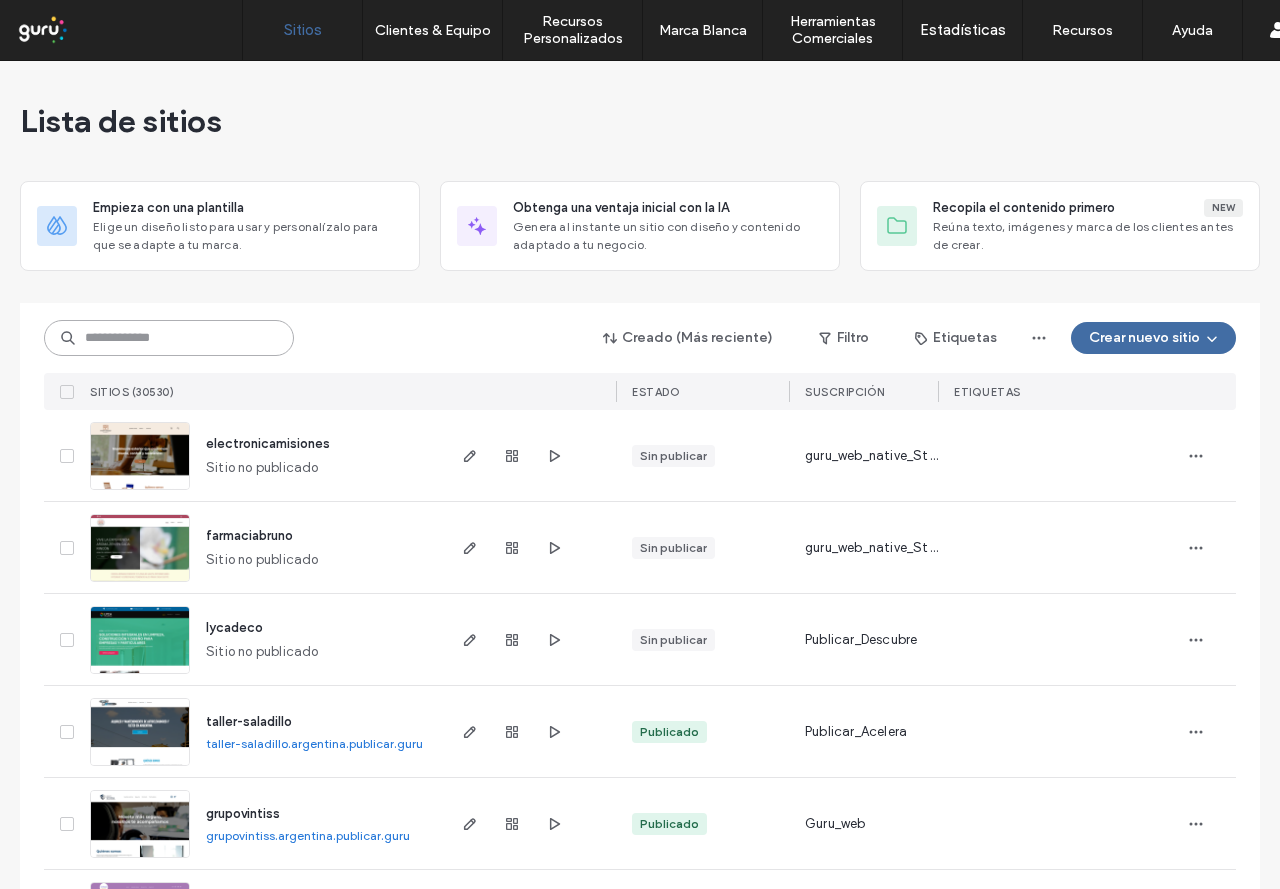 paste on "********" 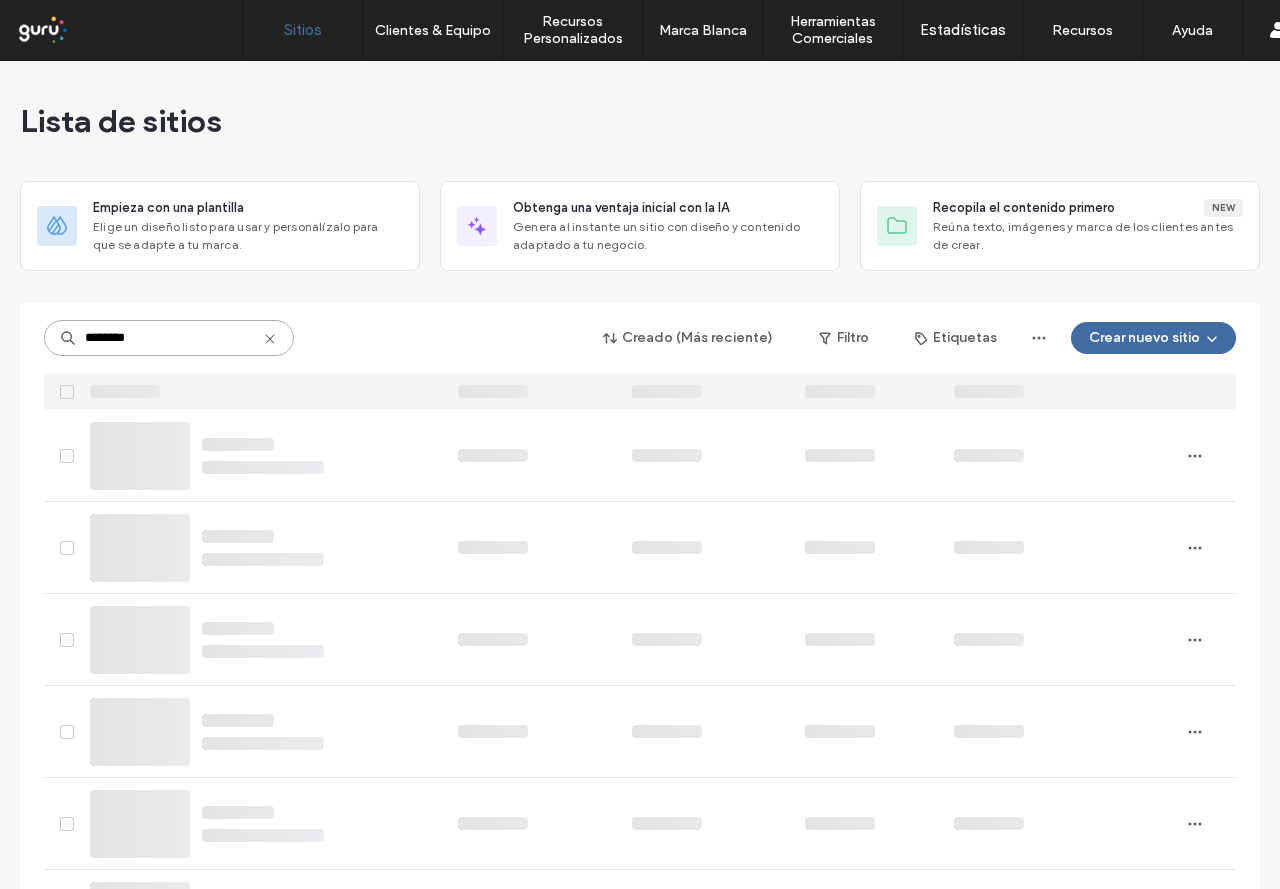 click on "********" at bounding box center (169, 338) 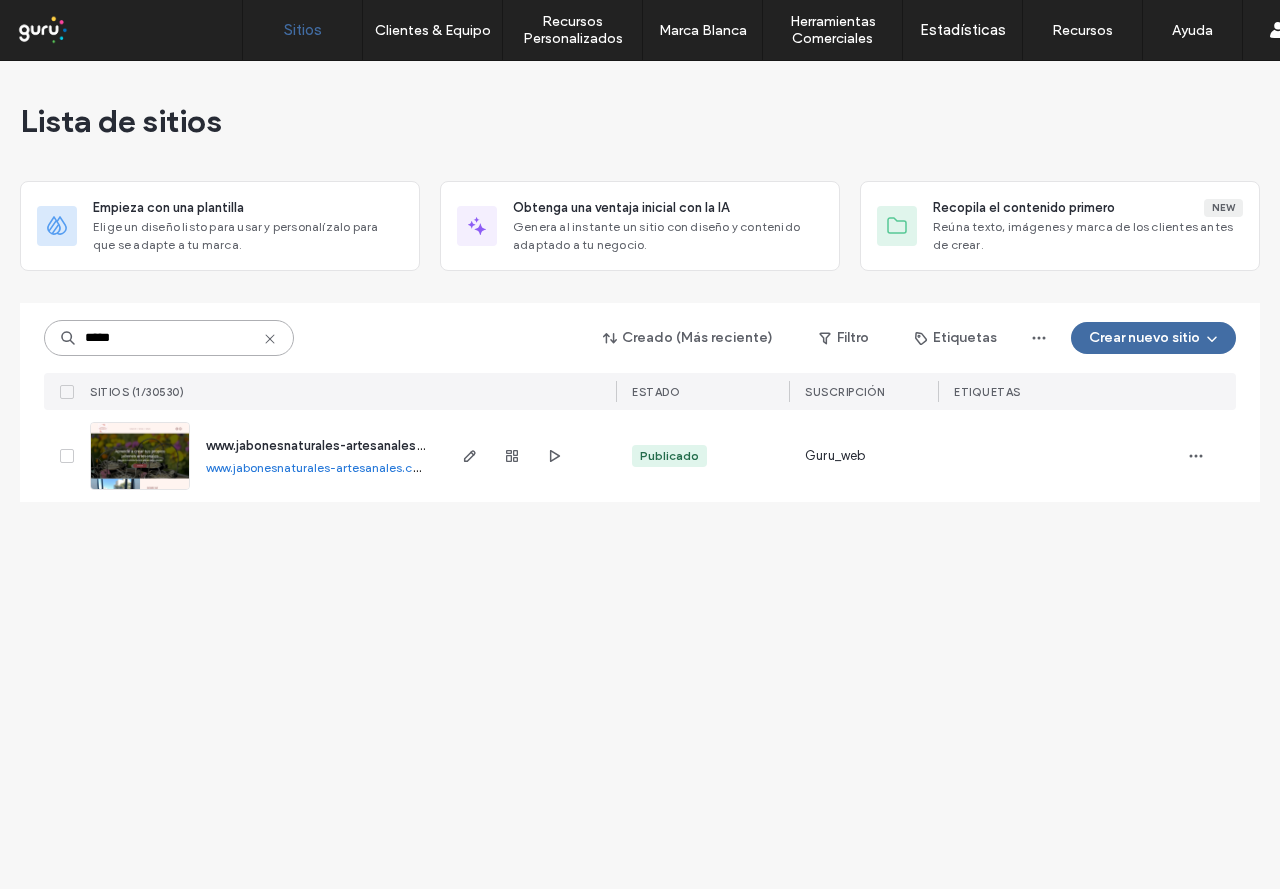 type on "*****" 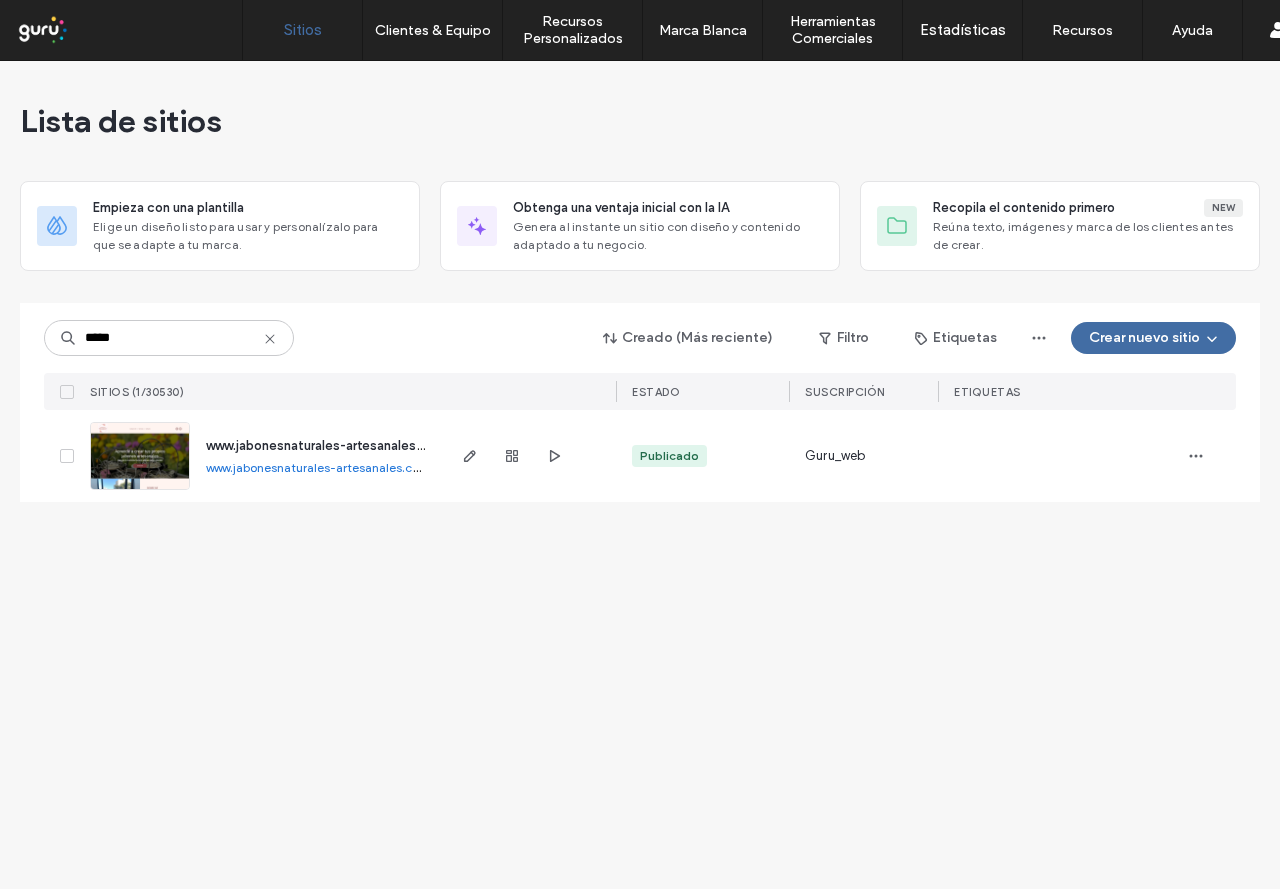 click on "www.jabonesnaturales-artesanales.com" at bounding box center [318, 467] 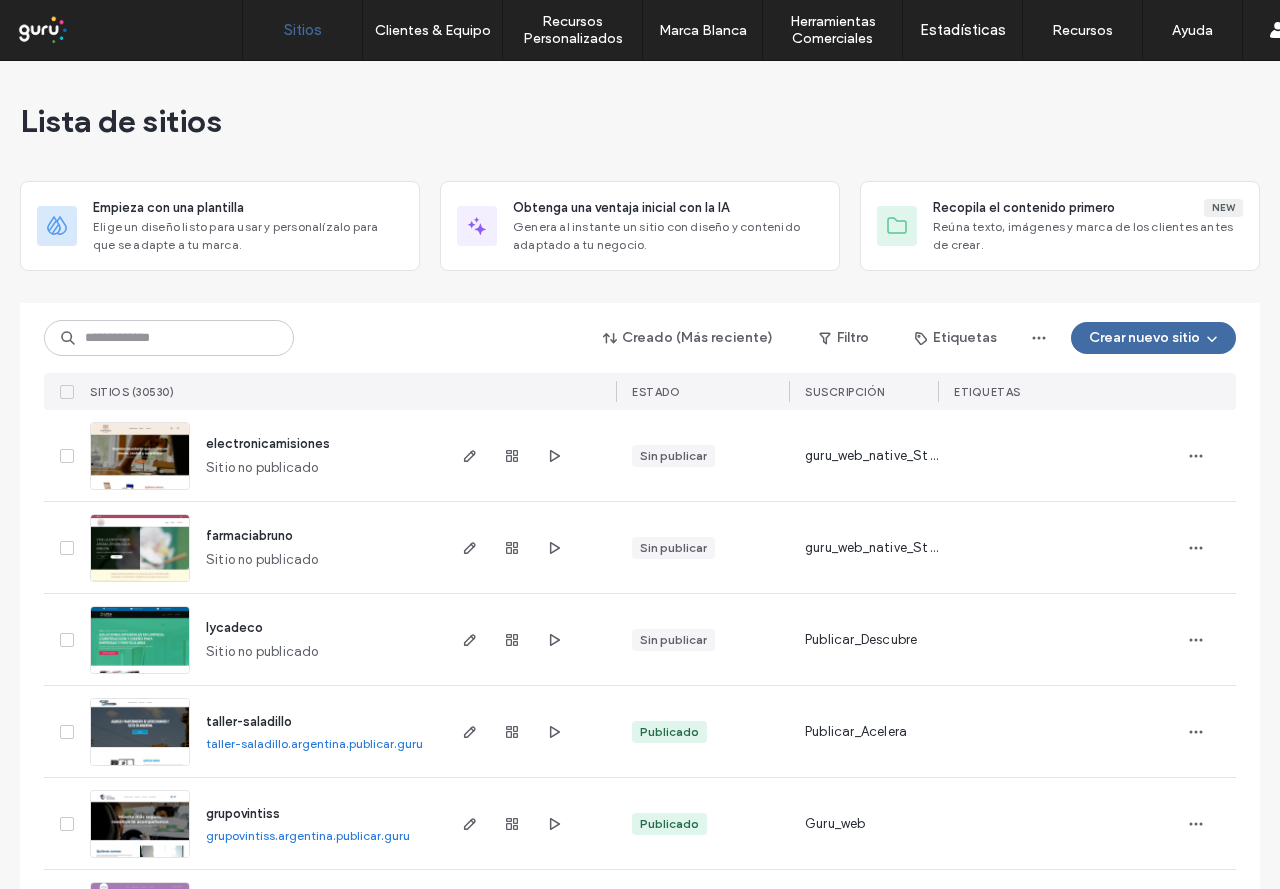 scroll, scrollTop: 0, scrollLeft: 0, axis: both 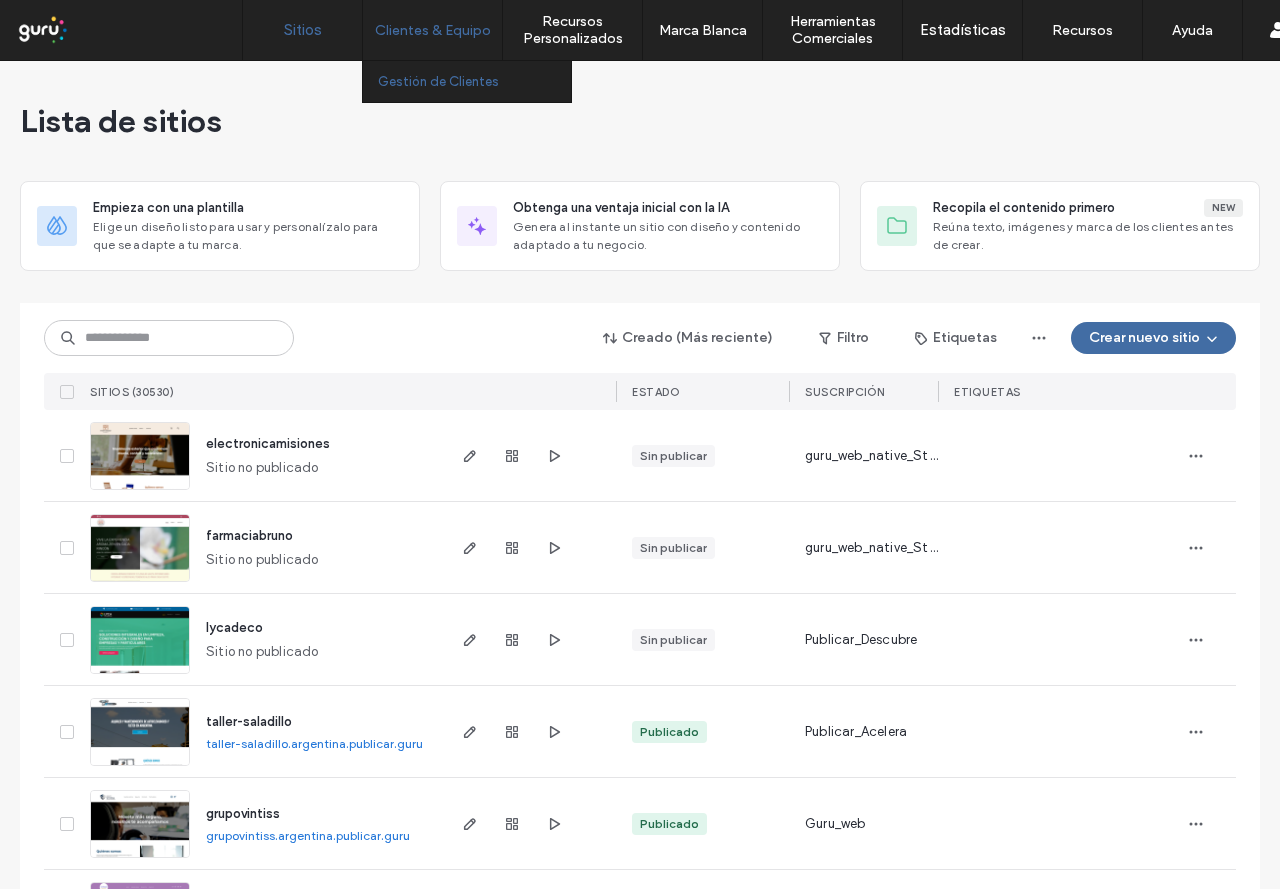 click on "Gestión de Clientes" at bounding box center [438, 81] 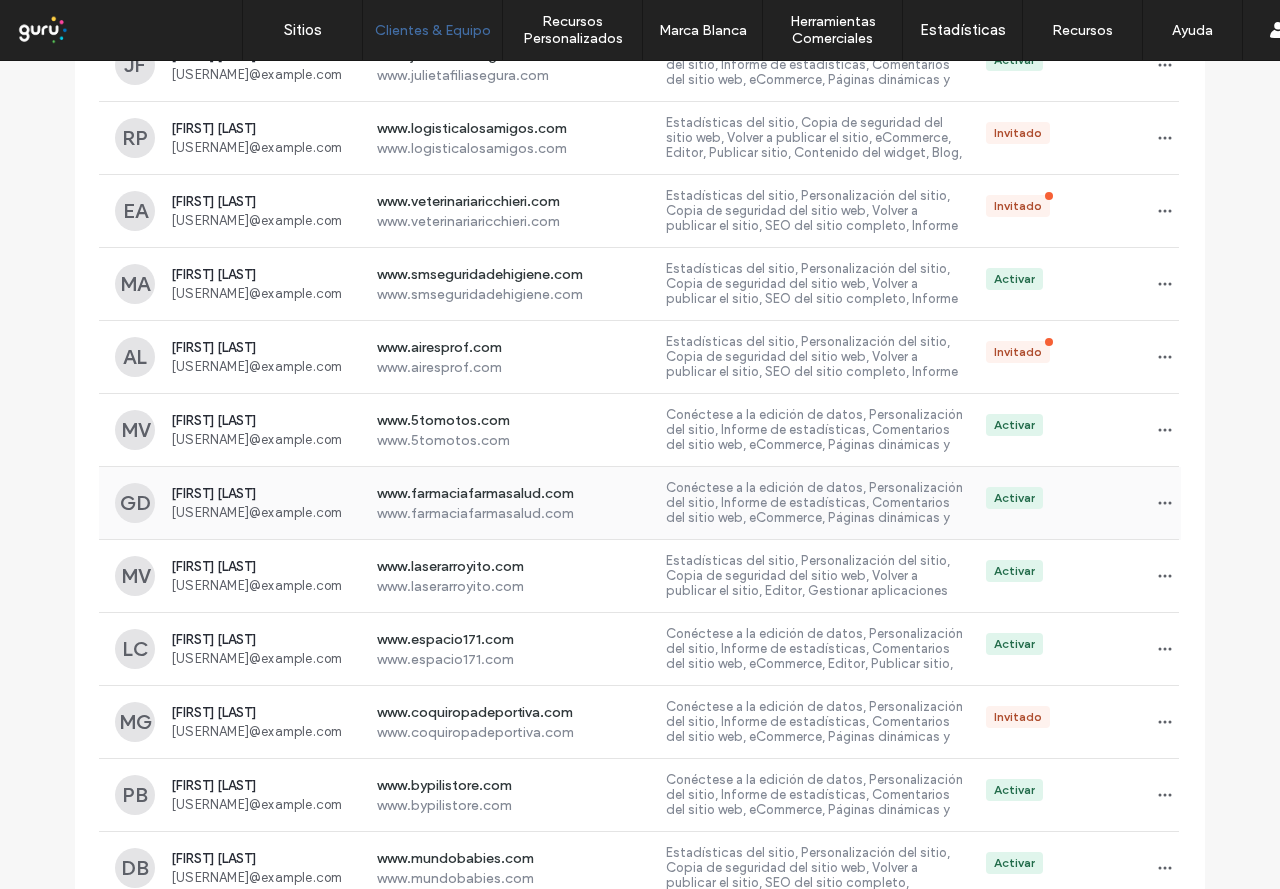 scroll, scrollTop: 1800, scrollLeft: 0, axis: vertical 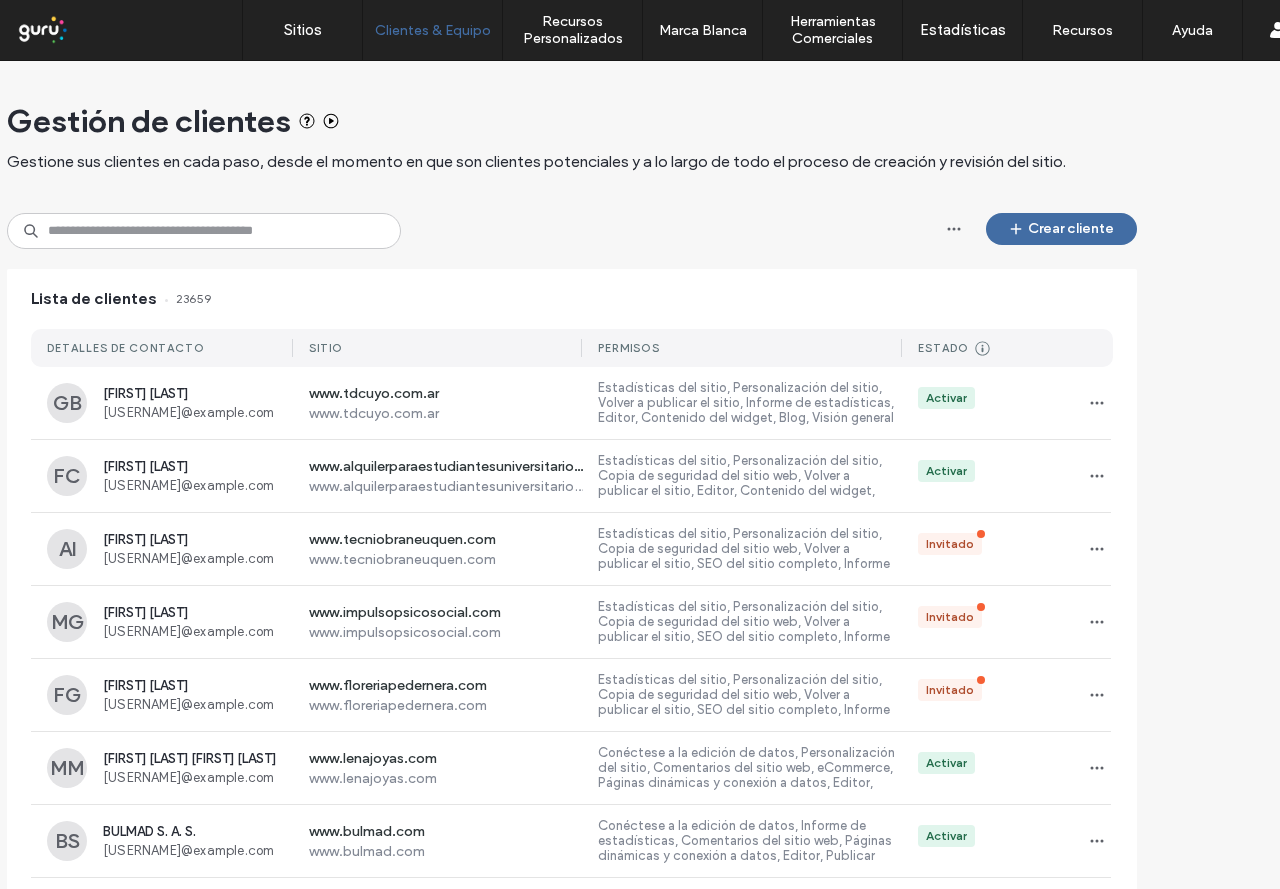 drag, startPoint x: 0, startPoint y: 637, endPoint x: 35, endPoint y: 409, distance: 230.67076 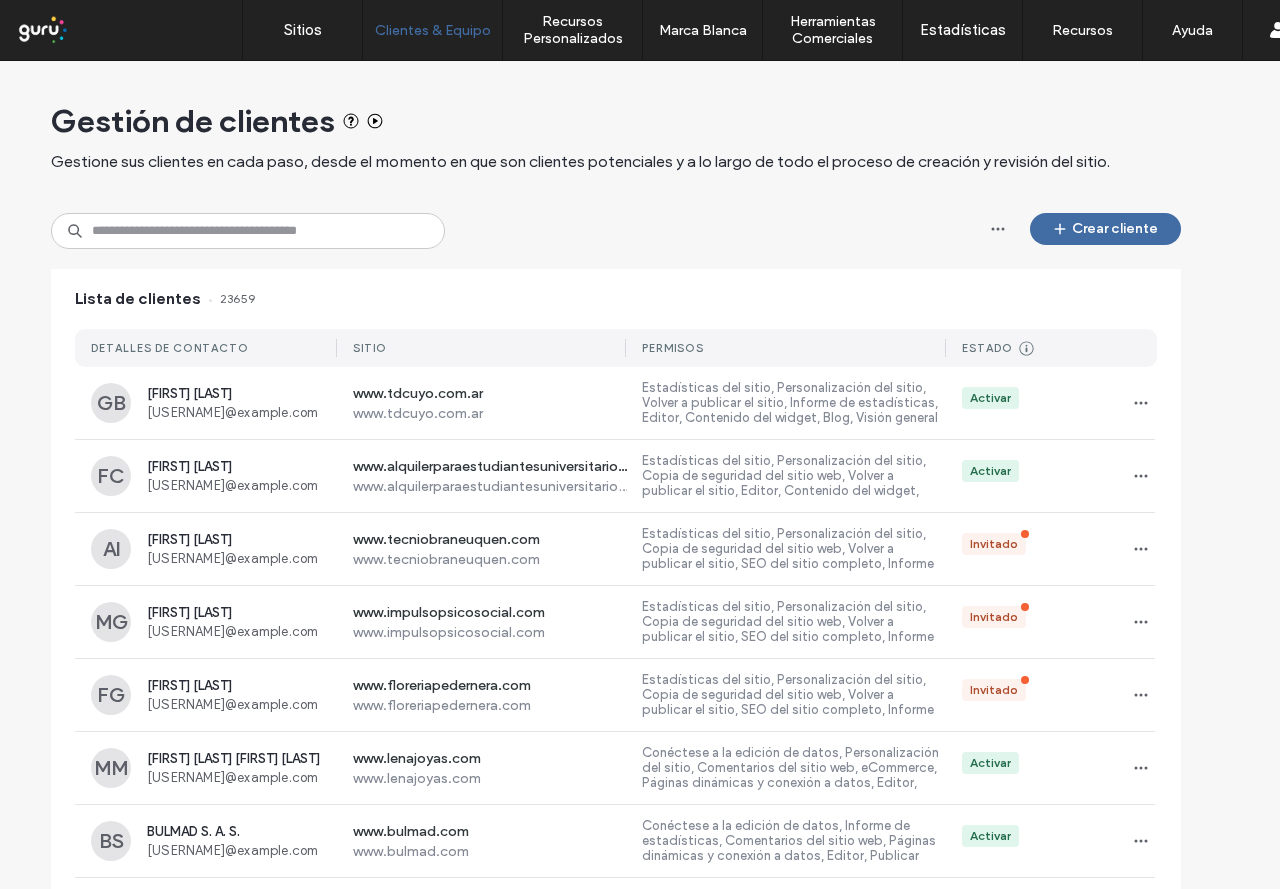 scroll, scrollTop: 0, scrollLeft: 0, axis: both 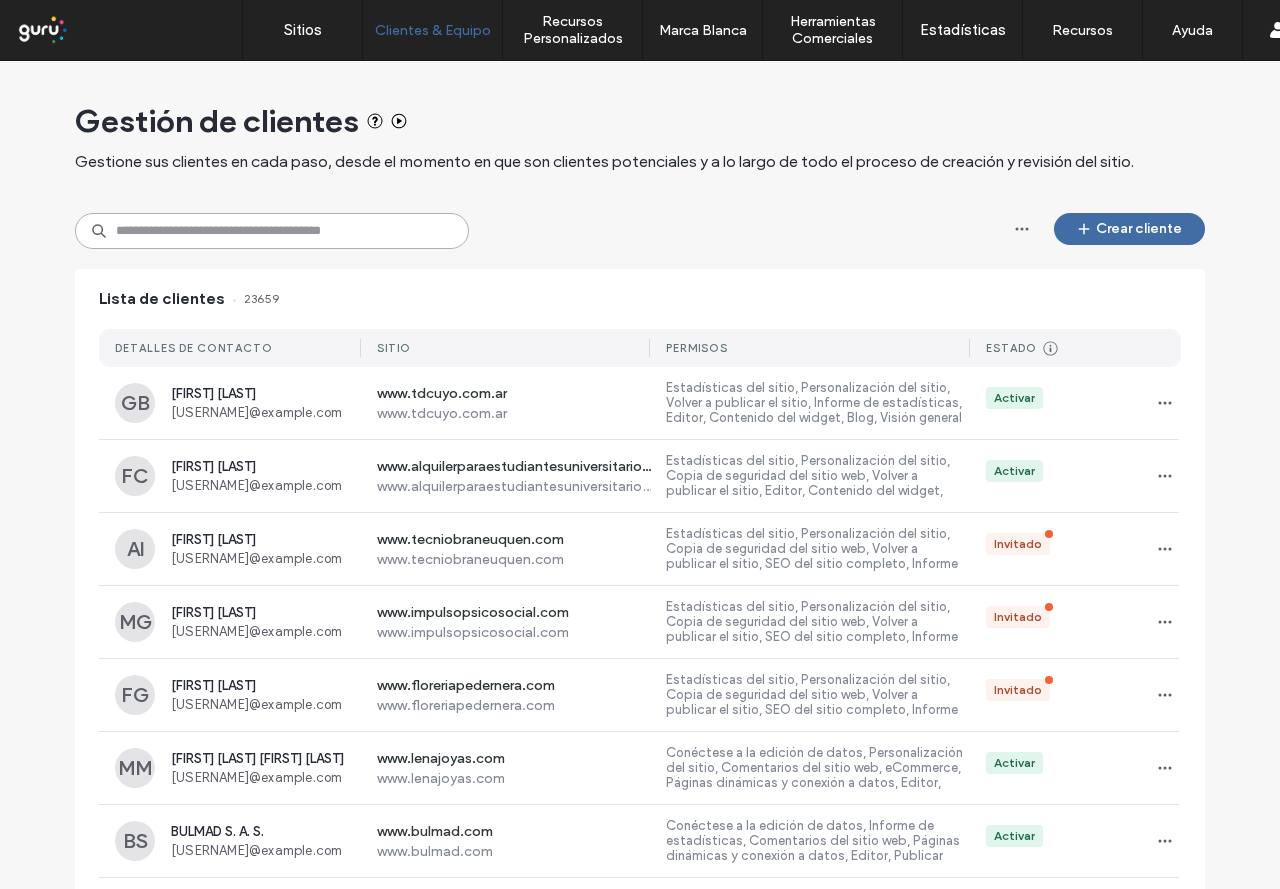 click at bounding box center [272, 231] 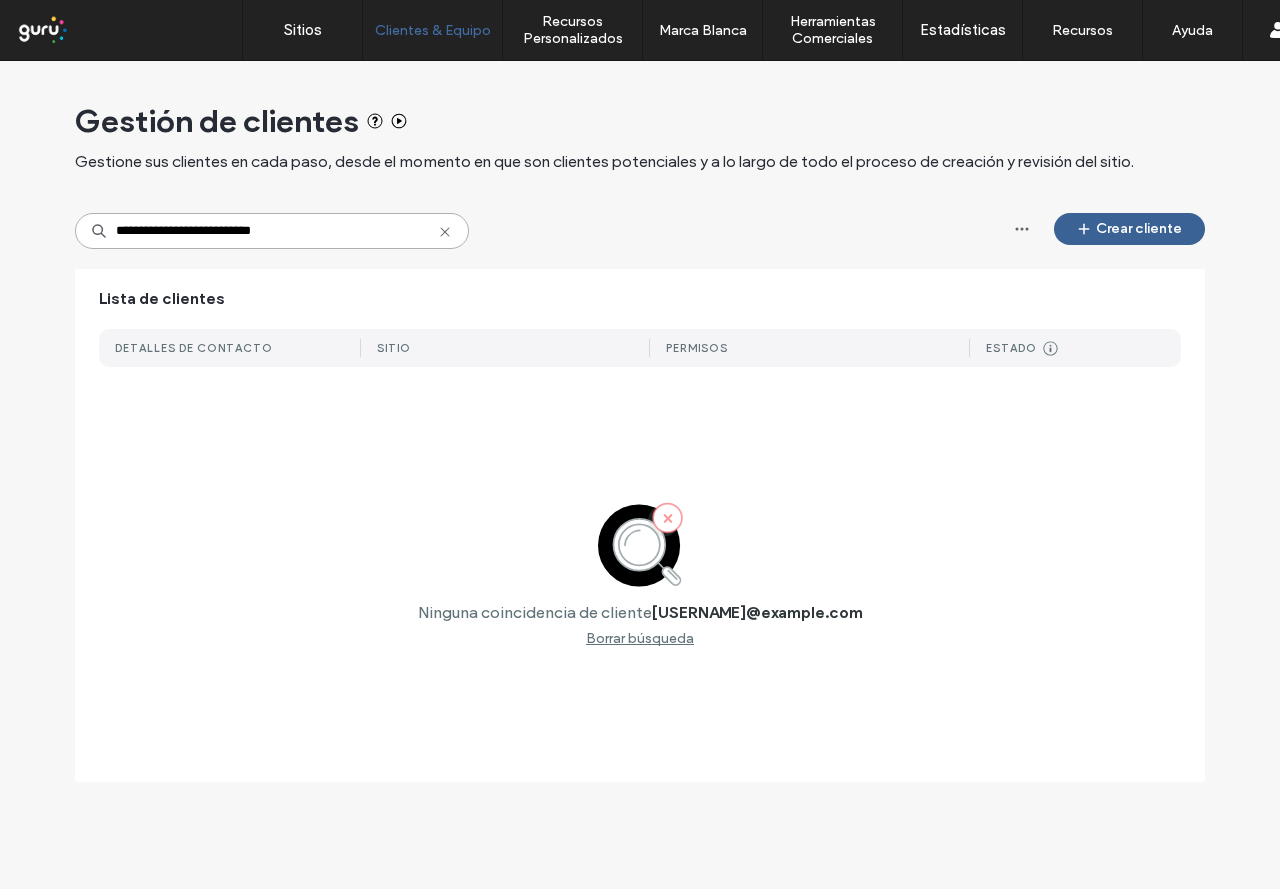 type on "**********" 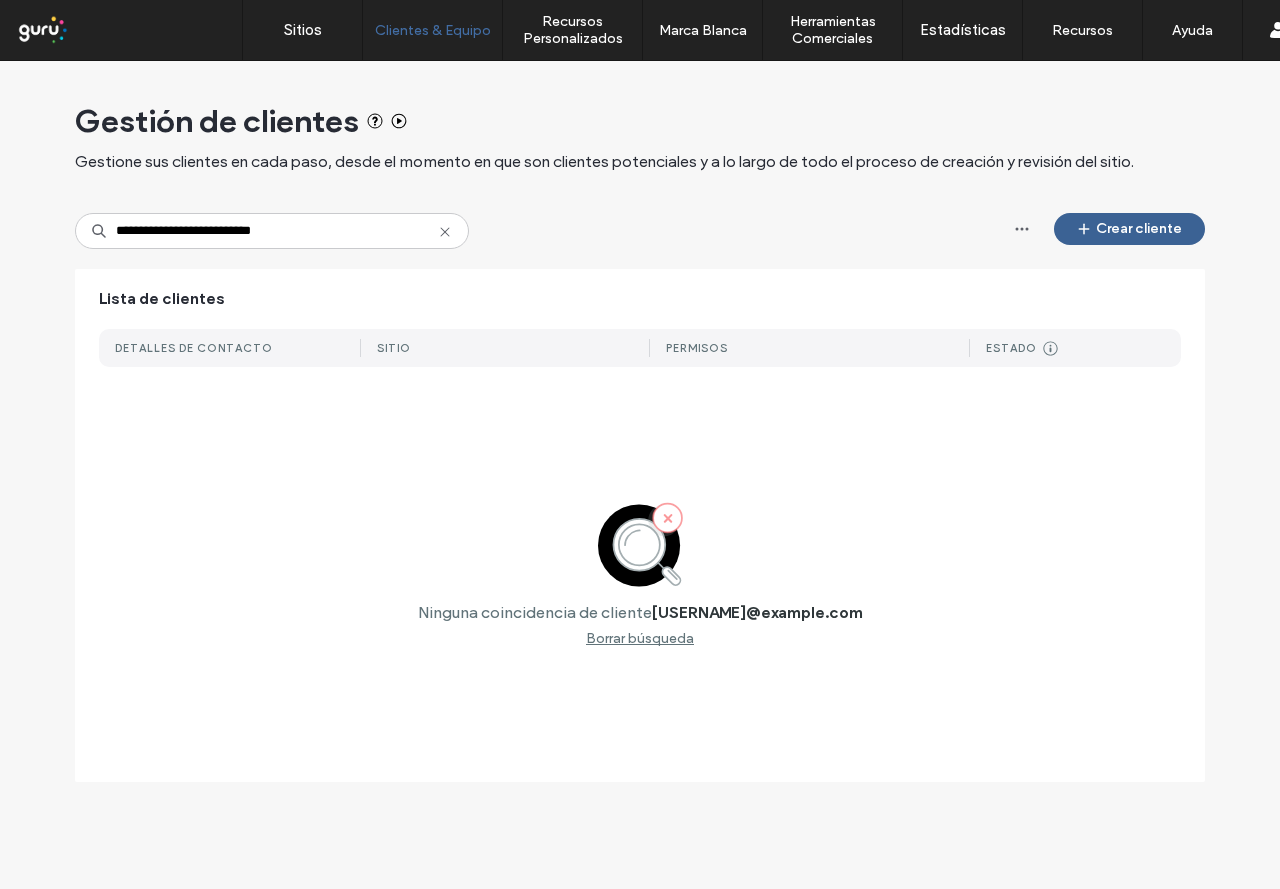 click on "Crear cliente" at bounding box center (1129, 229) 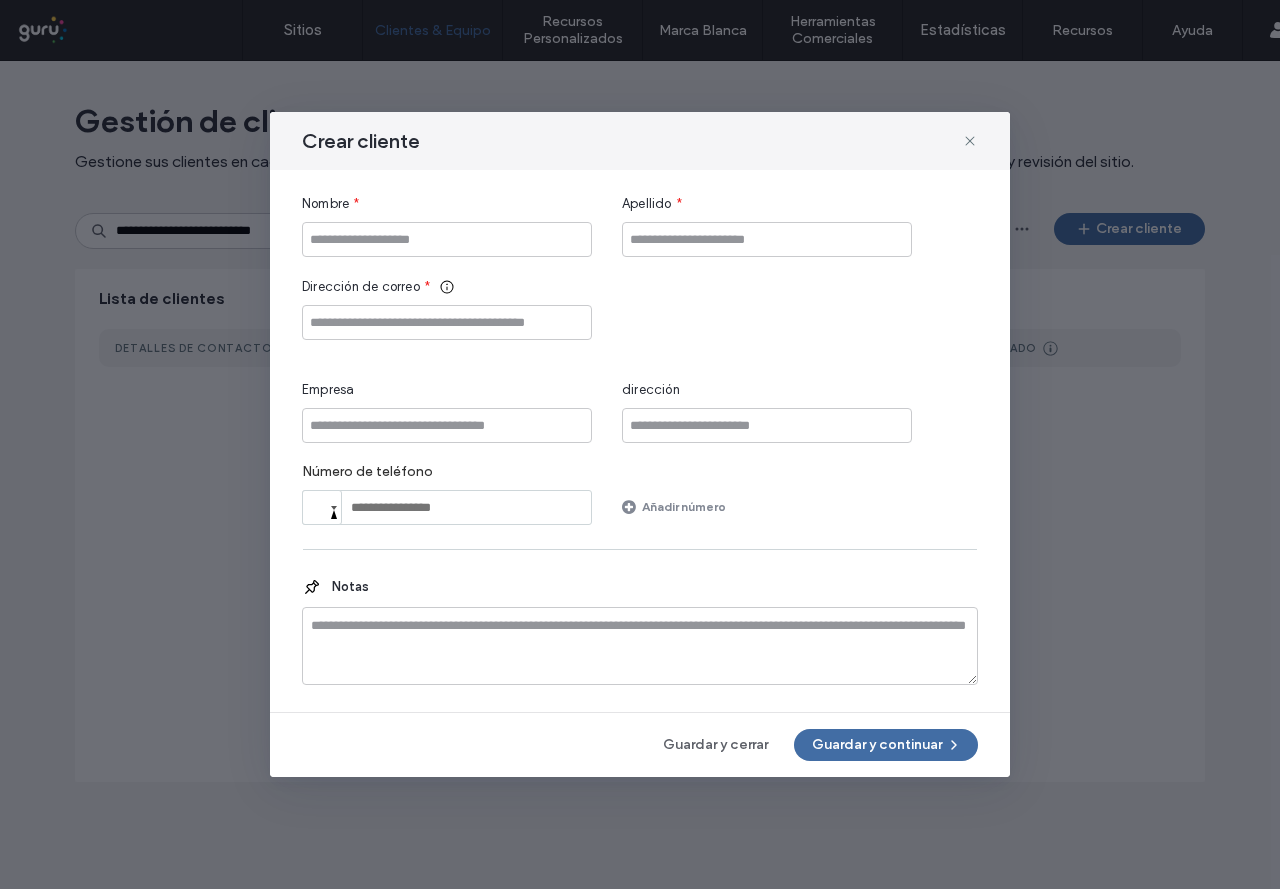 click on "Nombre *" at bounding box center [447, 225] 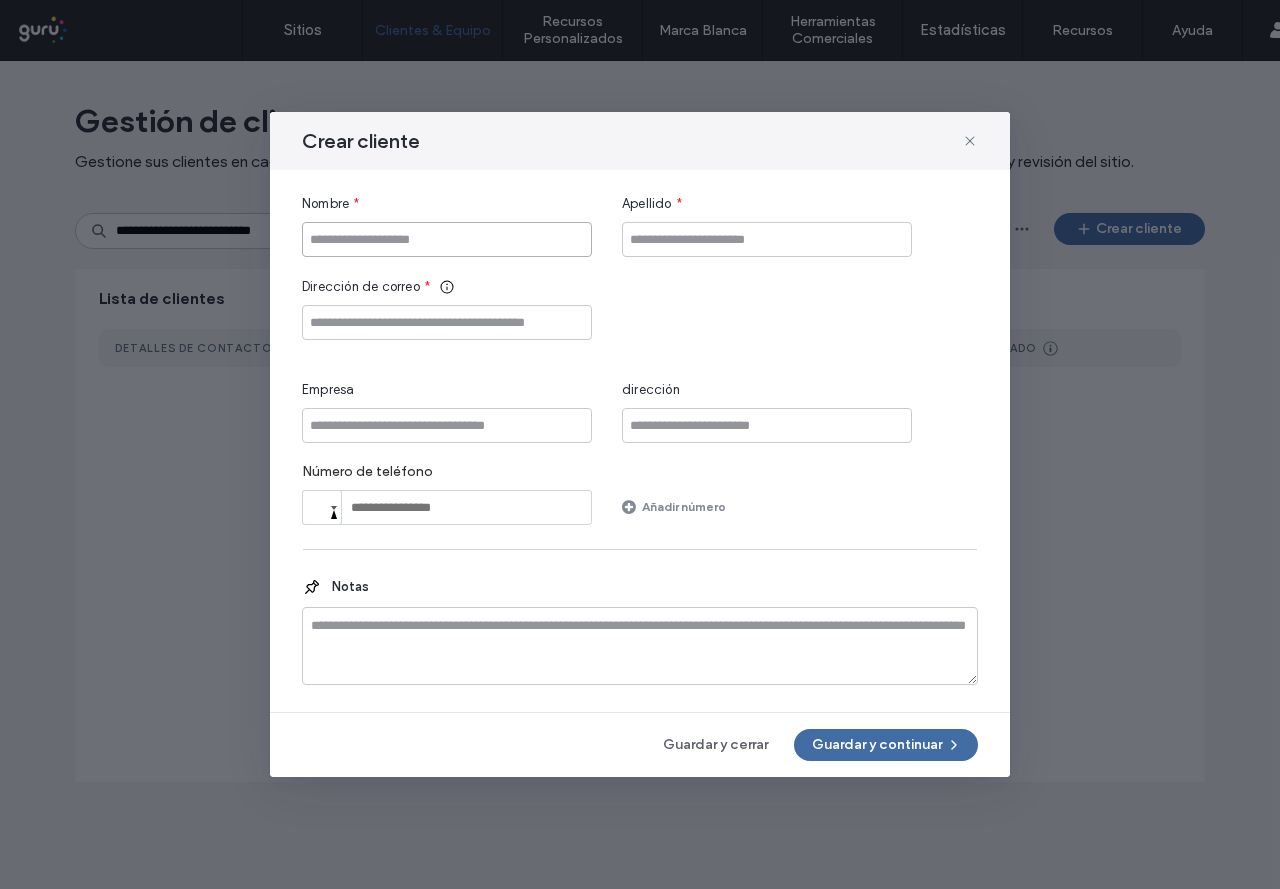 click at bounding box center (447, 239) 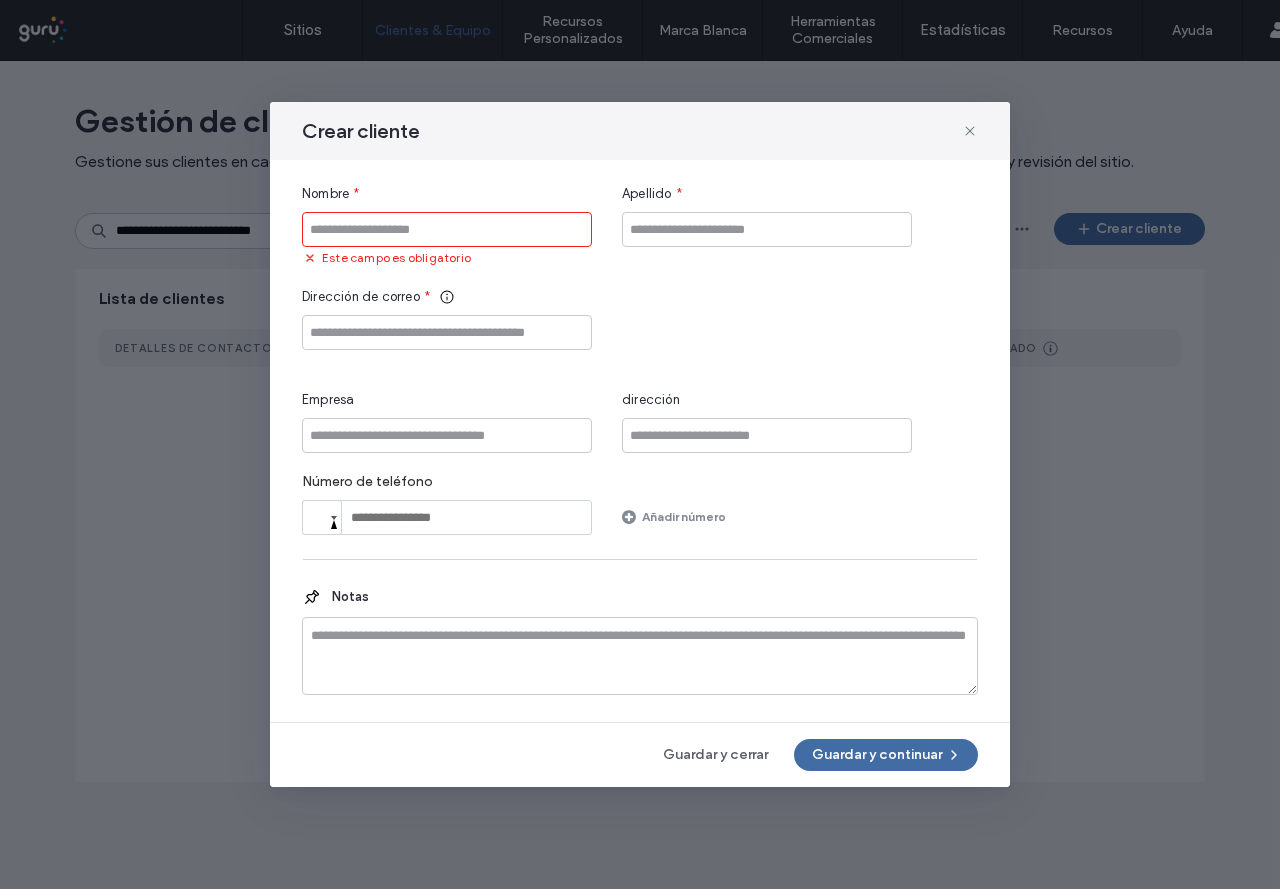 click on "Nombre * Este campo es obligatorio" at bounding box center (447, 225) 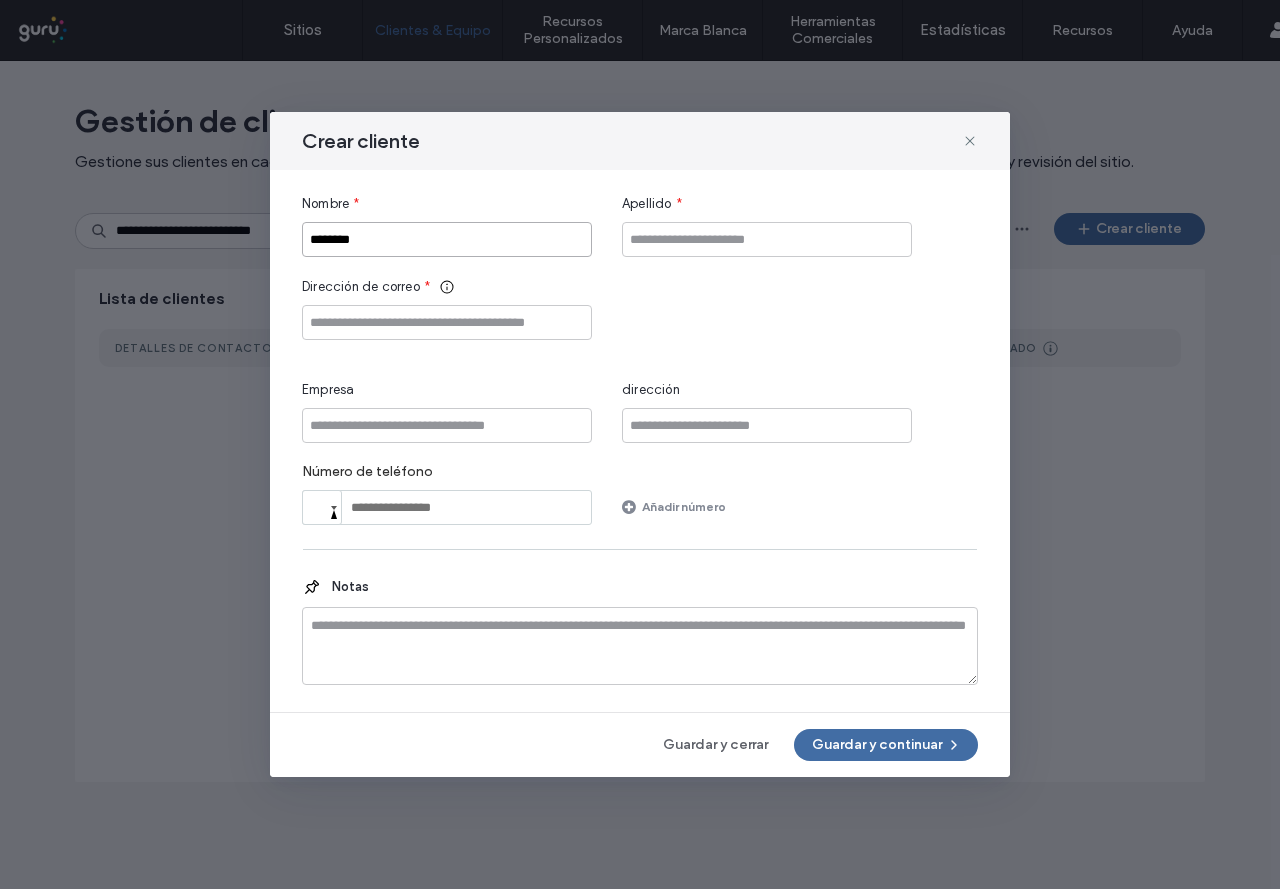 type on "********" 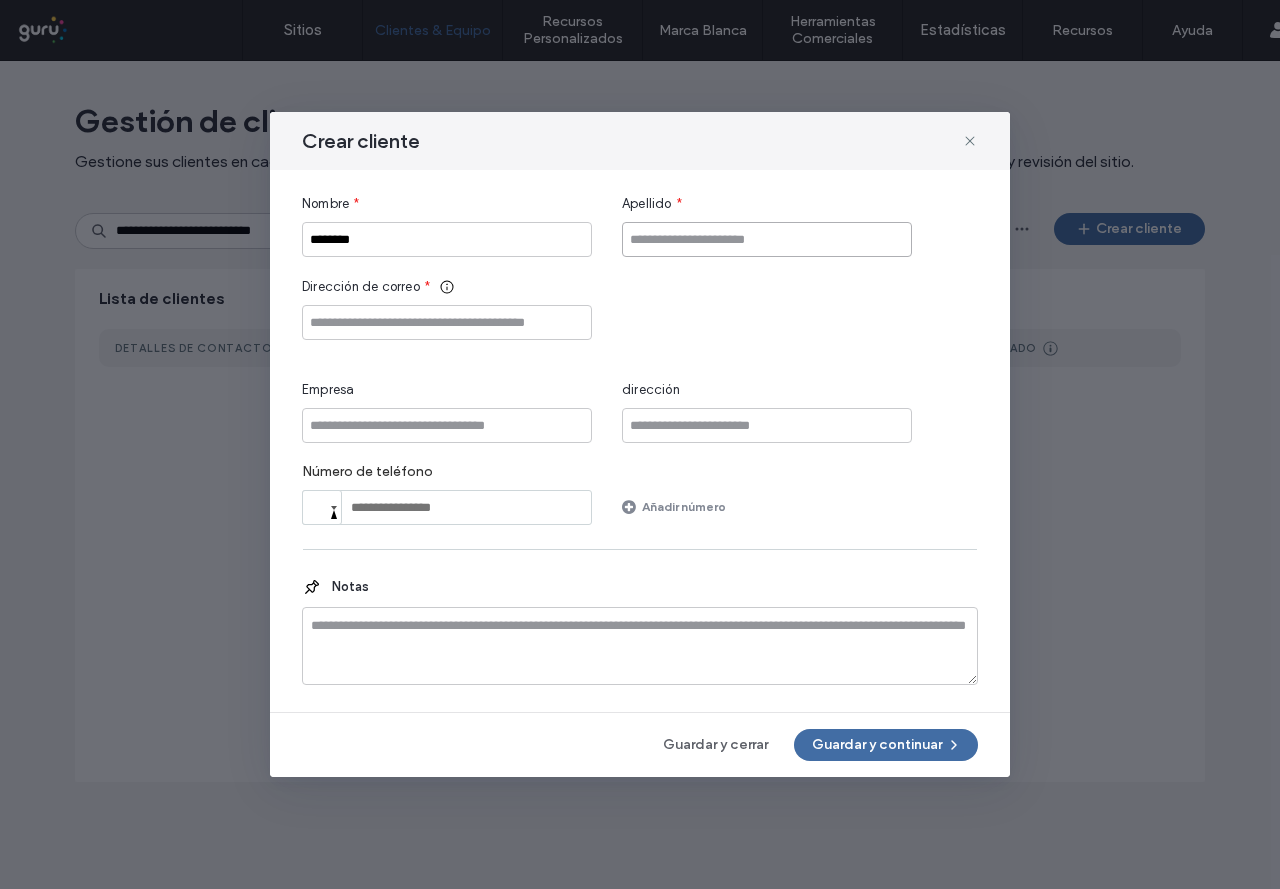 click at bounding box center [767, 239] 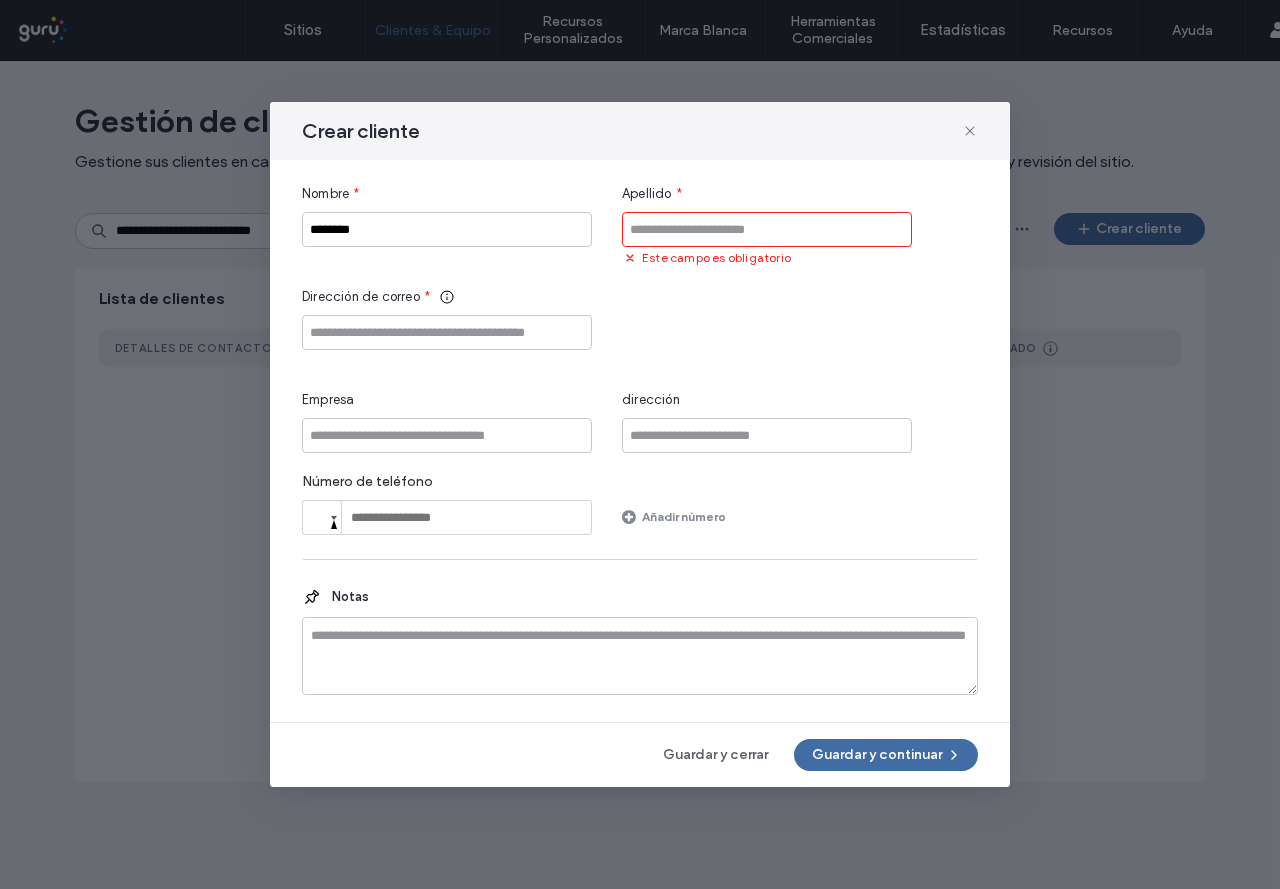 click at bounding box center [767, 229] 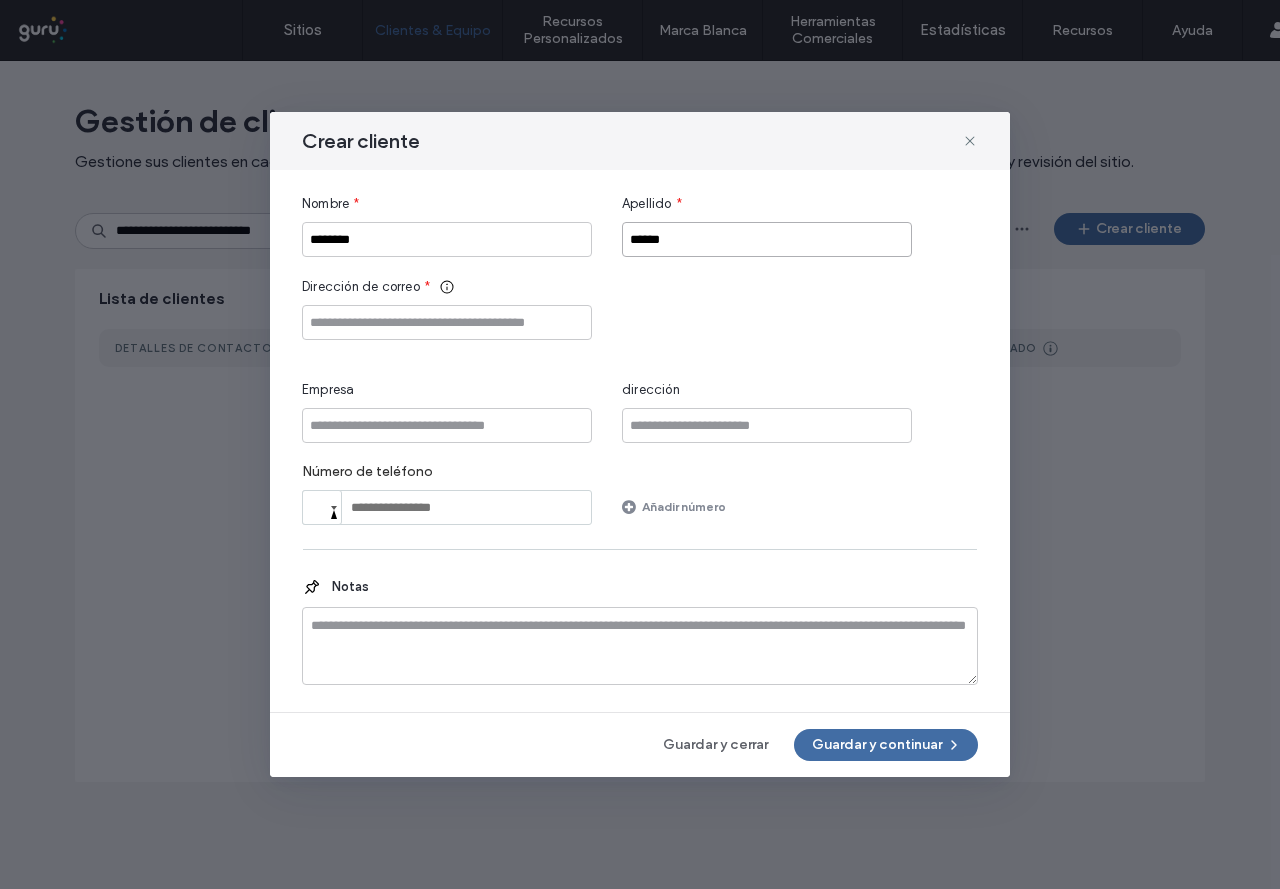 type on "******" 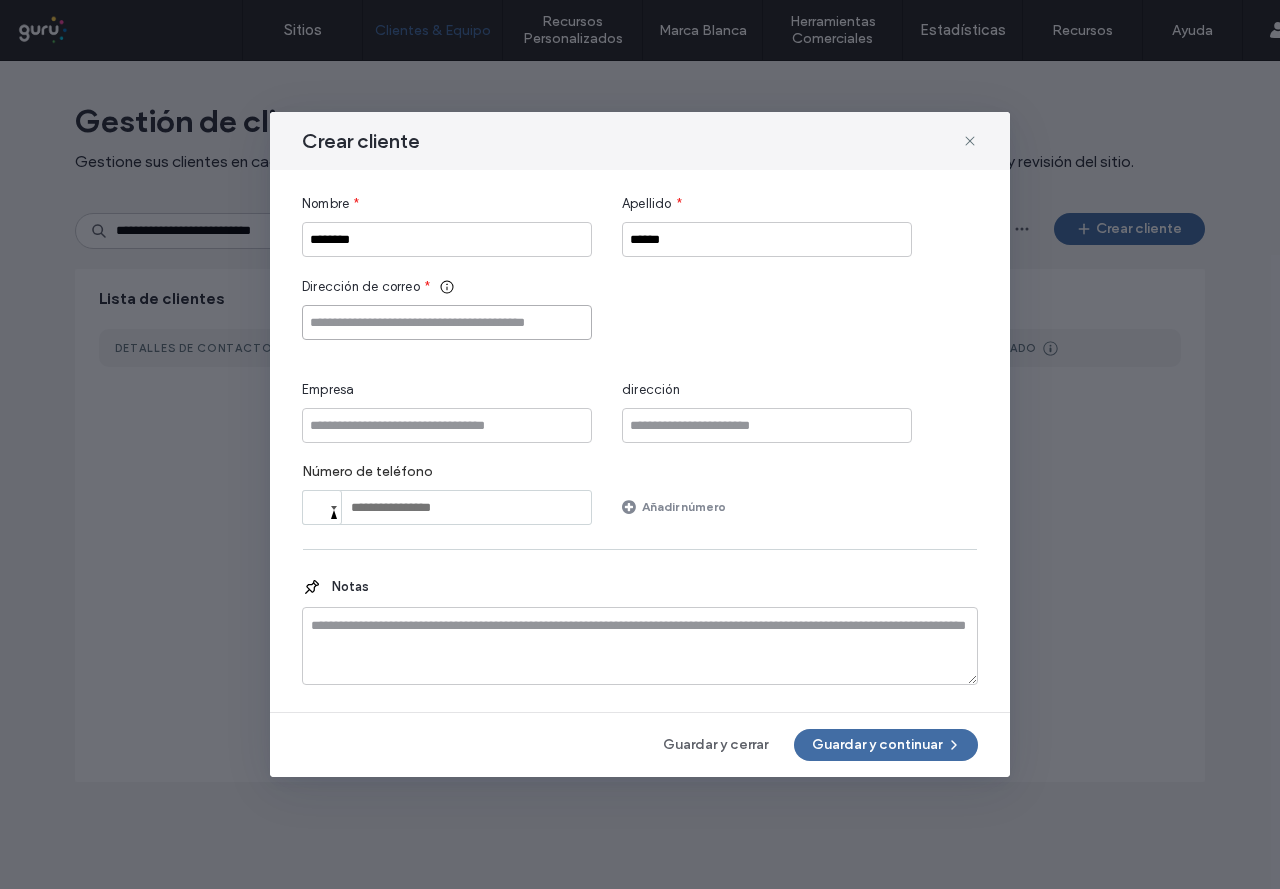 click at bounding box center (447, 322) 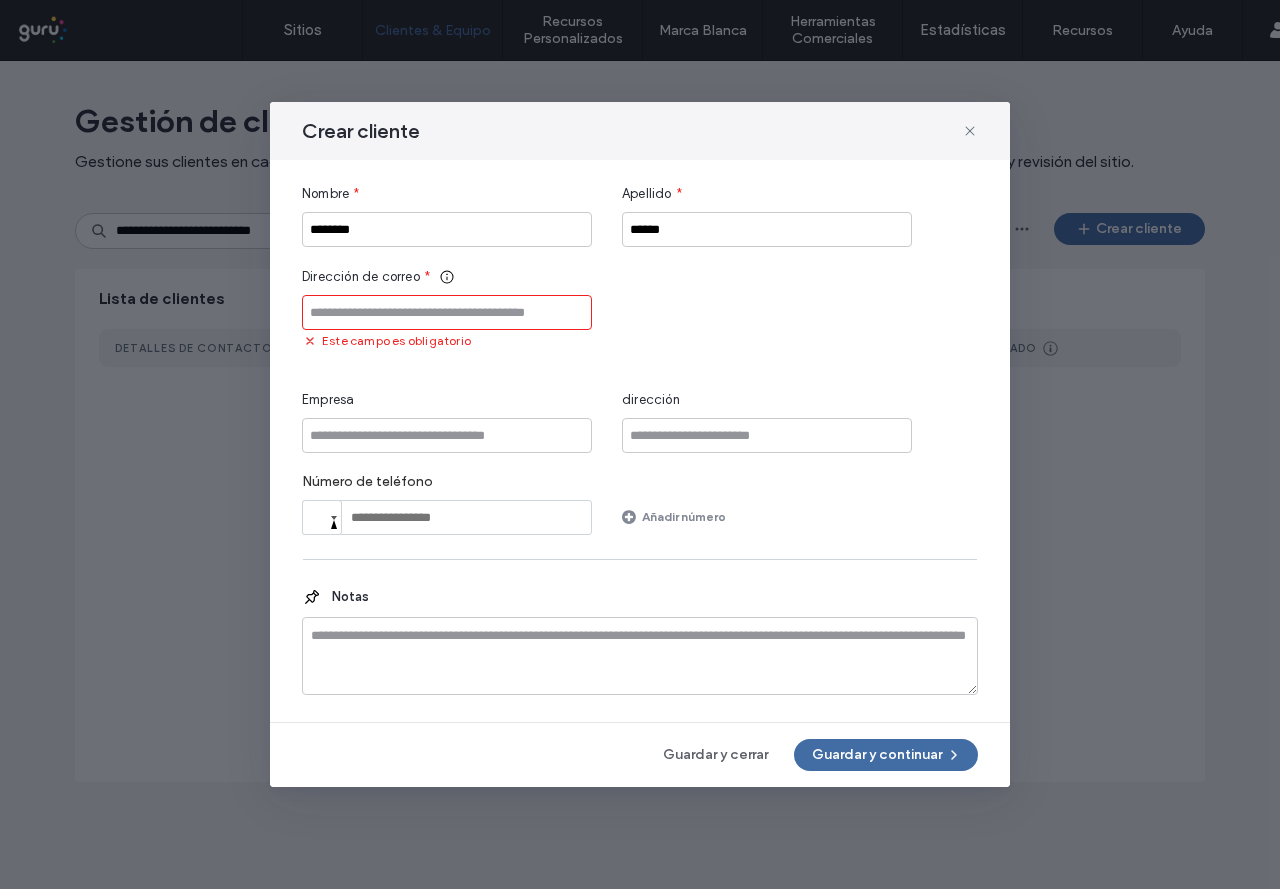 click at bounding box center [447, 312] 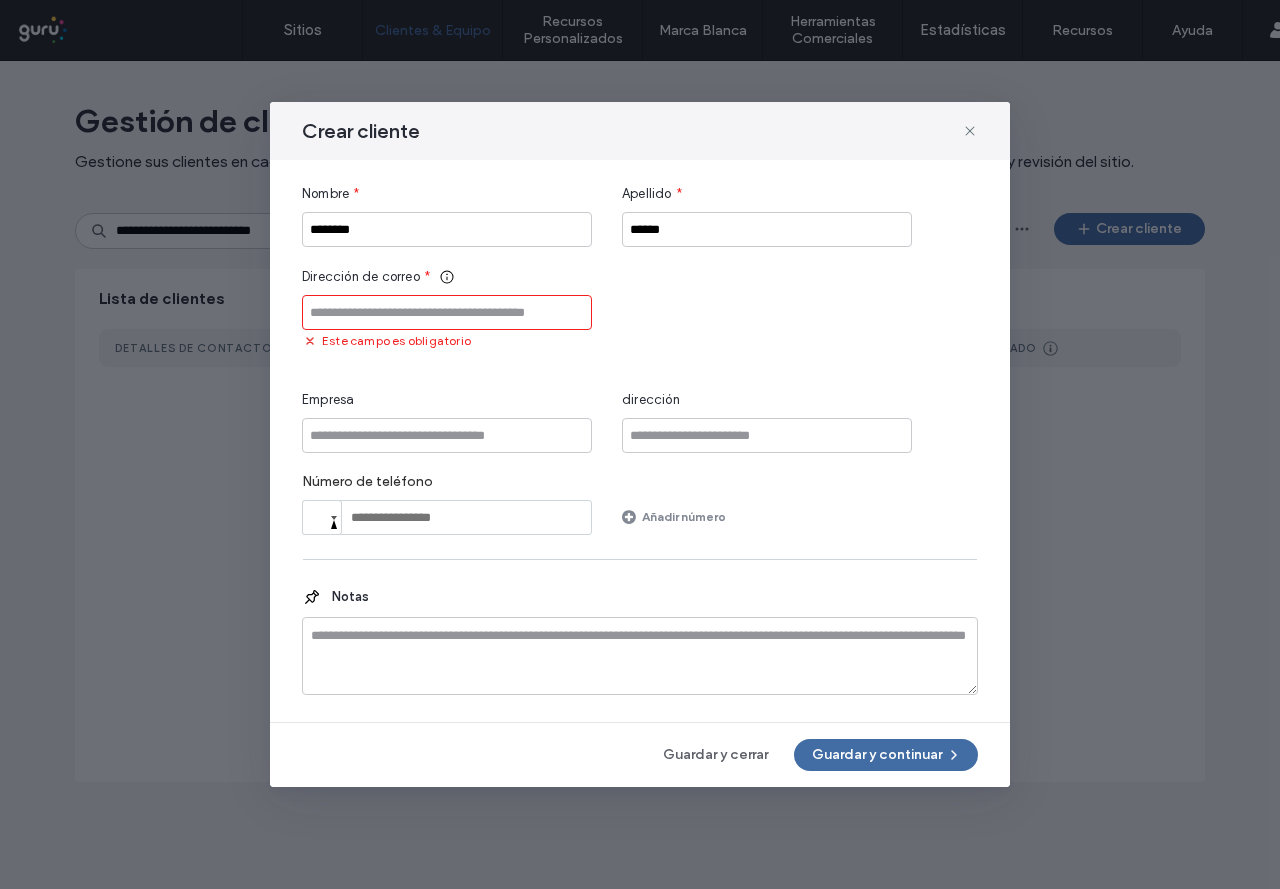 paste on "**********" 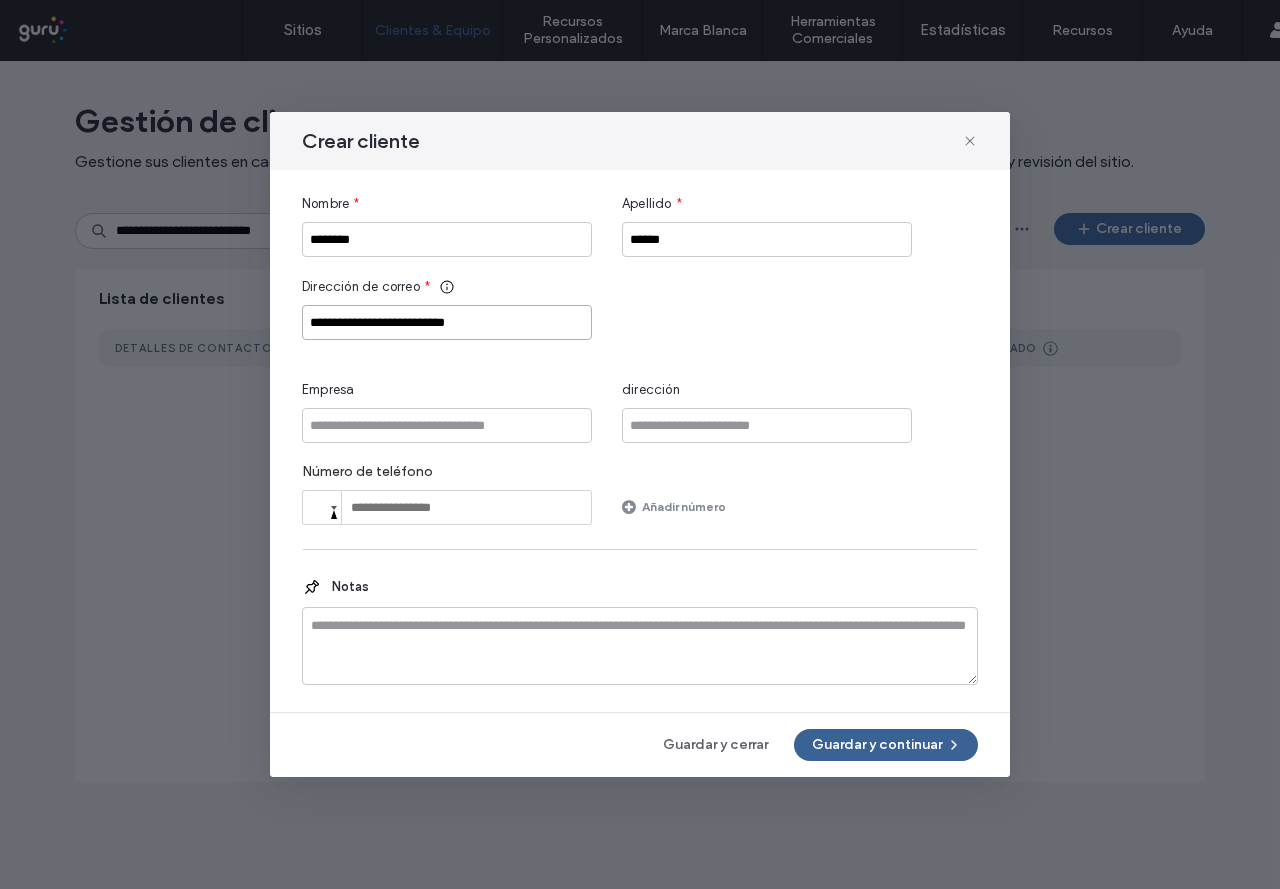type on "**********" 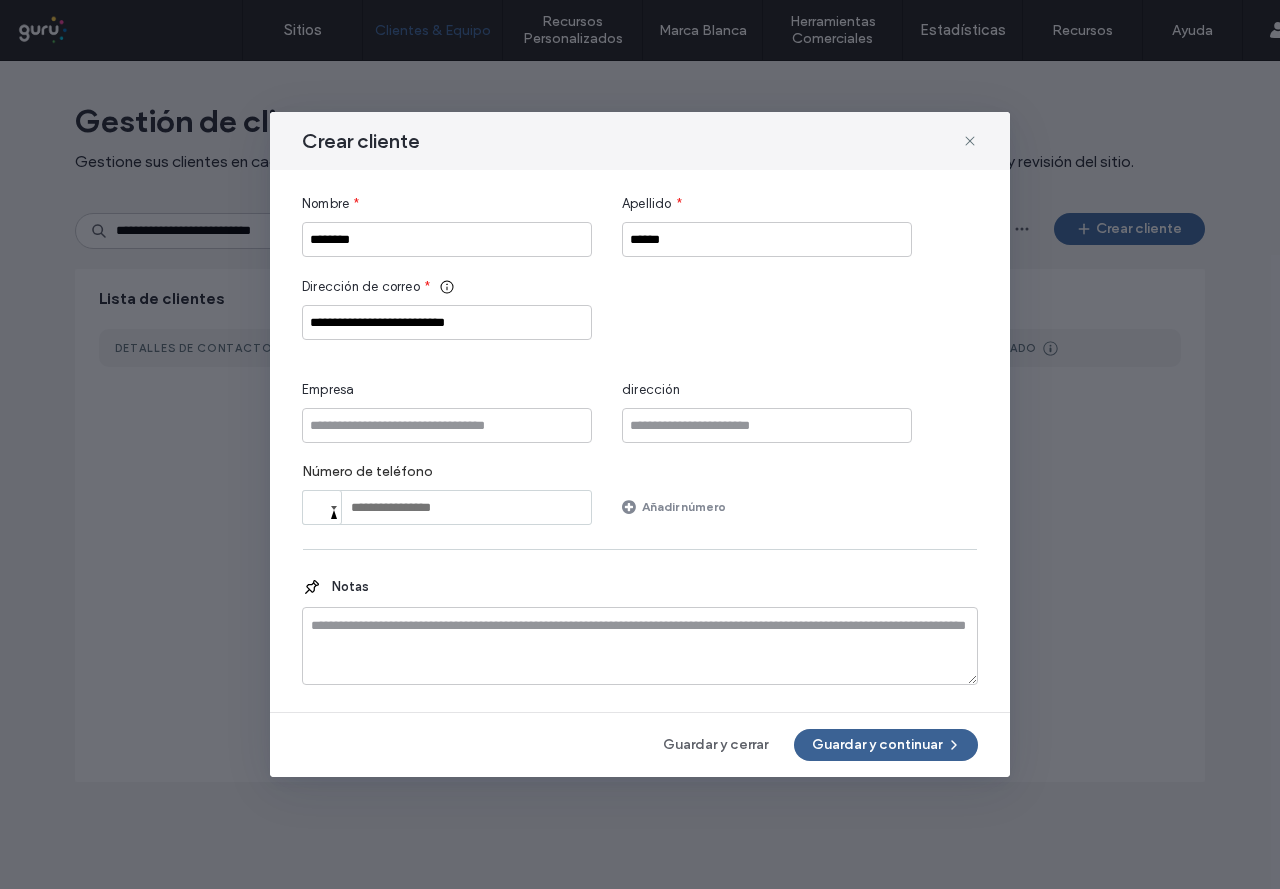 click on "Guardar y continuar" at bounding box center (886, 745) 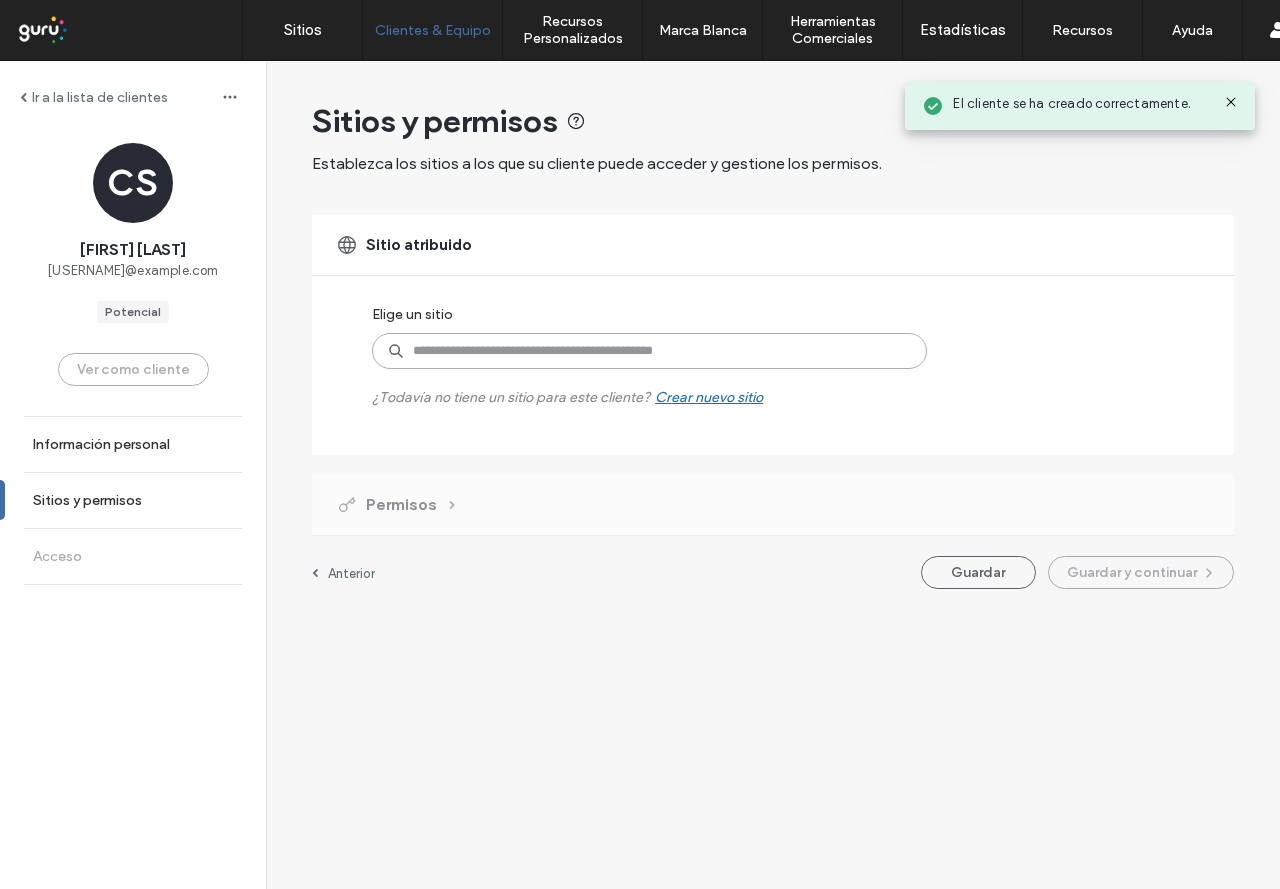 click at bounding box center (649, 351) 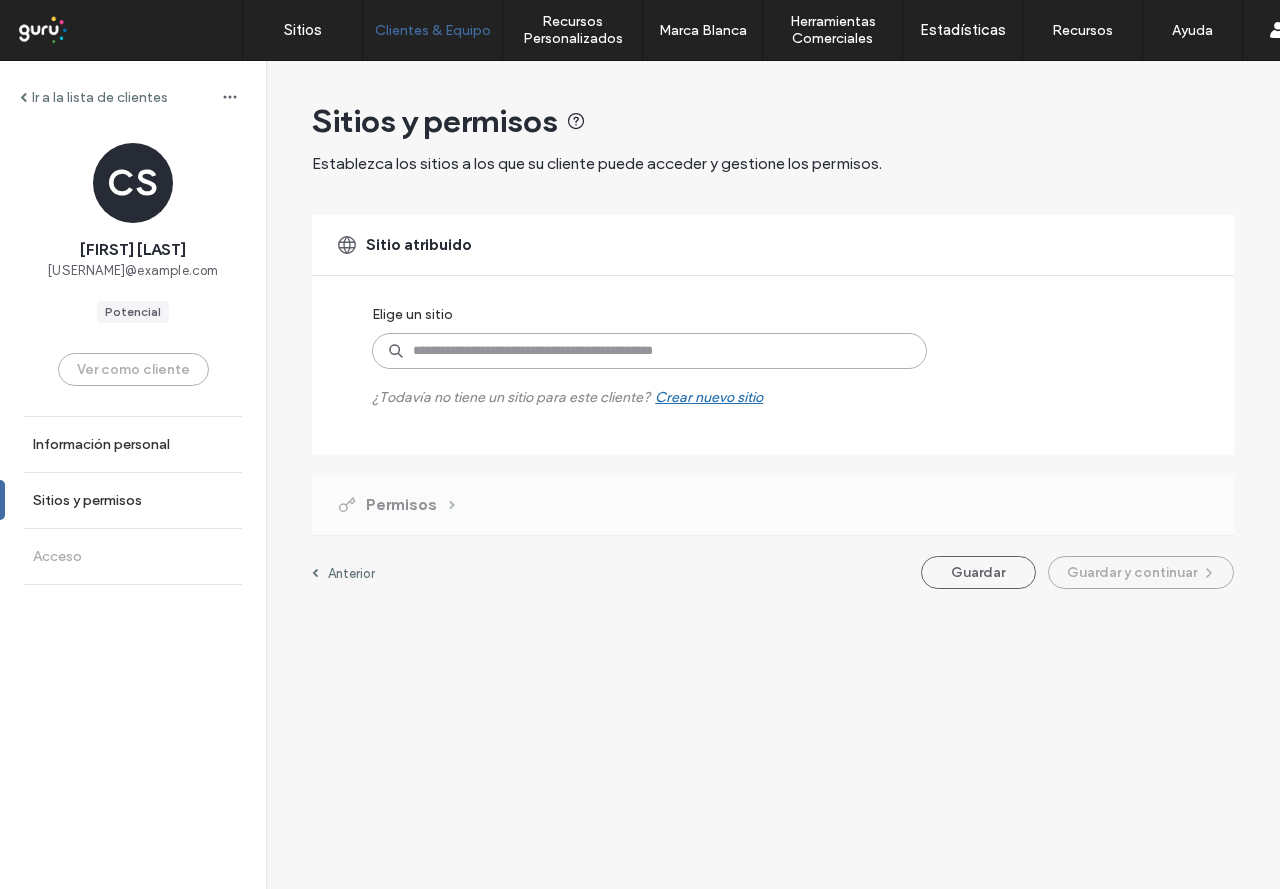 click at bounding box center [649, 351] 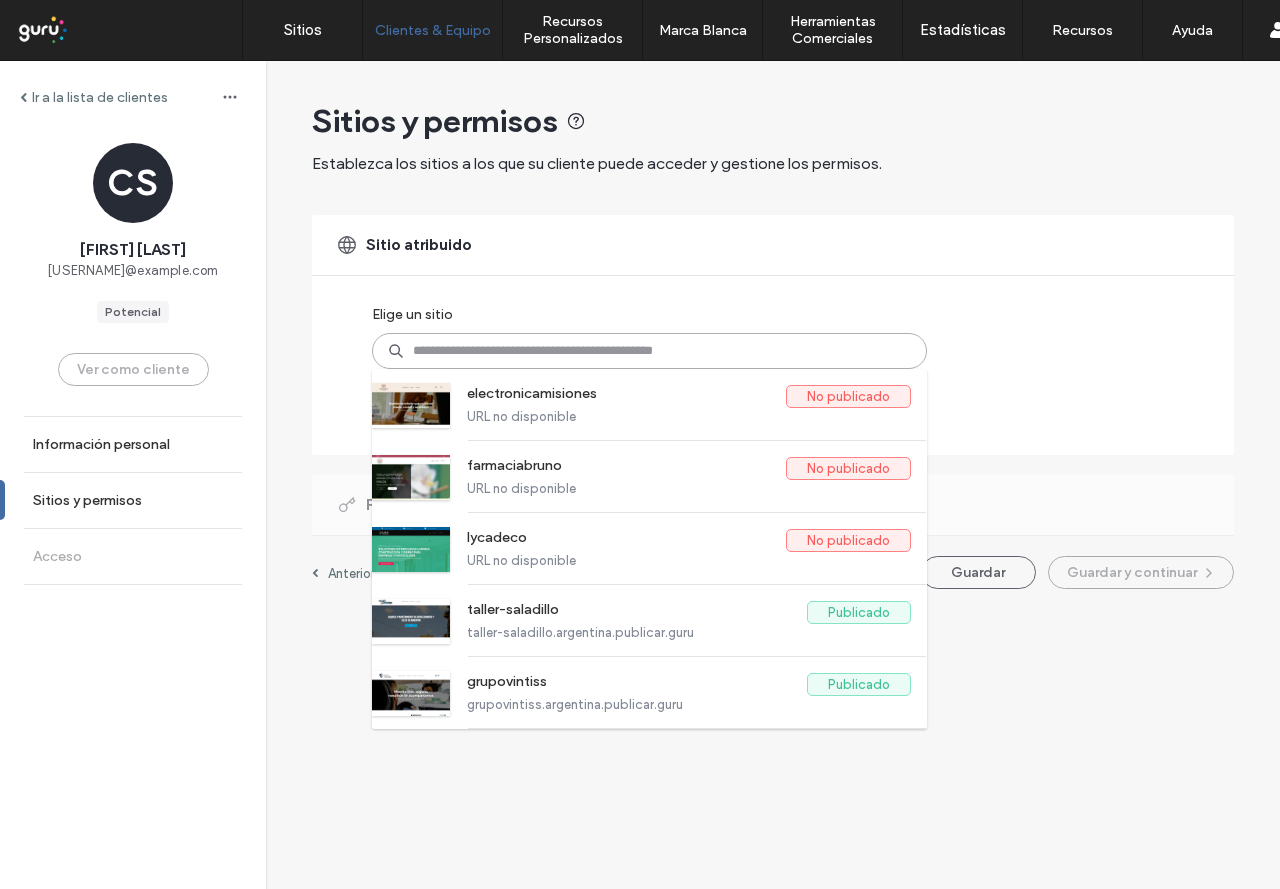 paste on "**********" 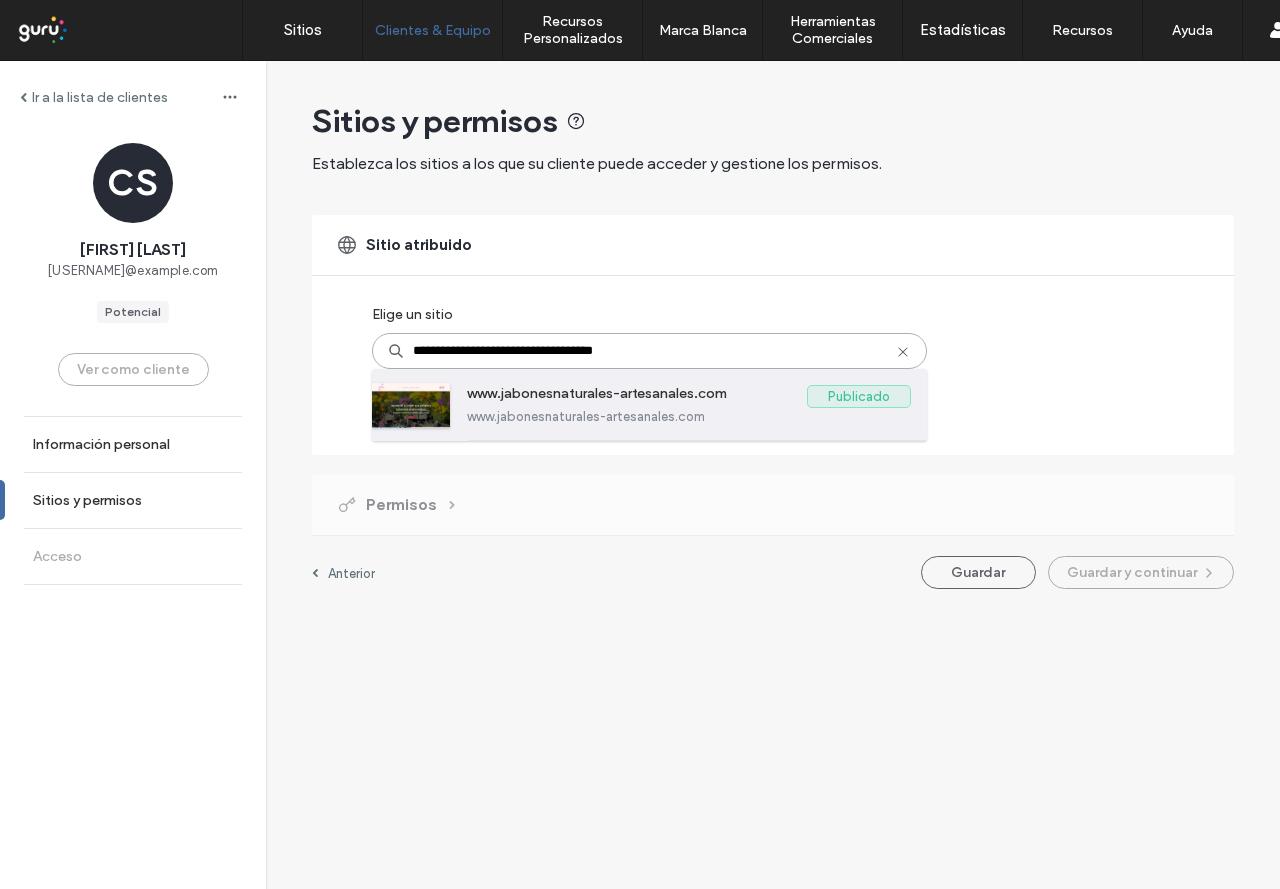 click on "www.jabonesnaturales-artesanales.com" at bounding box center [637, 397] 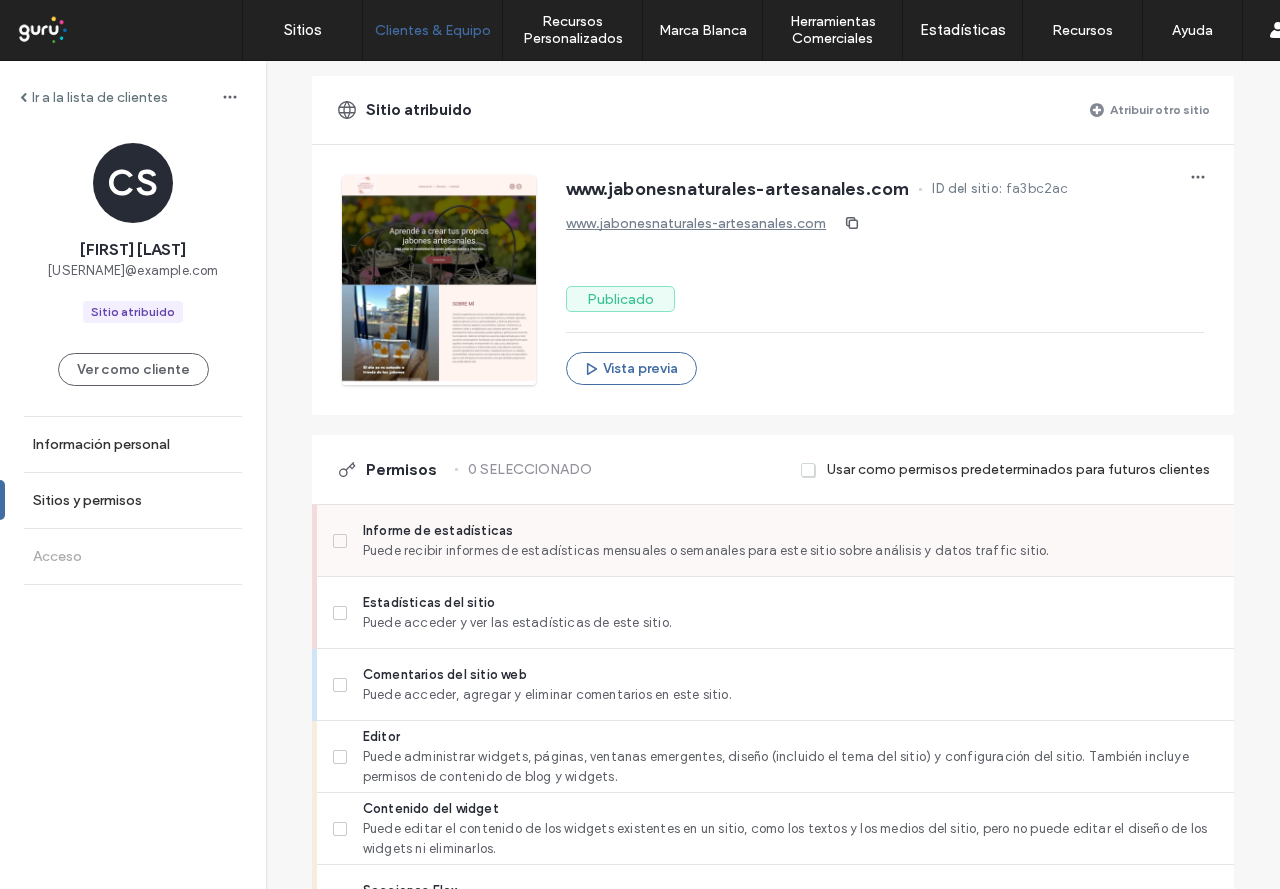 scroll, scrollTop: 300, scrollLeft: 0, axis: vertical 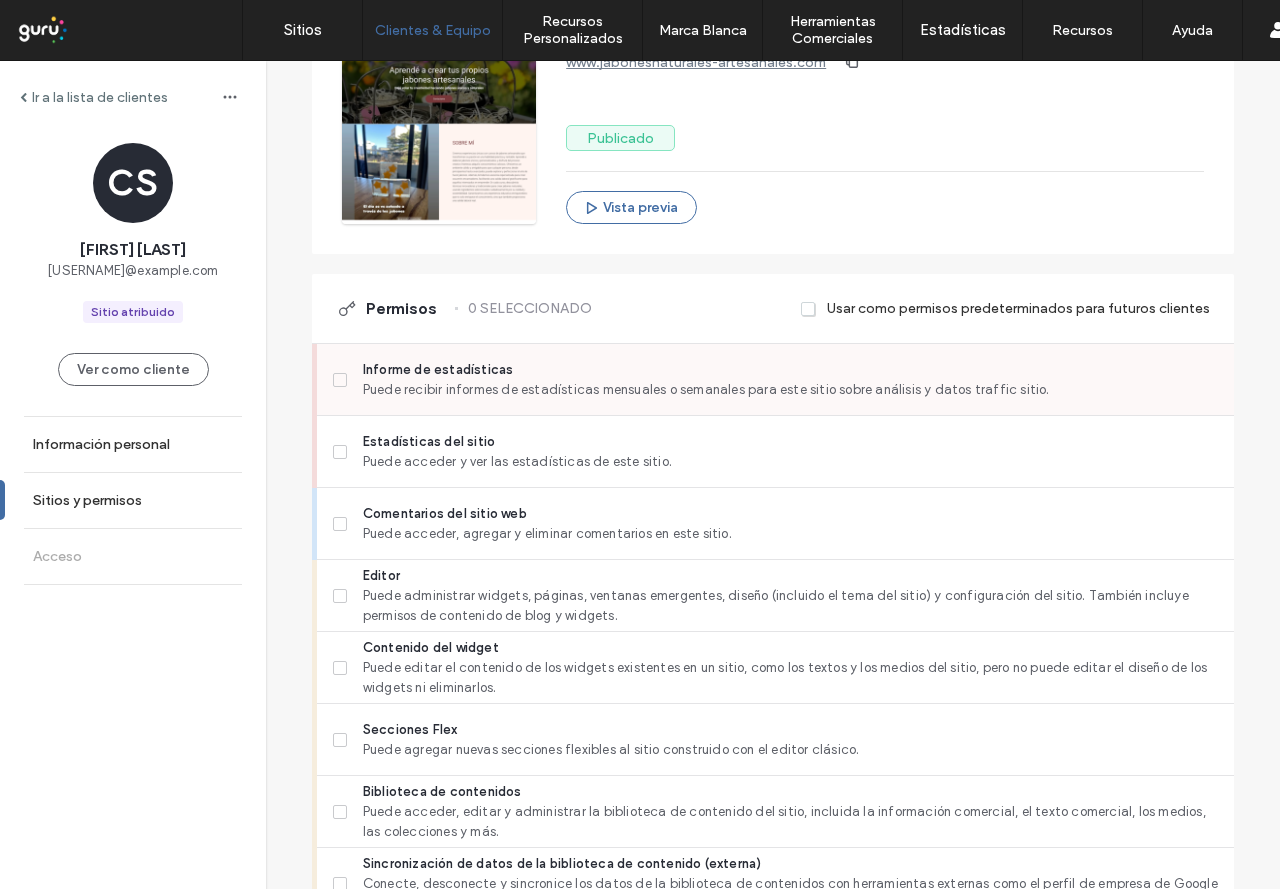 click on "Informe de estadísticas Puede recibir informes de estadísticas mensuales o semanales para este sitio sobre análisis y datos traffic sitio." at bounding box center [783, 379] 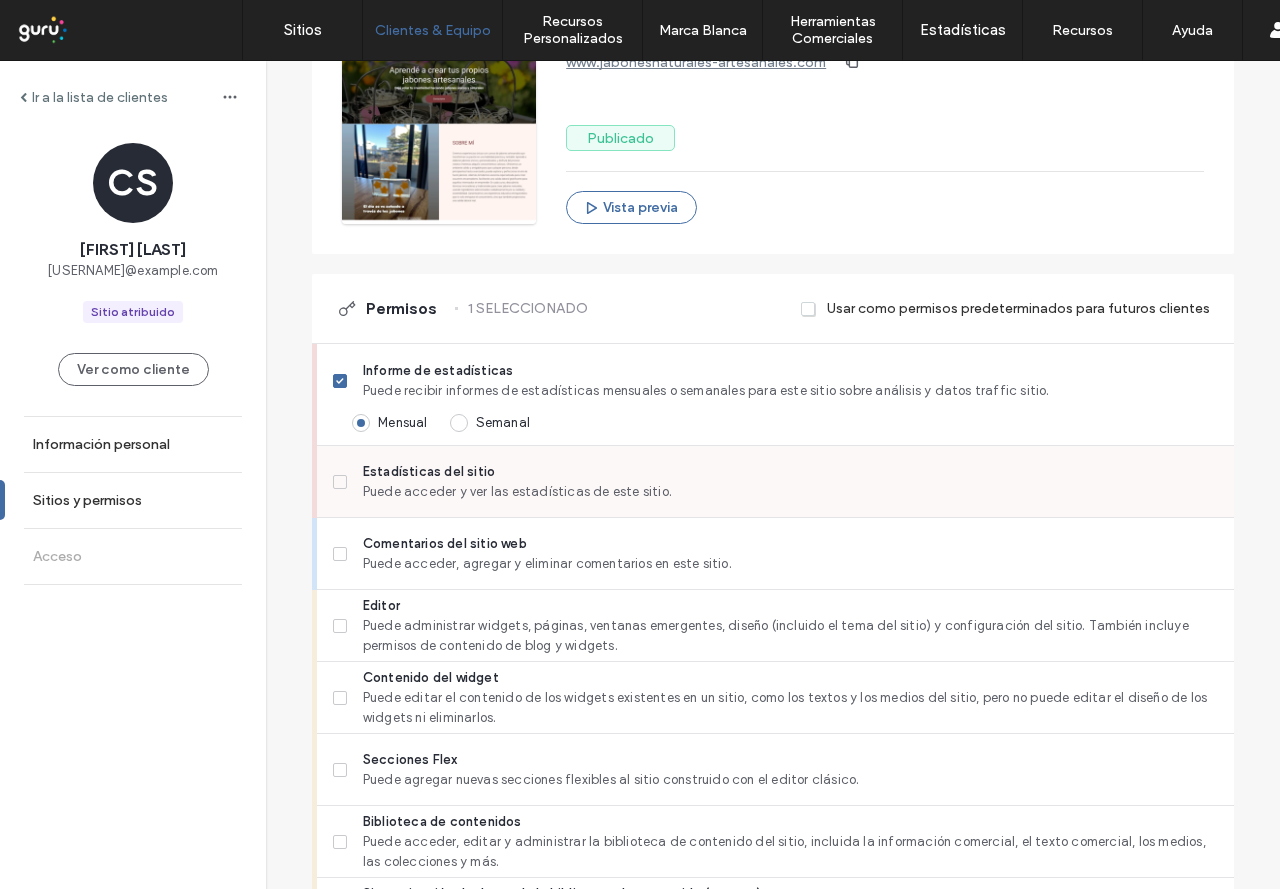 click at bounding box center [340, 482] 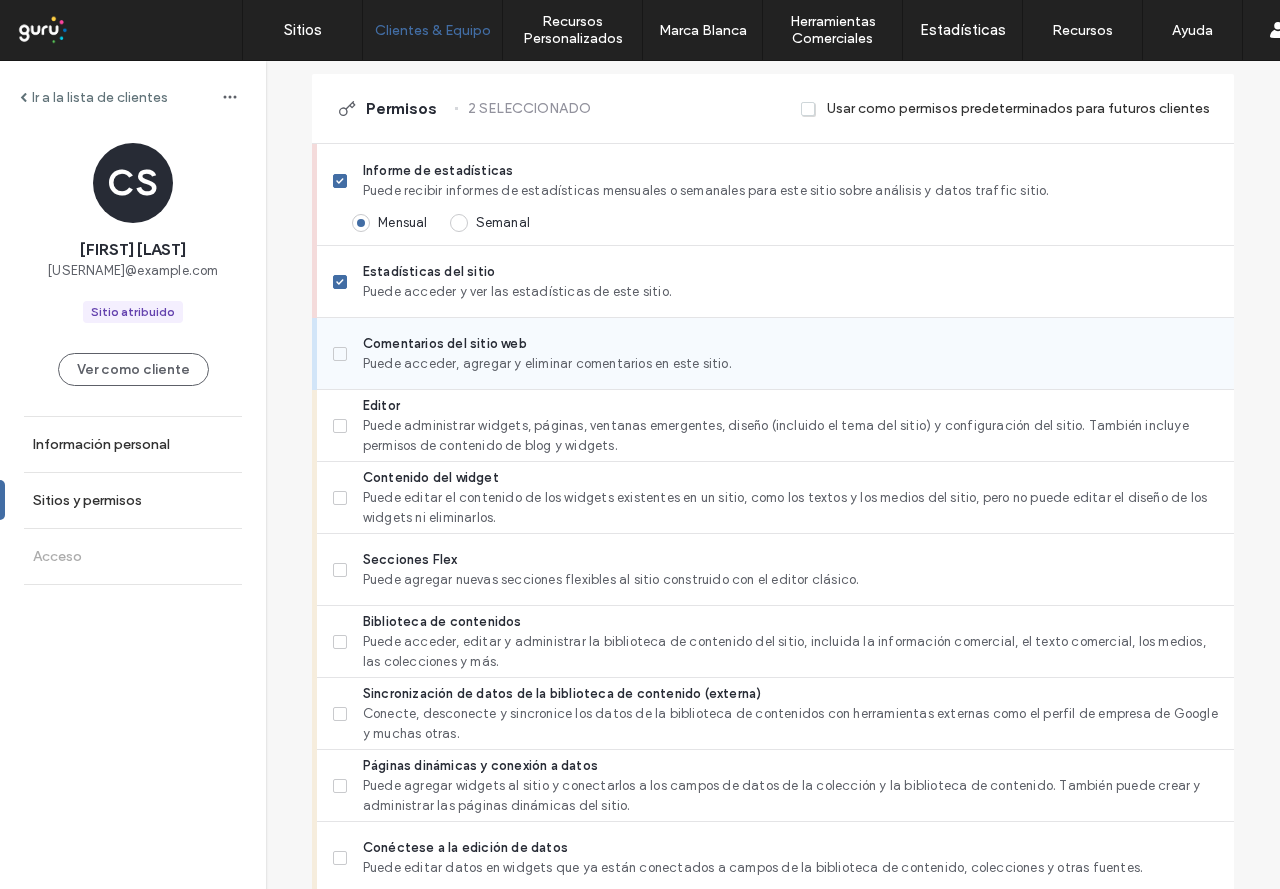 scroll, scrollTop: 600, scrollLeft: 0, axis: vertical 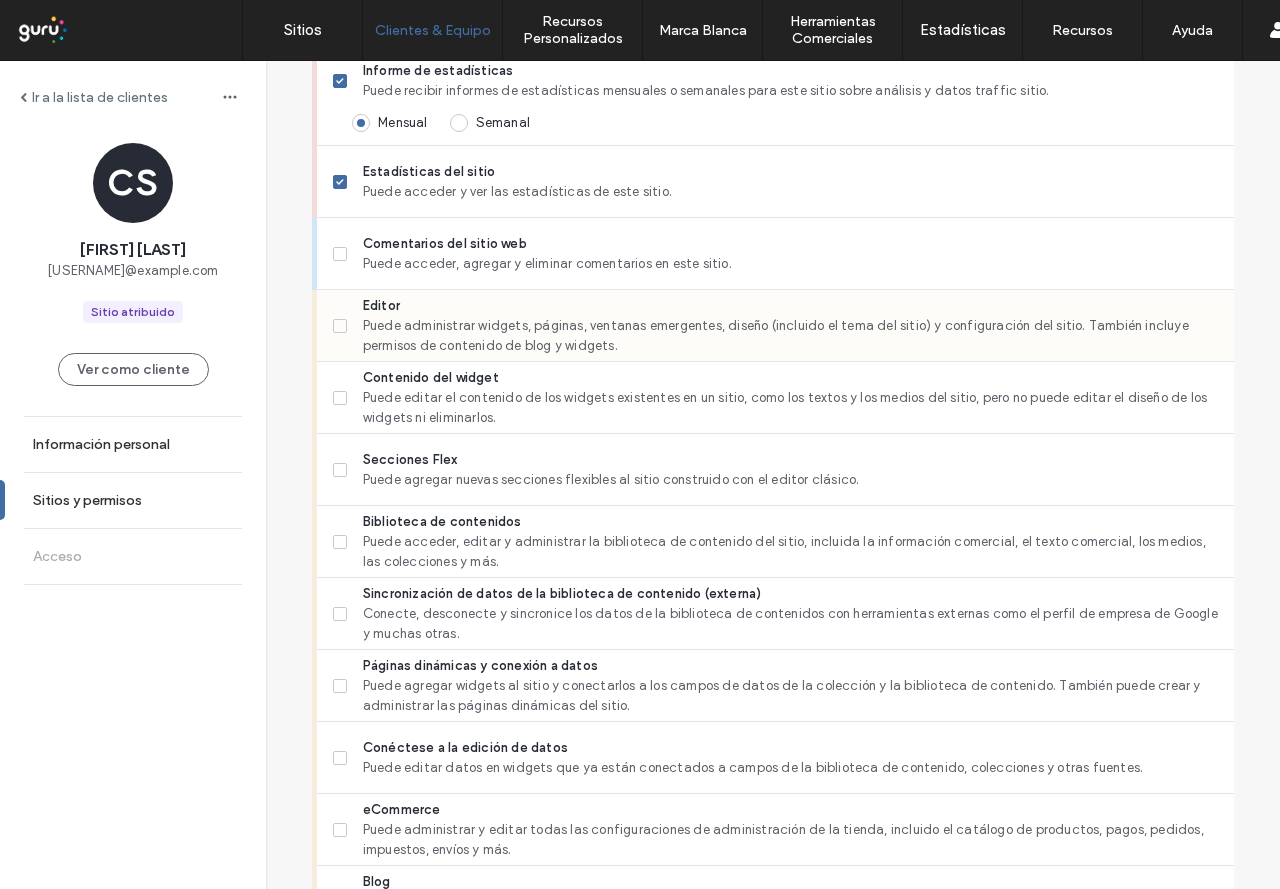 click on "Editor" at bounding box center [790, 306] 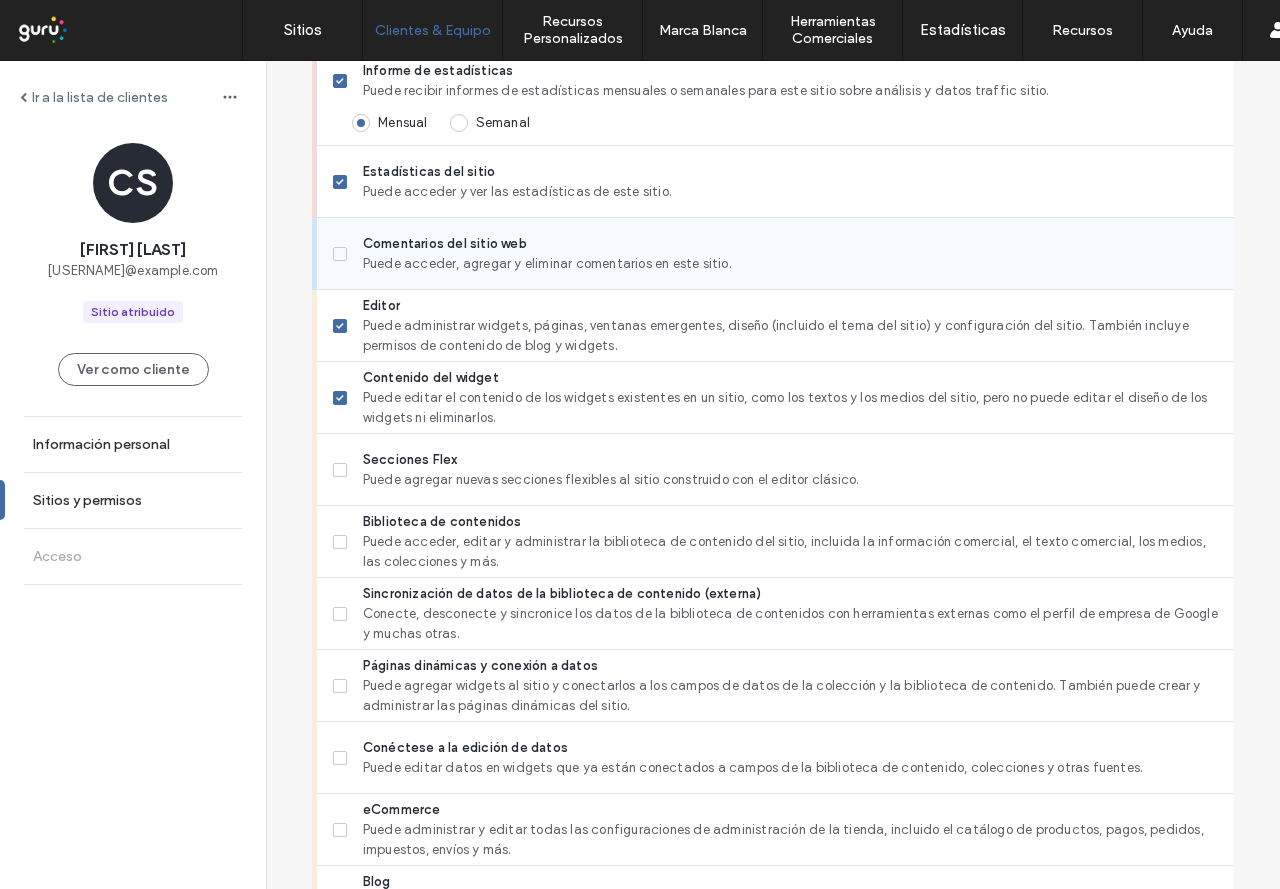 click on "Comentarios del sitio web Puede acceder, agregar y eliminar comentarios en este sitio." at bounding box center (775, 254) 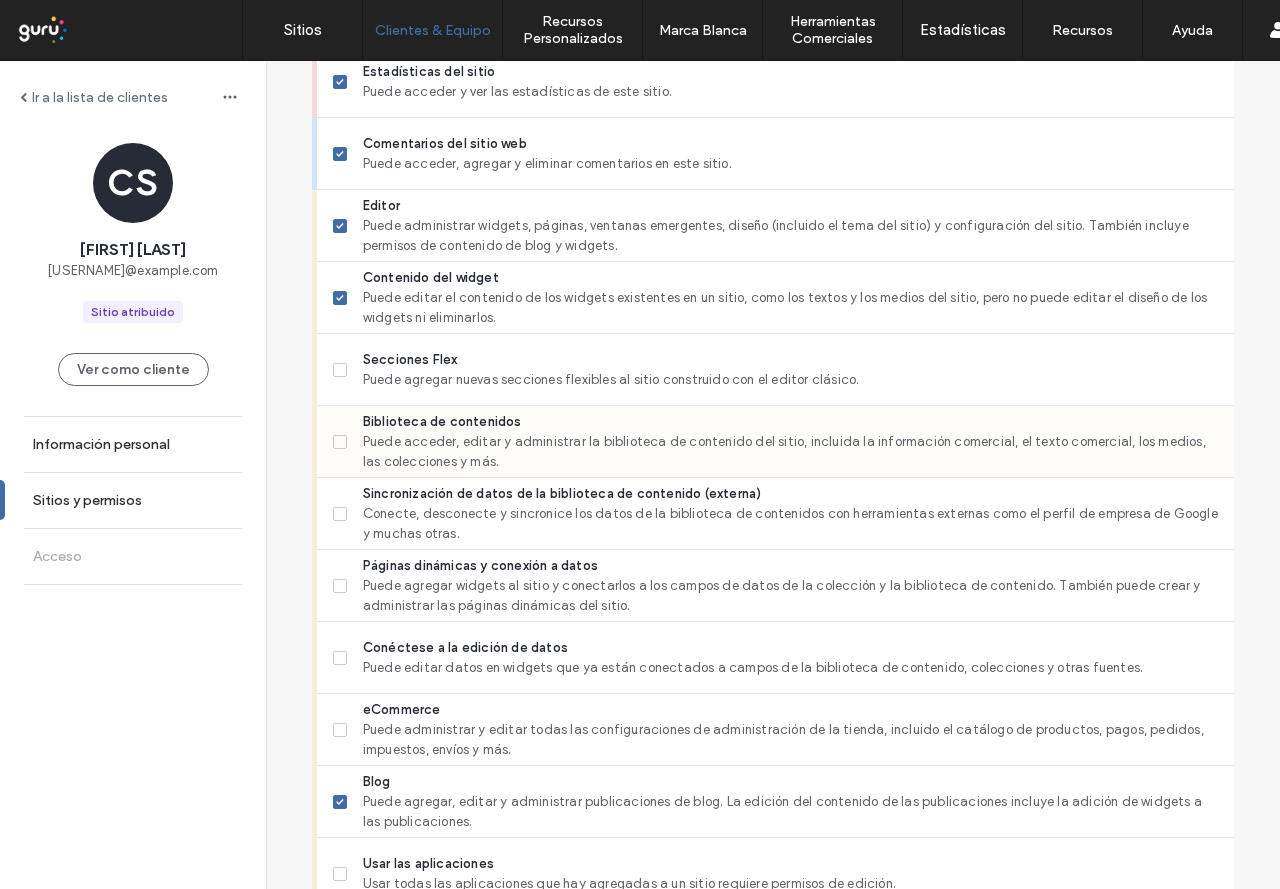 click at bounding box center [340, 442] 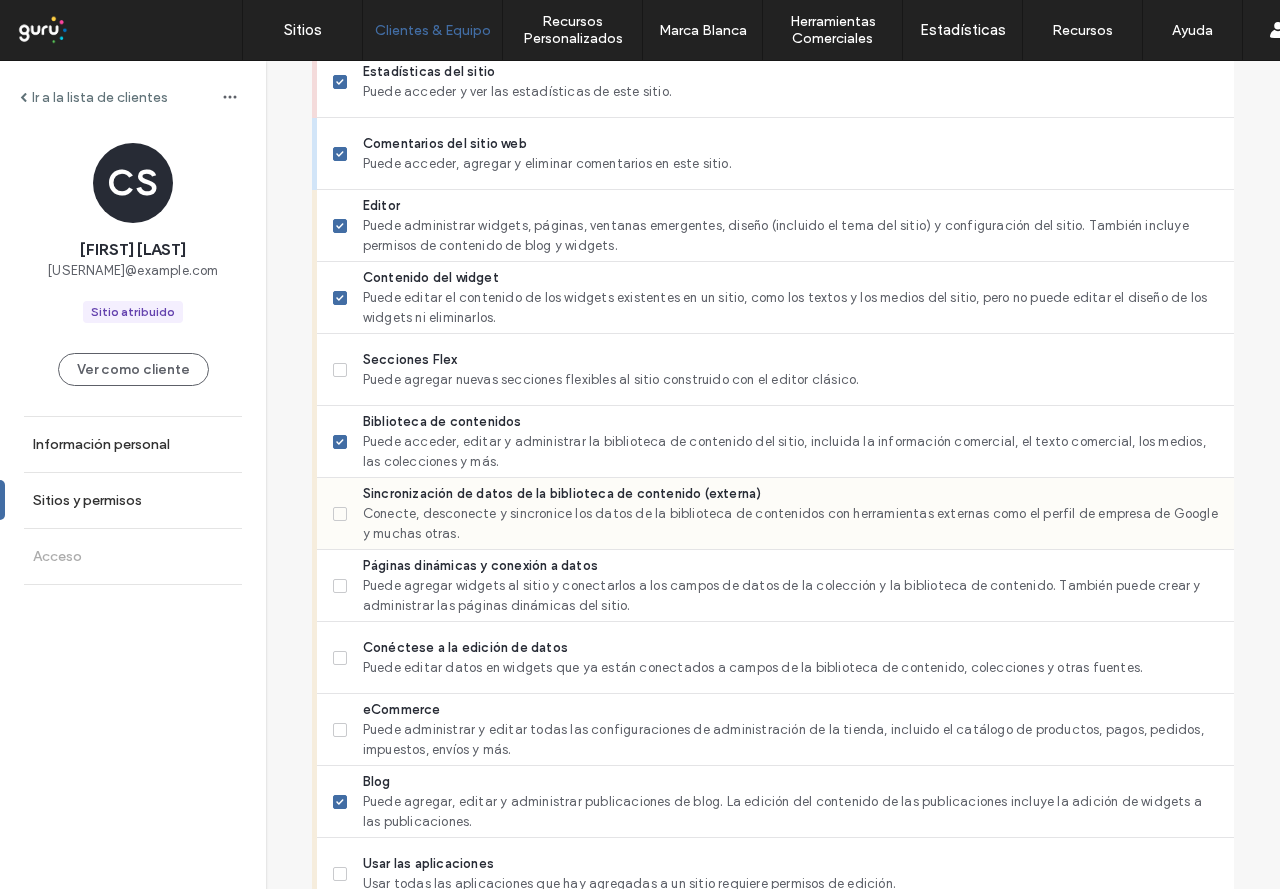 click at bounding box center [340, 514] 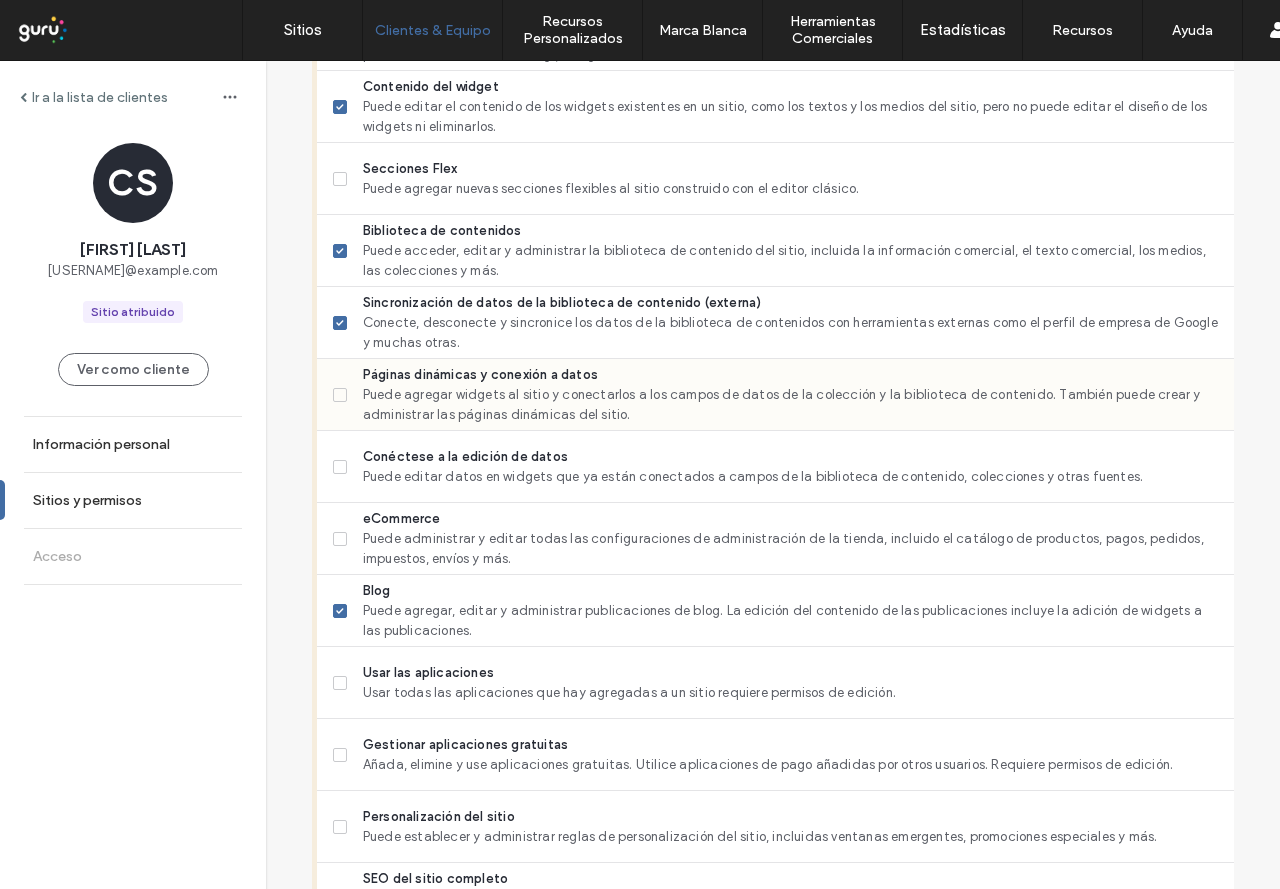 scroll, scrollTop: 900, scrollLeft: 0, axis: vertical 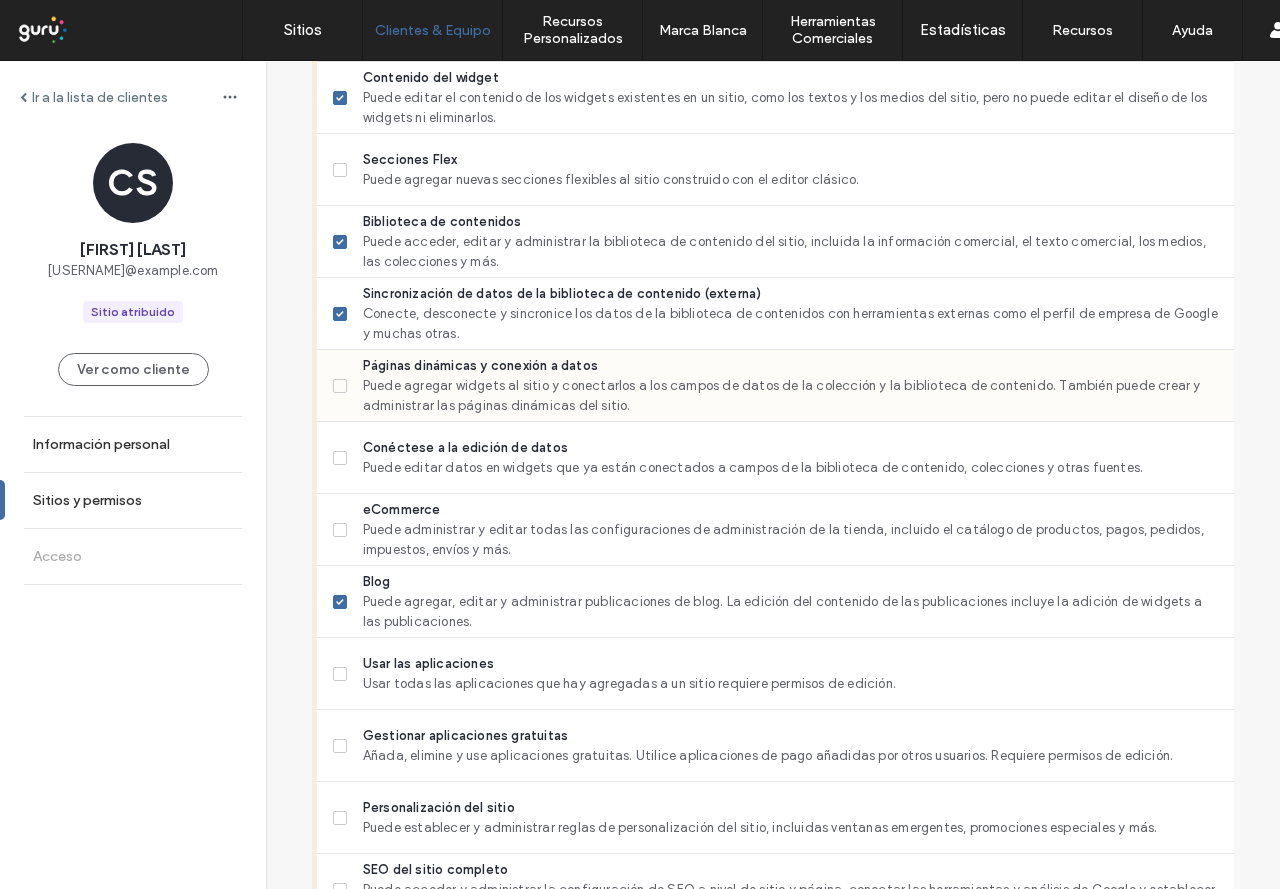 click on "Páginas dinámicas y conexión a datos Puede agregar widgets al sitio y conectarlos a los campos de datos de la colección y la biblioteca de contenido. También puede crear y administrar las páginas dinámicas del sitio." at bounding box center [775, 386] 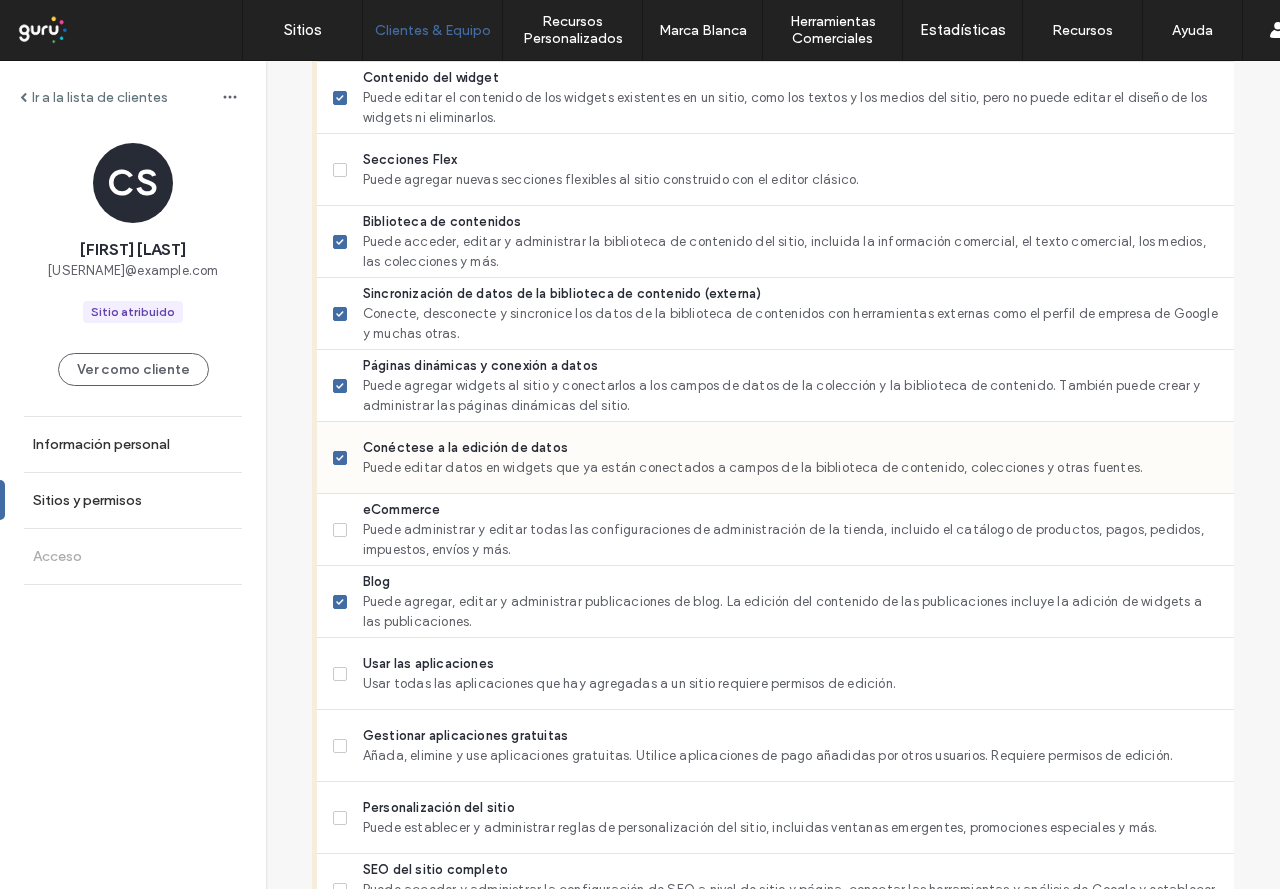 click at bounding box center [340, 458] 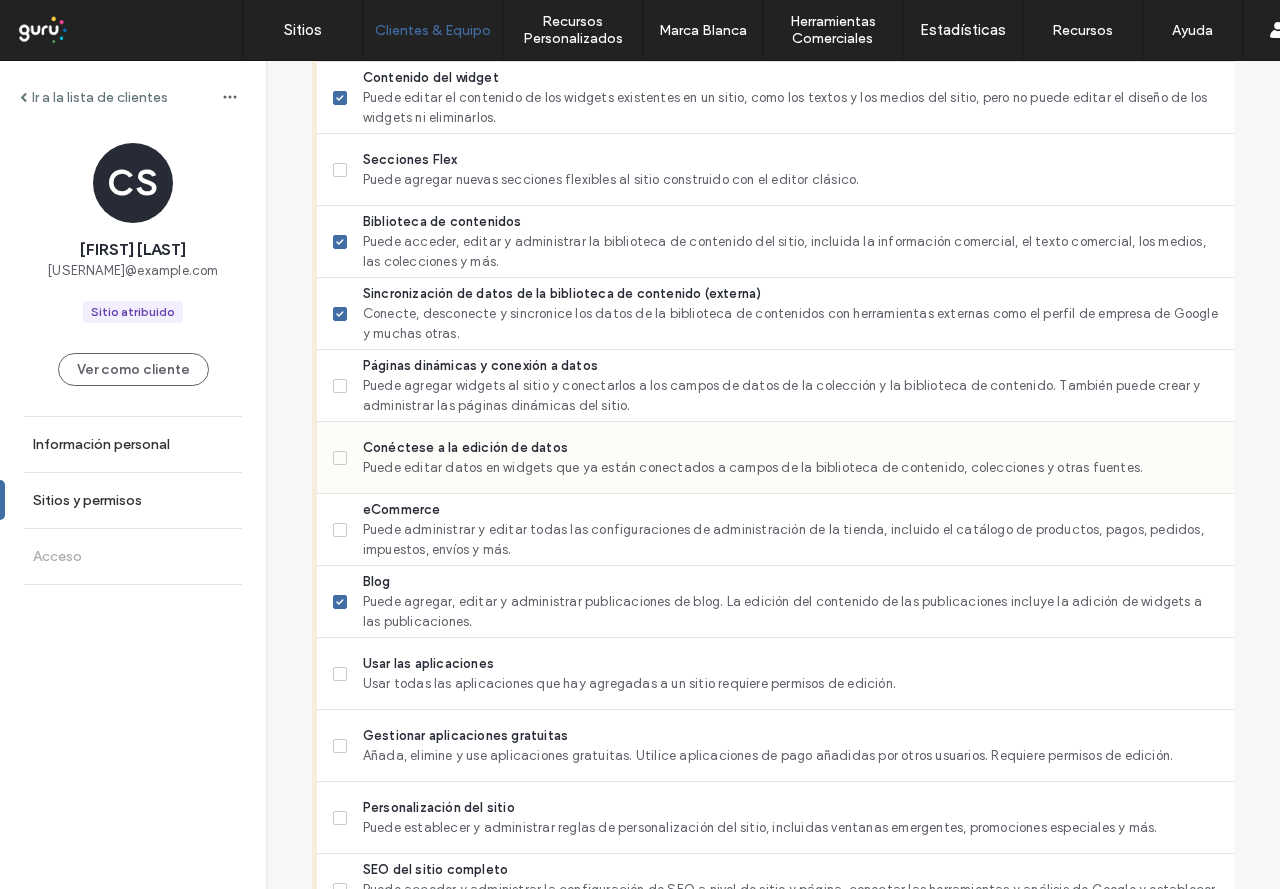 click 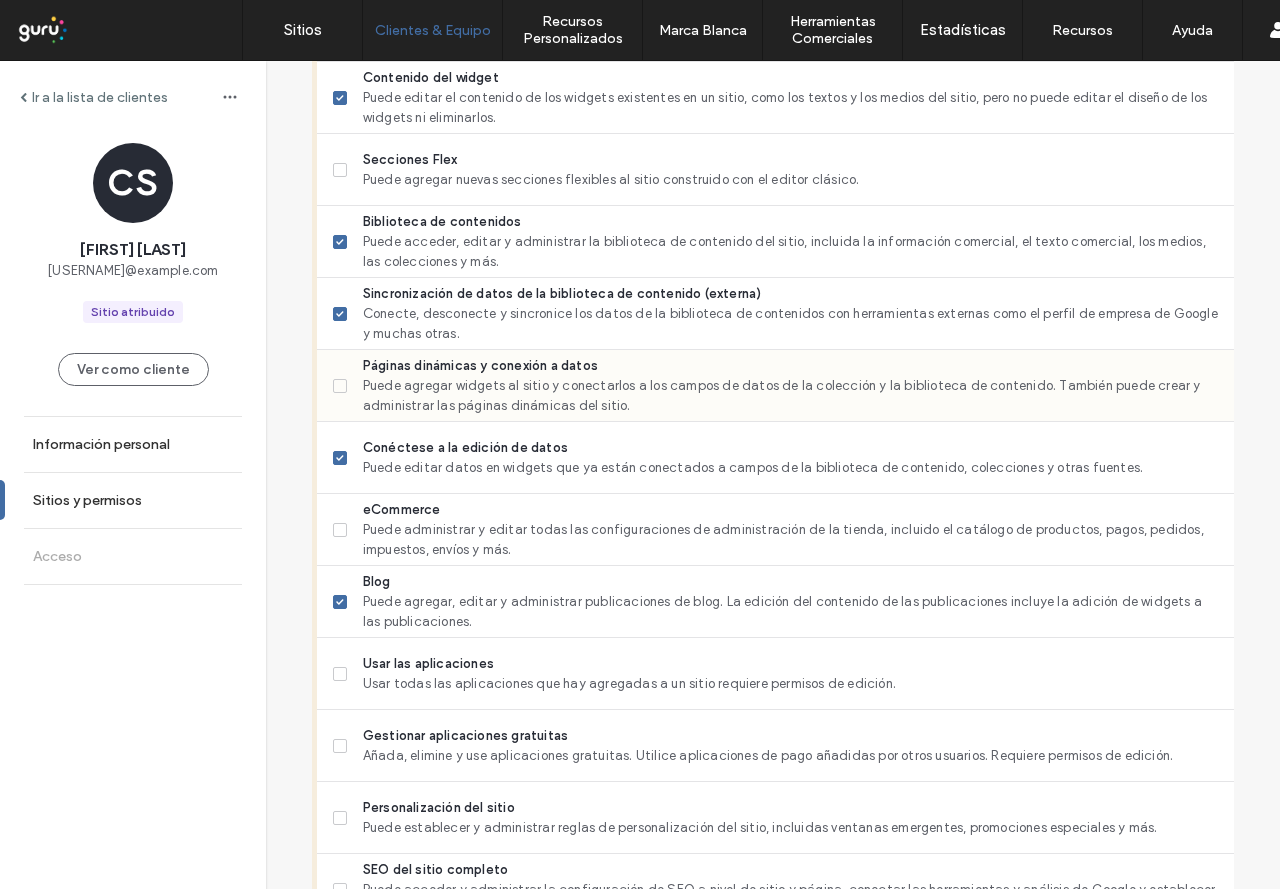 click at bounding box center (340, 386) 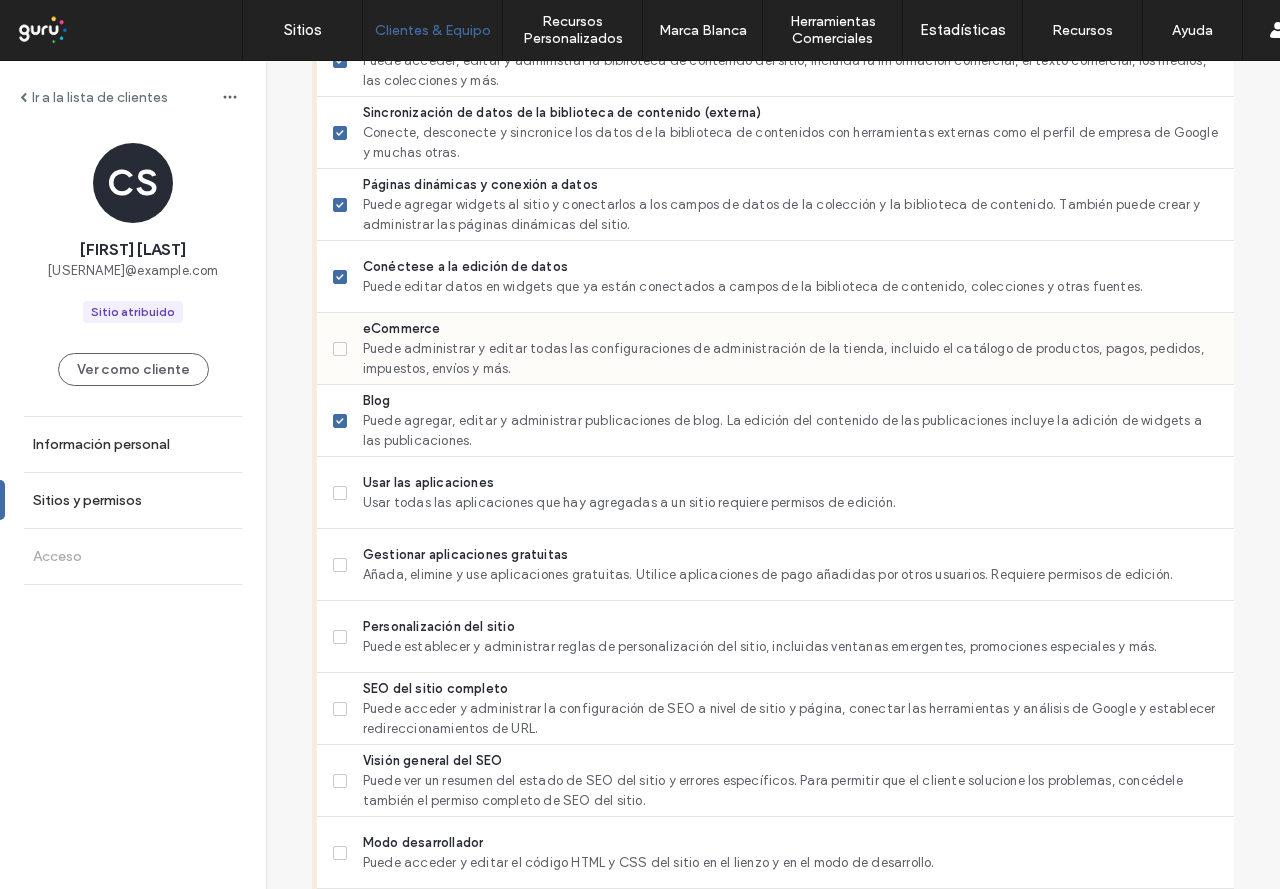scroll, scrollTop: 1100, scrollLeft: 0, axis: vertical 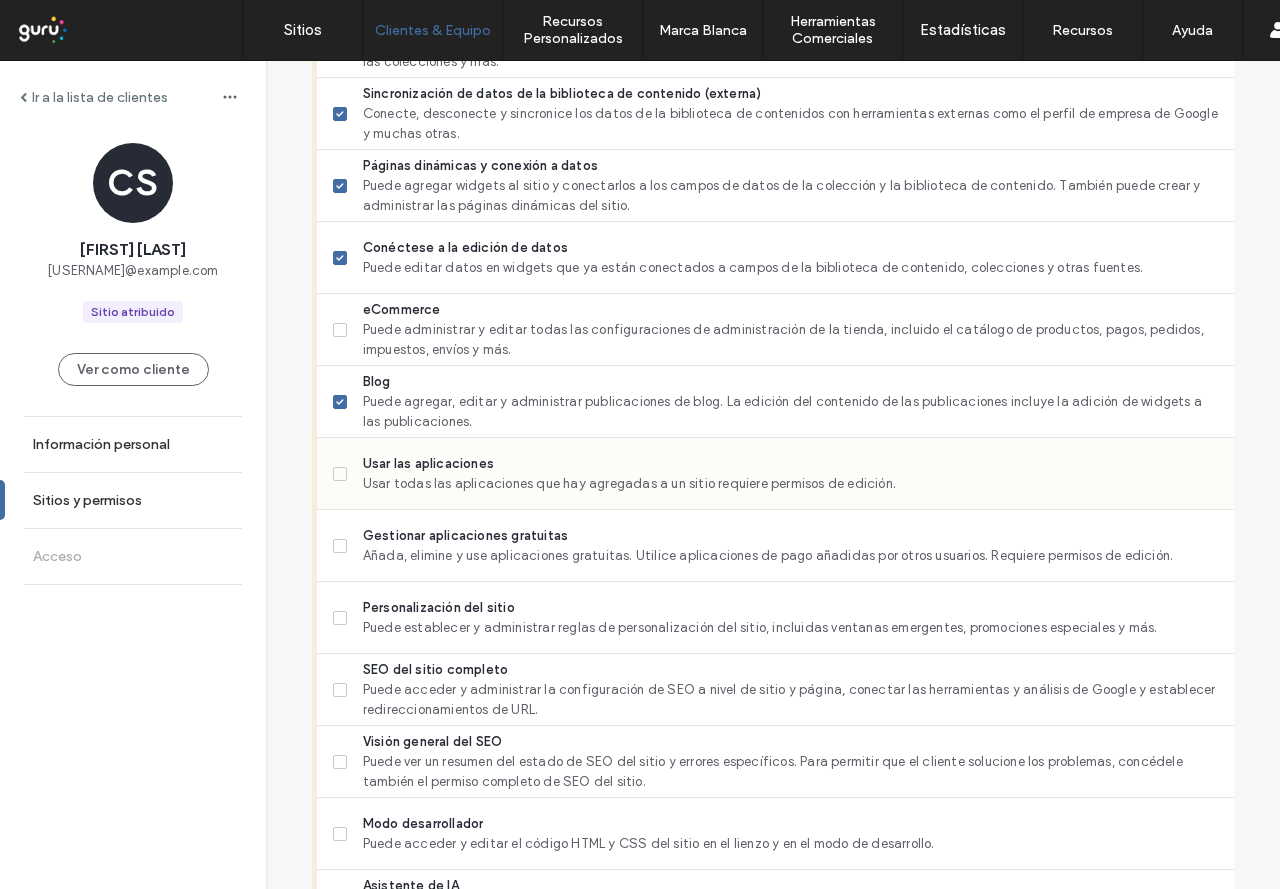 click on "Usar las aplicaciones Usar todas las aplicaciones que hay agregadas a un sitio requiere permisos de edición." at bounding box center (783, 473) 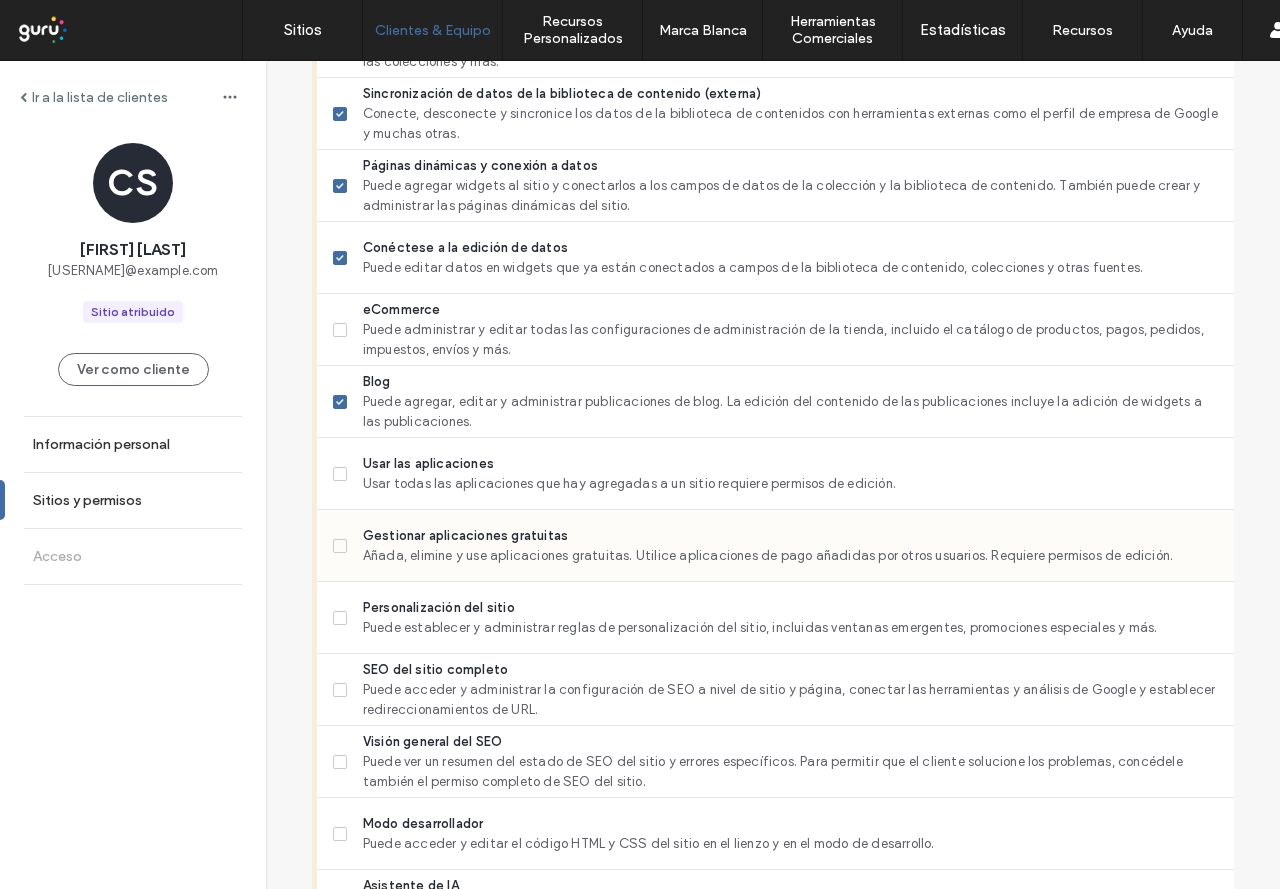 click on "Gestionar aplicaciones gratuitas Añada, elimine y use aplicaciones gratuitas. Utilice aplicaciones de pago añadidas por otros usuarios. Requiere permisos de edición." at bounding box center [775, 546] 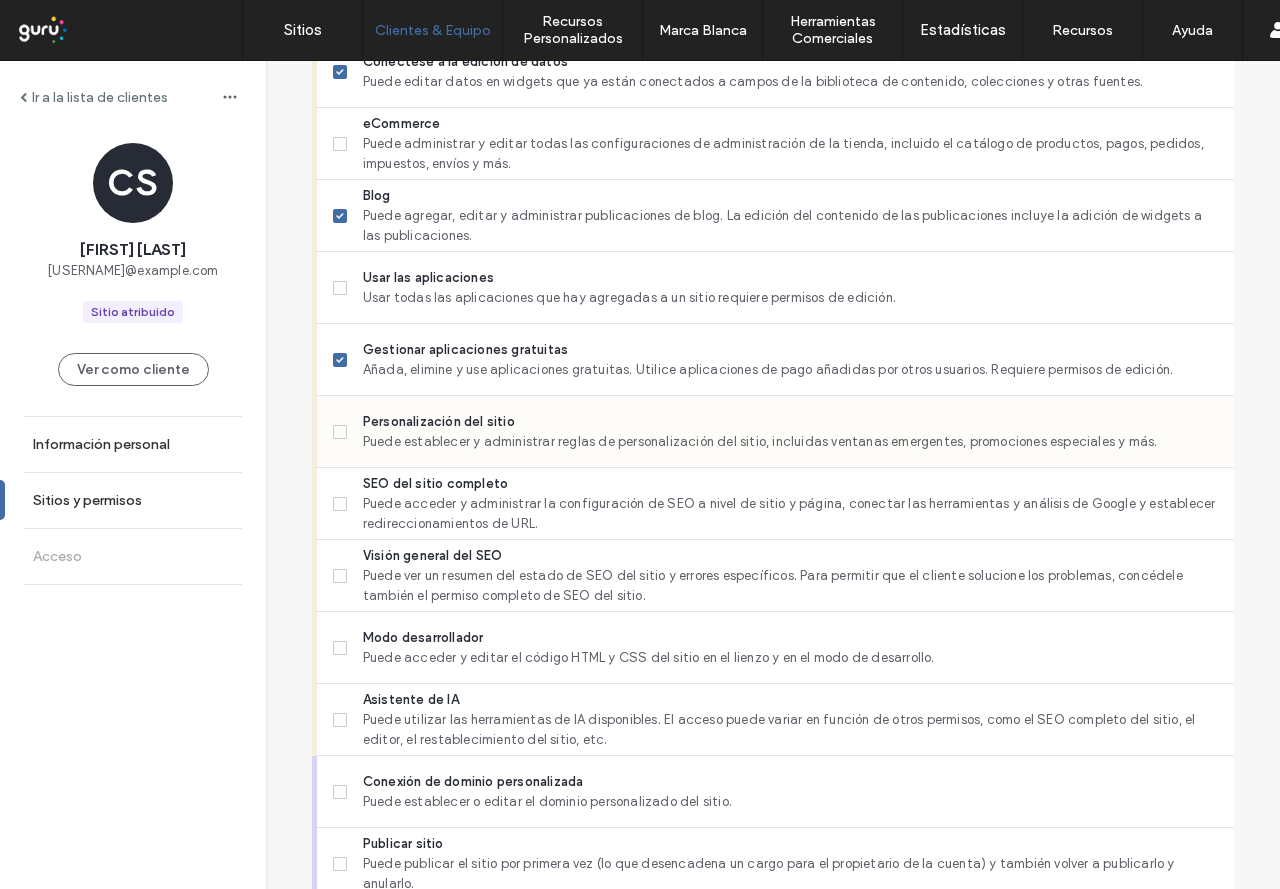 scroll, scrollTop: 1300, scrollLeft: 0, axis: vertical 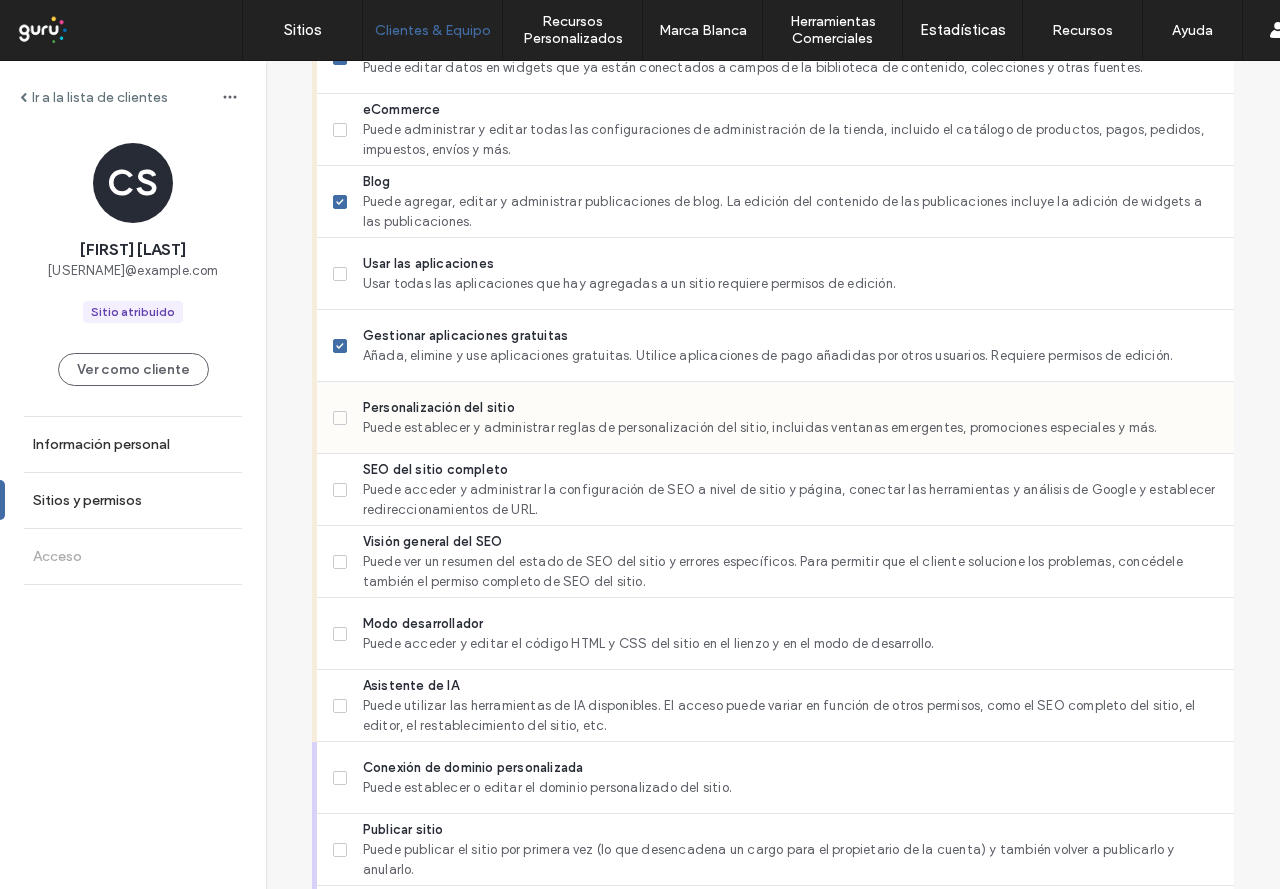 click at bounding box center (340, 418) 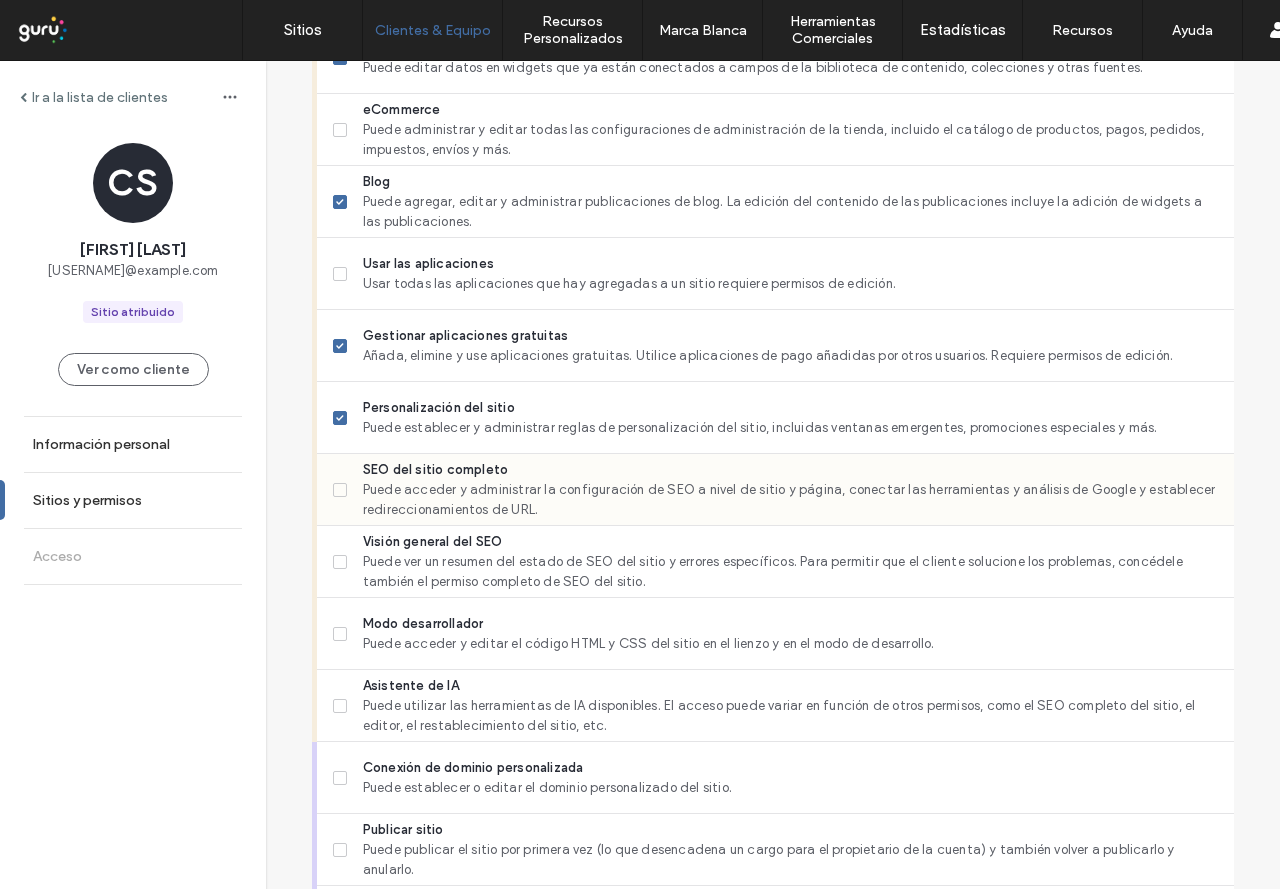 click on "SEO del sitio completo Puede acceder y administrar la configuración de SEO a nivel de sitio y página, conectar las herramientas y análisis de Google y establecer redireccionamientos de URL." at bounding box center [775, 490] 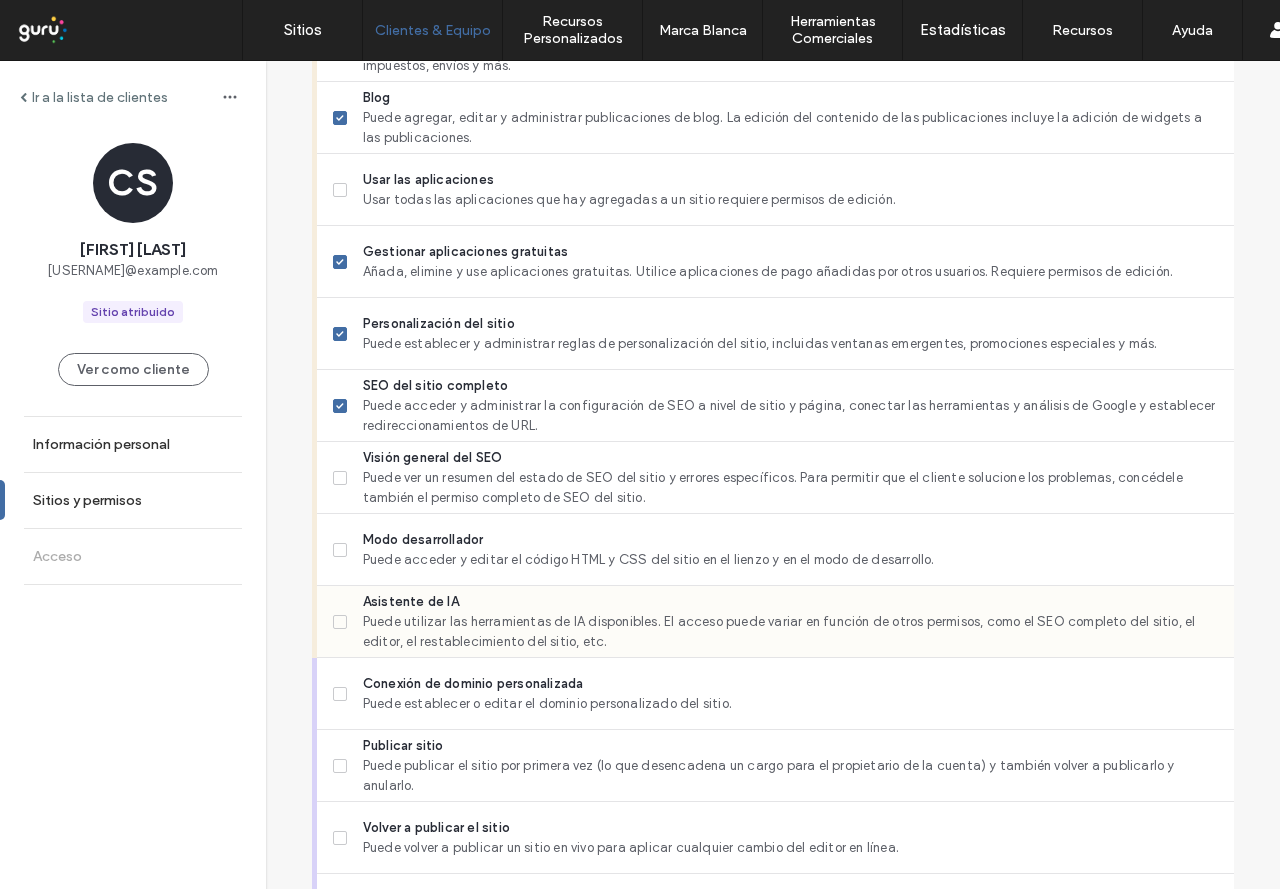 scroll, scrollTop: 1500, scrollLeft: 0, axis: vertical 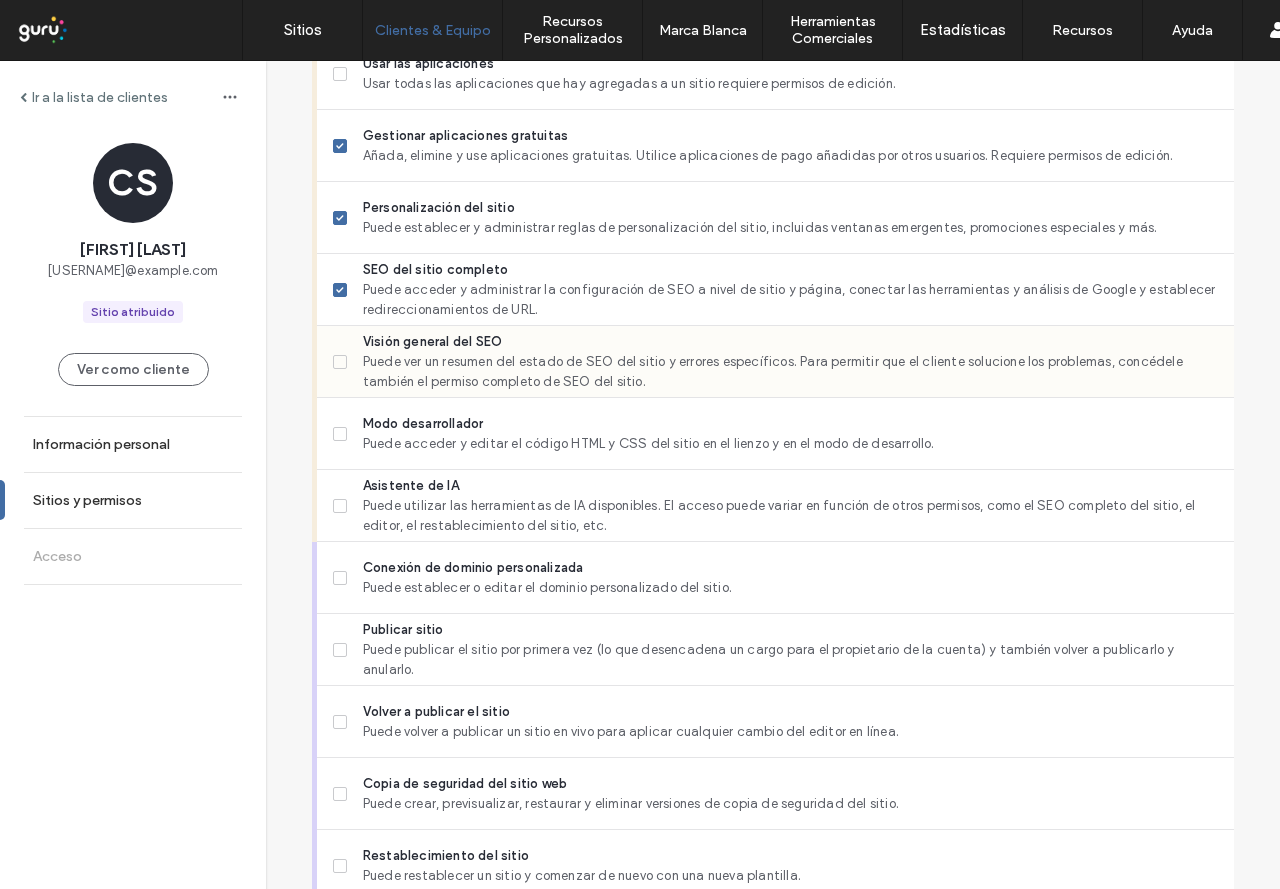 click on "Visión general del SEO Puede ver un resumen del estado de SEO del sitio y errores específicos. Para permitir que el cliente solucione los problemas, concédele también el permiso completo de SEO del sitio." at bounding box center [775, 362] 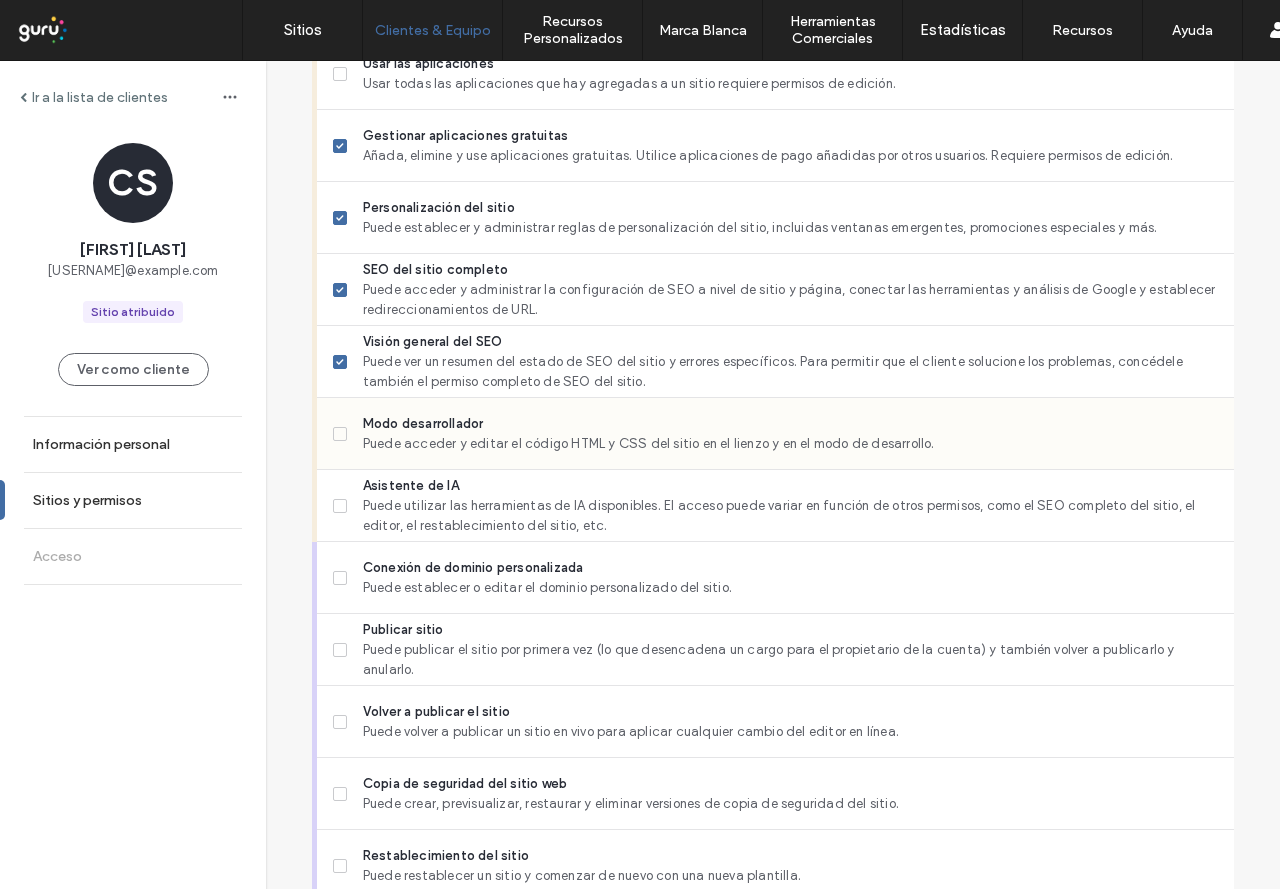 click at bounding box center [340, 434] 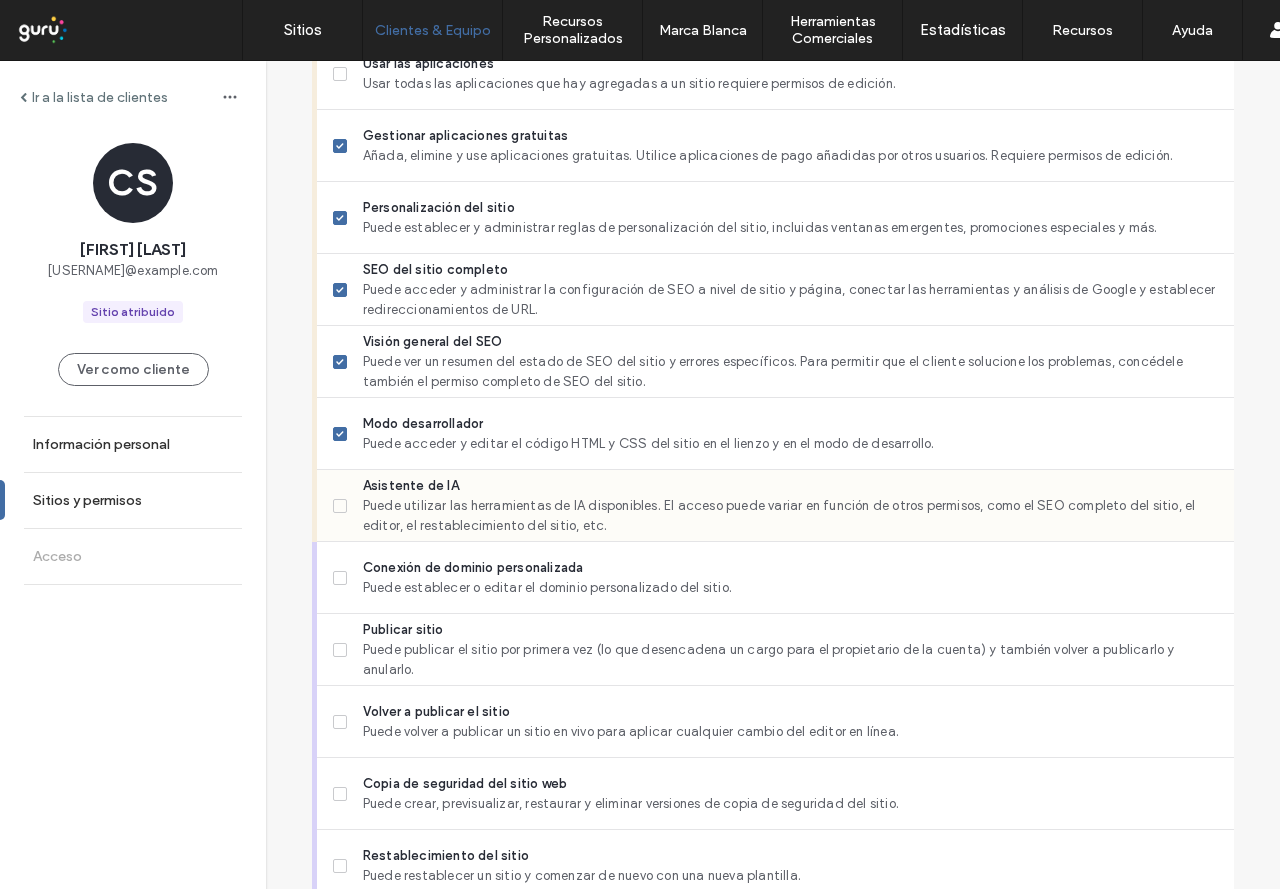 click on "Asistente de IA Puede utilizar las herramientas de IA disponibles. El acceso puede variar en función de otros permisos, como el SEO completo del sitio, el editor, el restablecimiento del sitio, etc." at bounding box center [775, 506] 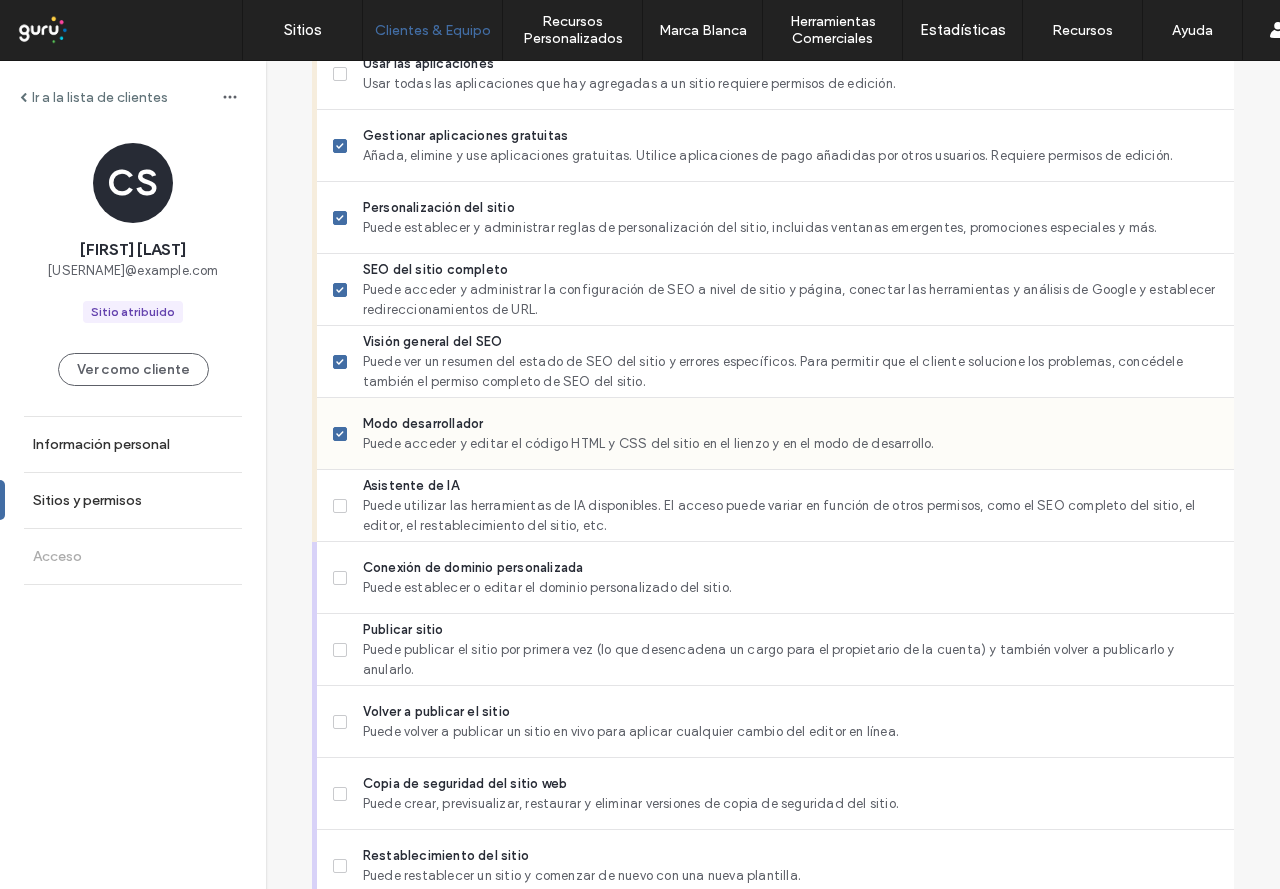 click on "Modo desarrollador Puede acceder y editar el código HTML y CSS del sitio en el lienzo y en el modo de desarrollo." at bounding box center (775, 434) 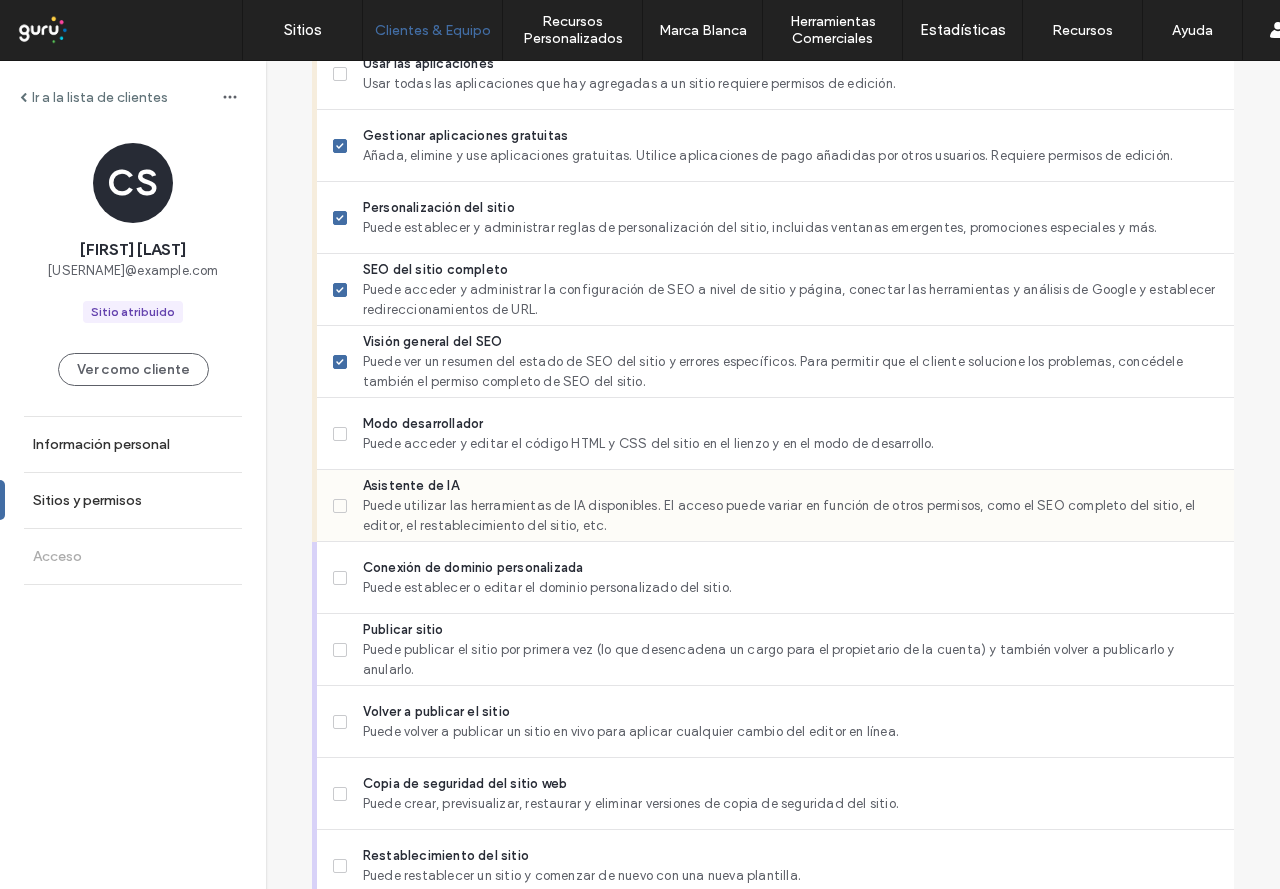 click at bounding box center (340, 506) 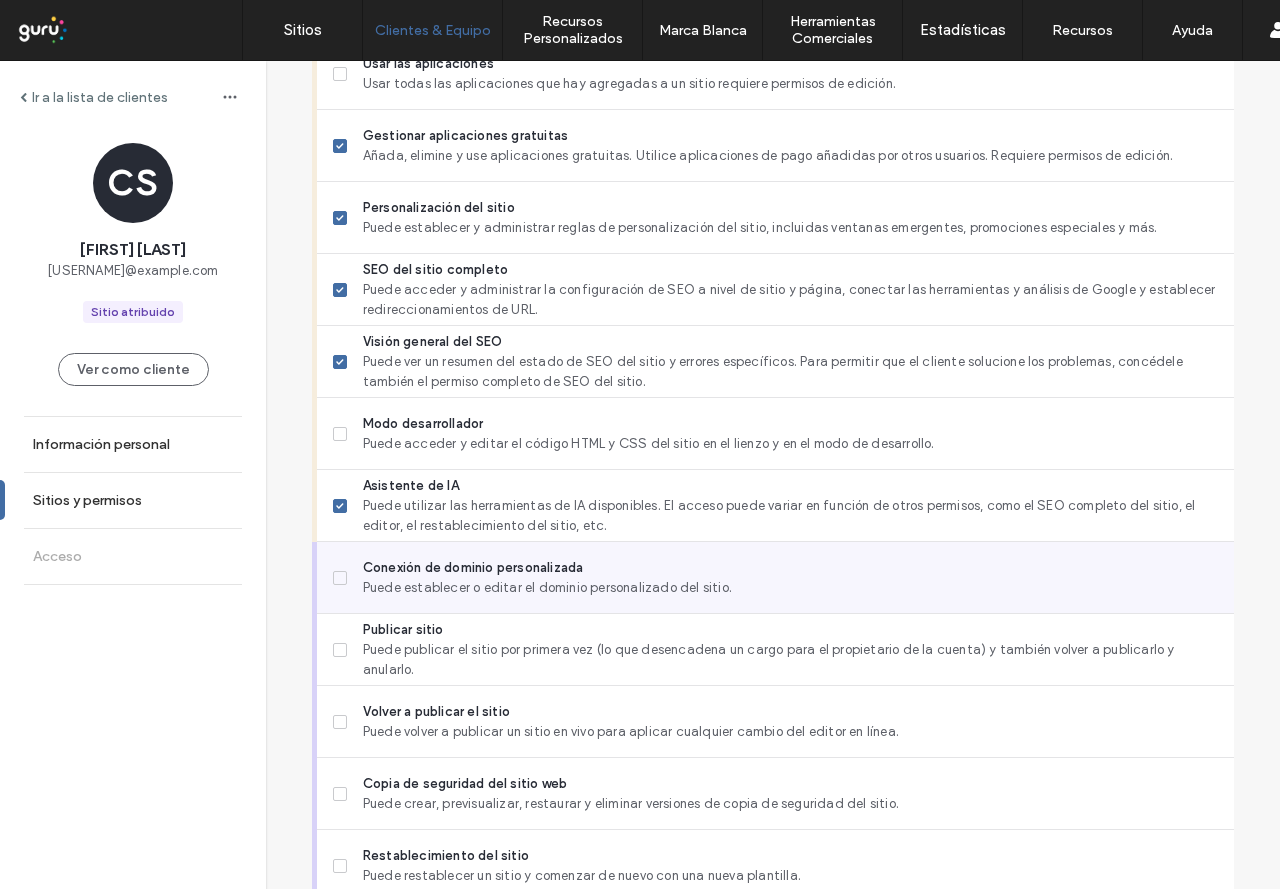 scroll, scrollTop: 1586, scrollLeft: 0, axis: vertical 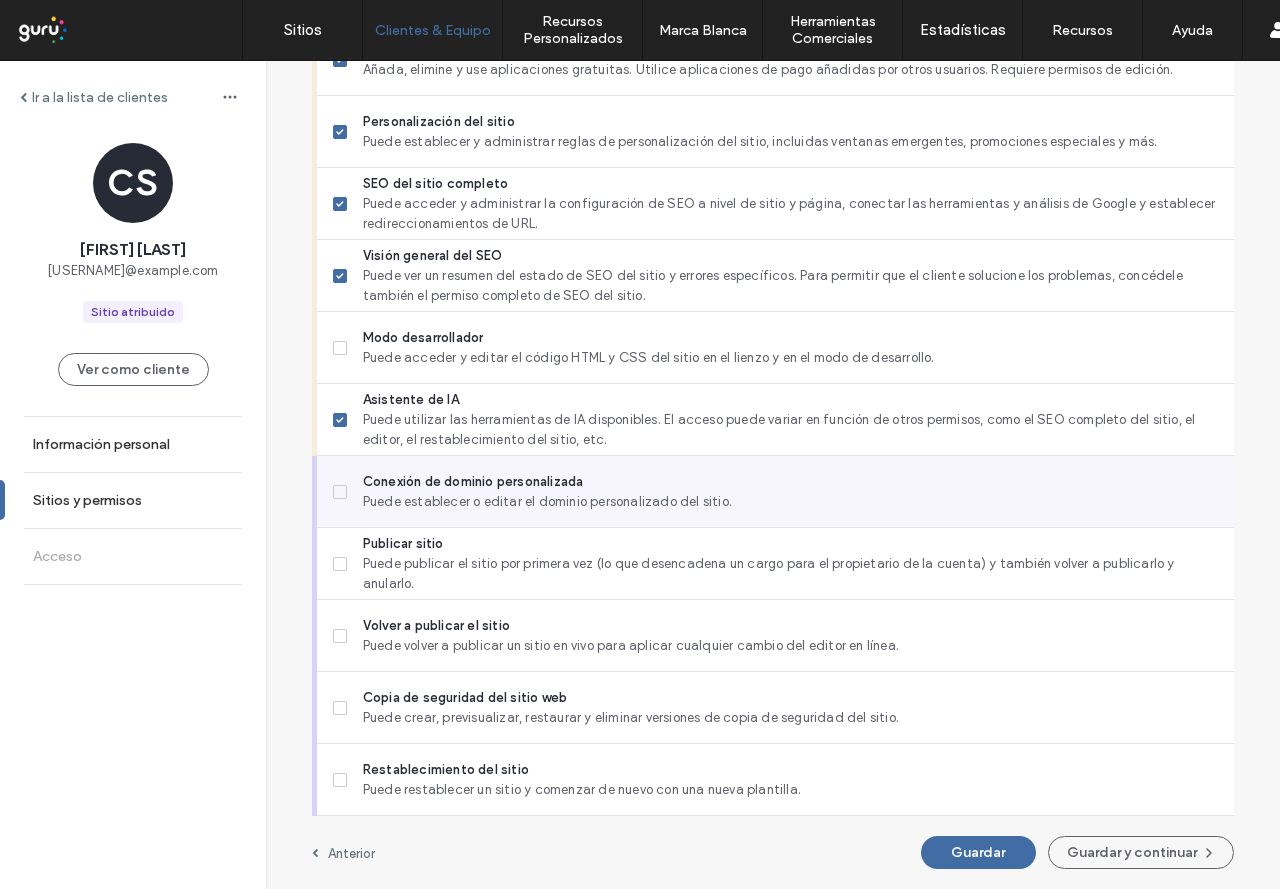 click on "Conexión de dominio personalizada Puede establecer o editar el dominio personalizado del sitio." at bounding box center [783, 491] 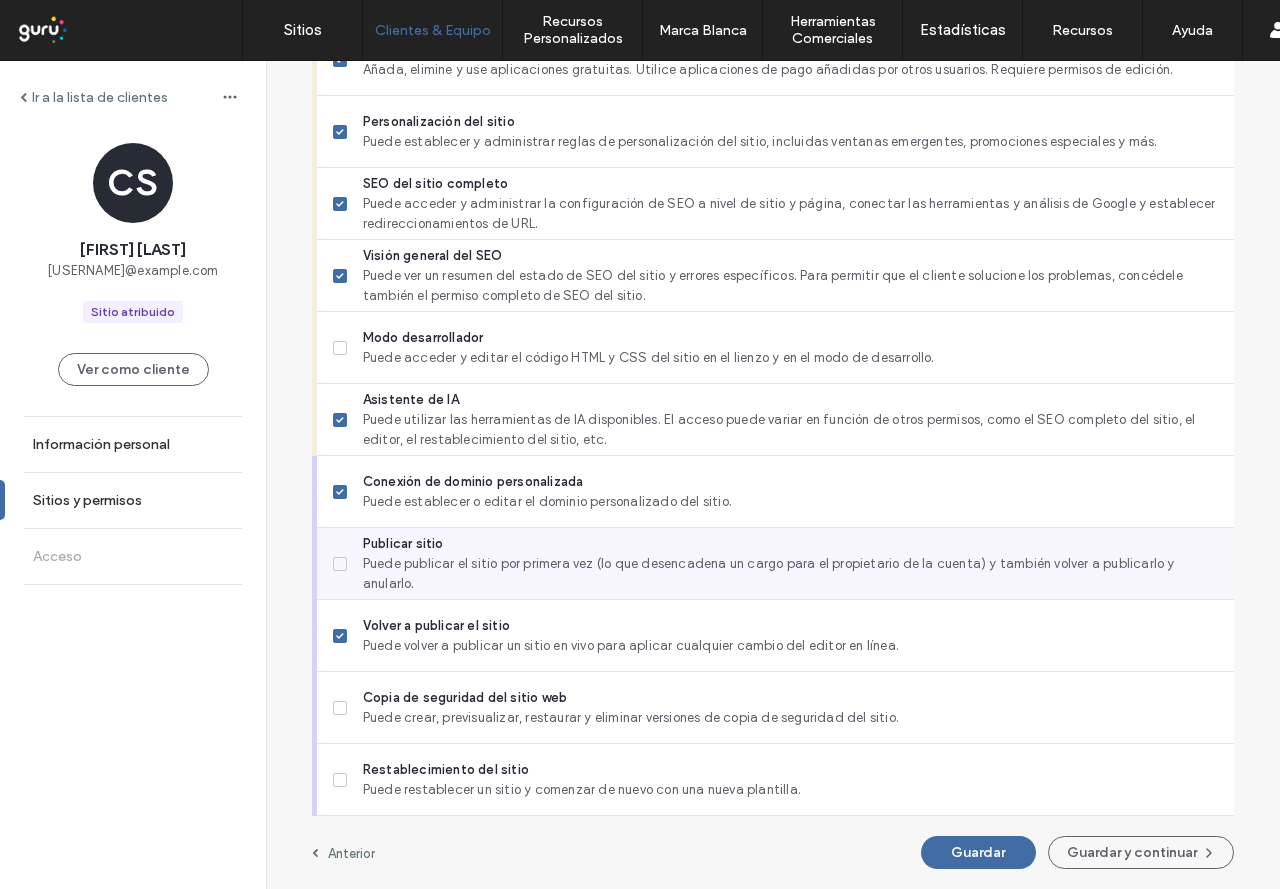 click on "Publicar sitio Puede publicar el sitio por primera vez (lo que desencadena un cargo para el propietario de la cuenta) y también volver a publicarlo y anularlo." at bounding box center [783, 563] 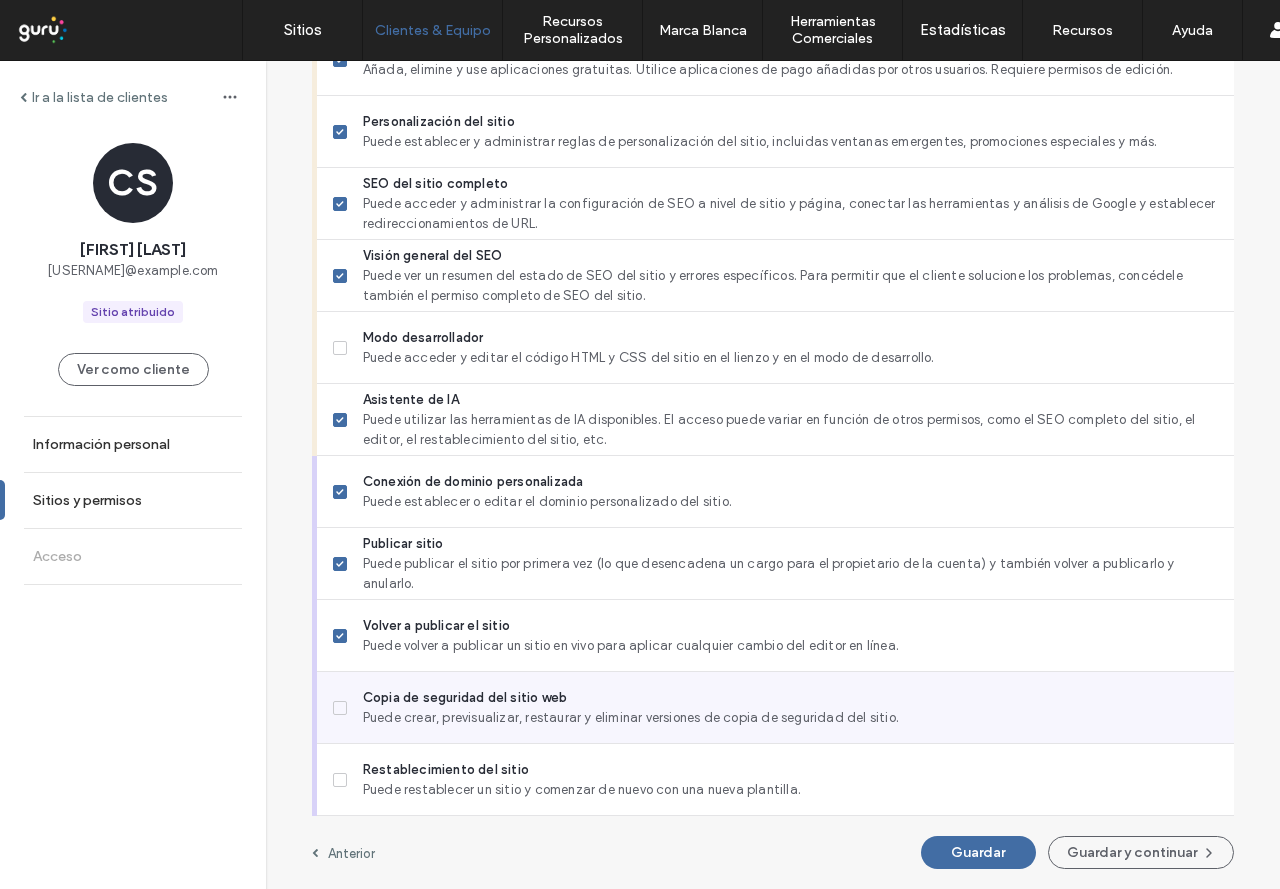 click on "Copia de seguridad del sitio web Puede crear, previsualizar, restaurar y eliminar versiones de copia de seguridad del sitio." at bounding box center [775, 708] 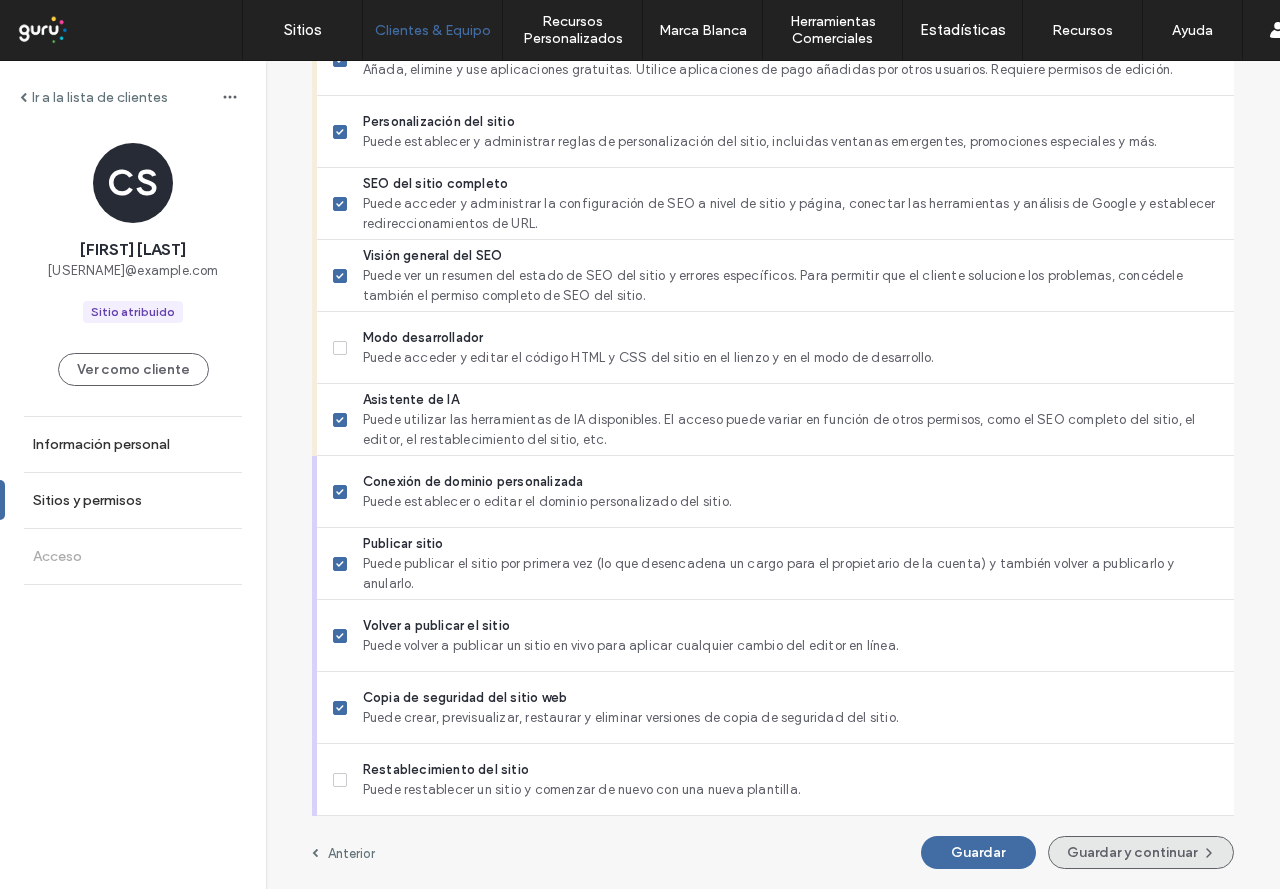 click on "Guardar y continuar" at bounding box center (1141, 852) 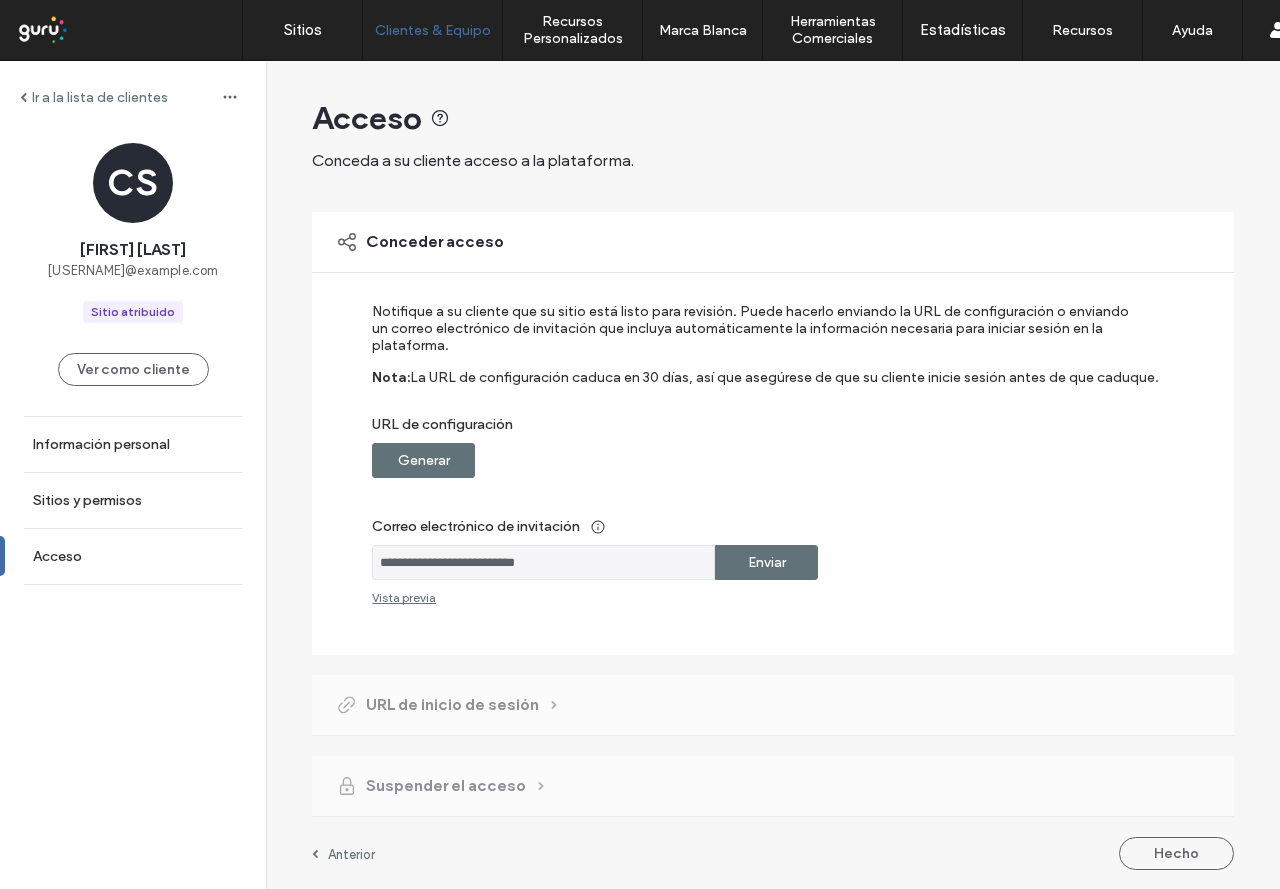 scroll, scrollTop: 4, scrollLeft: 0, axis: vertical 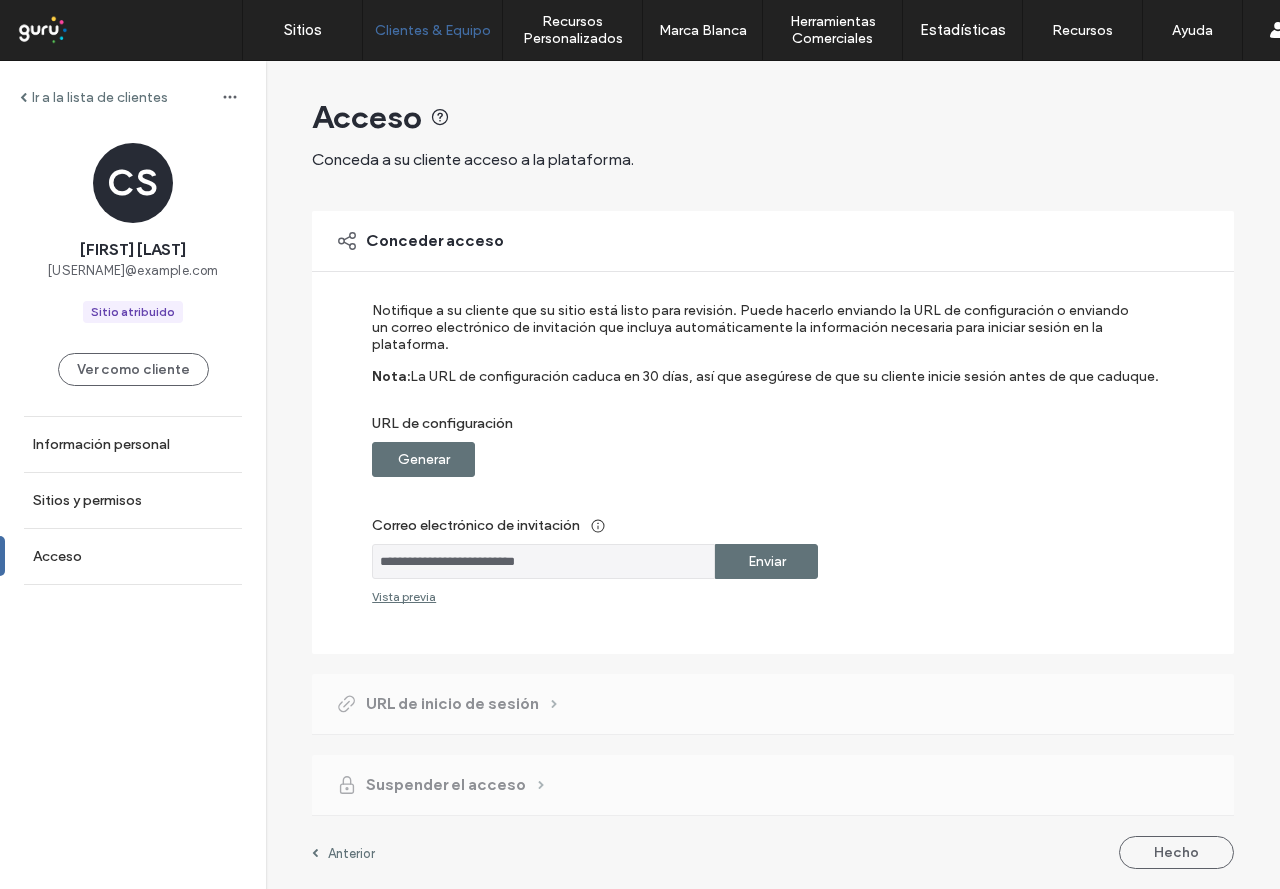 click on "Enviar" at bounding box center (767, 561) 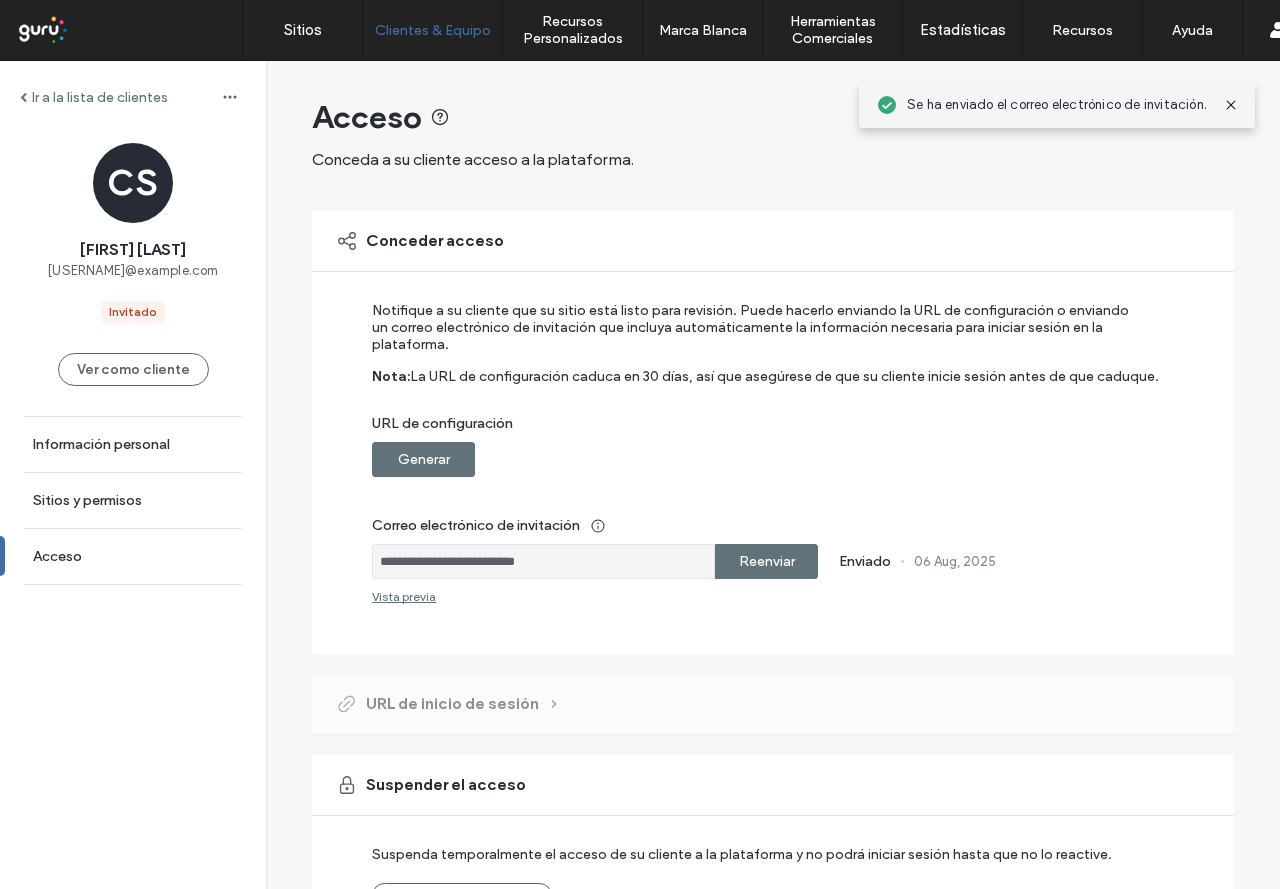scroll, scrollTop: 136, scrollLeft: 0, axis: vertical 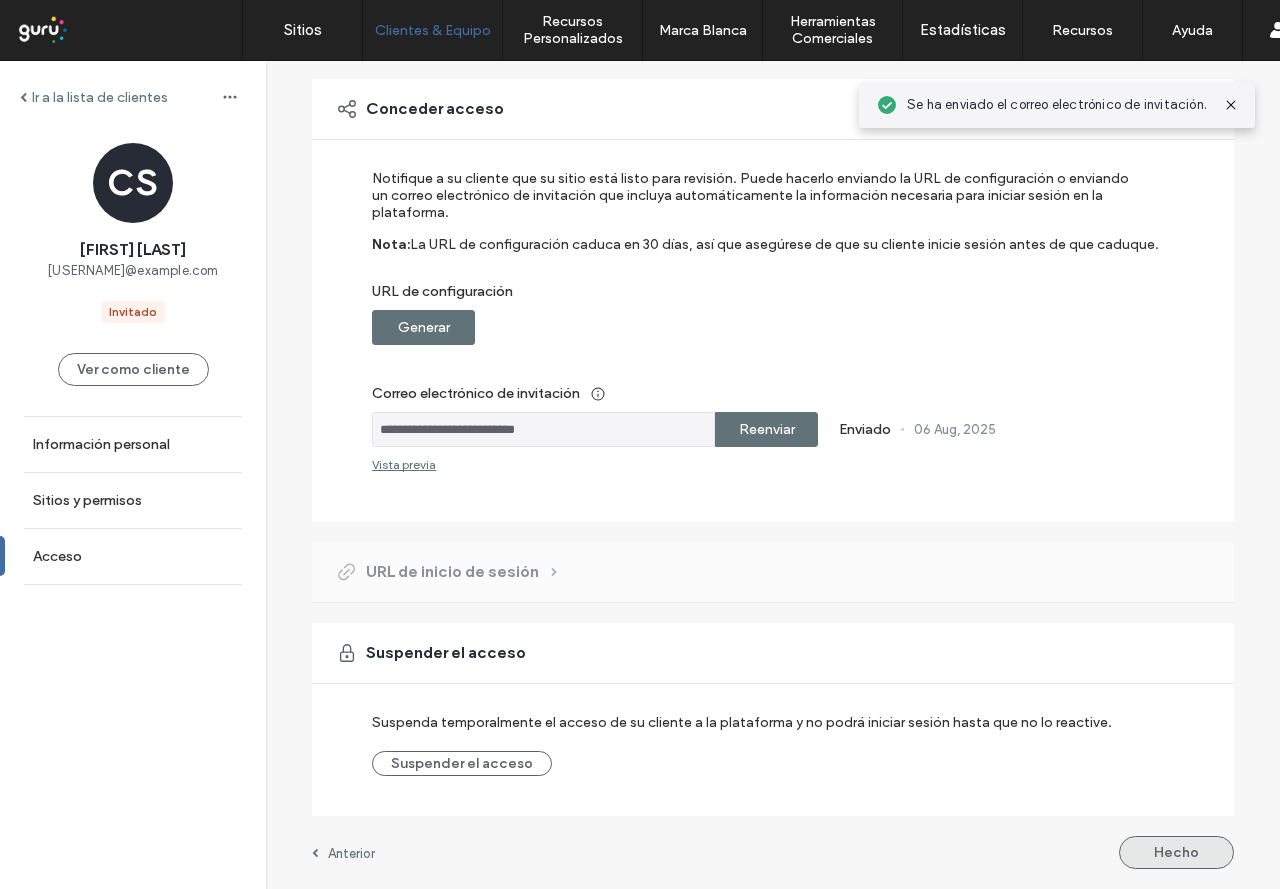 click on "Hecho" at bounding box center (1176, 852) 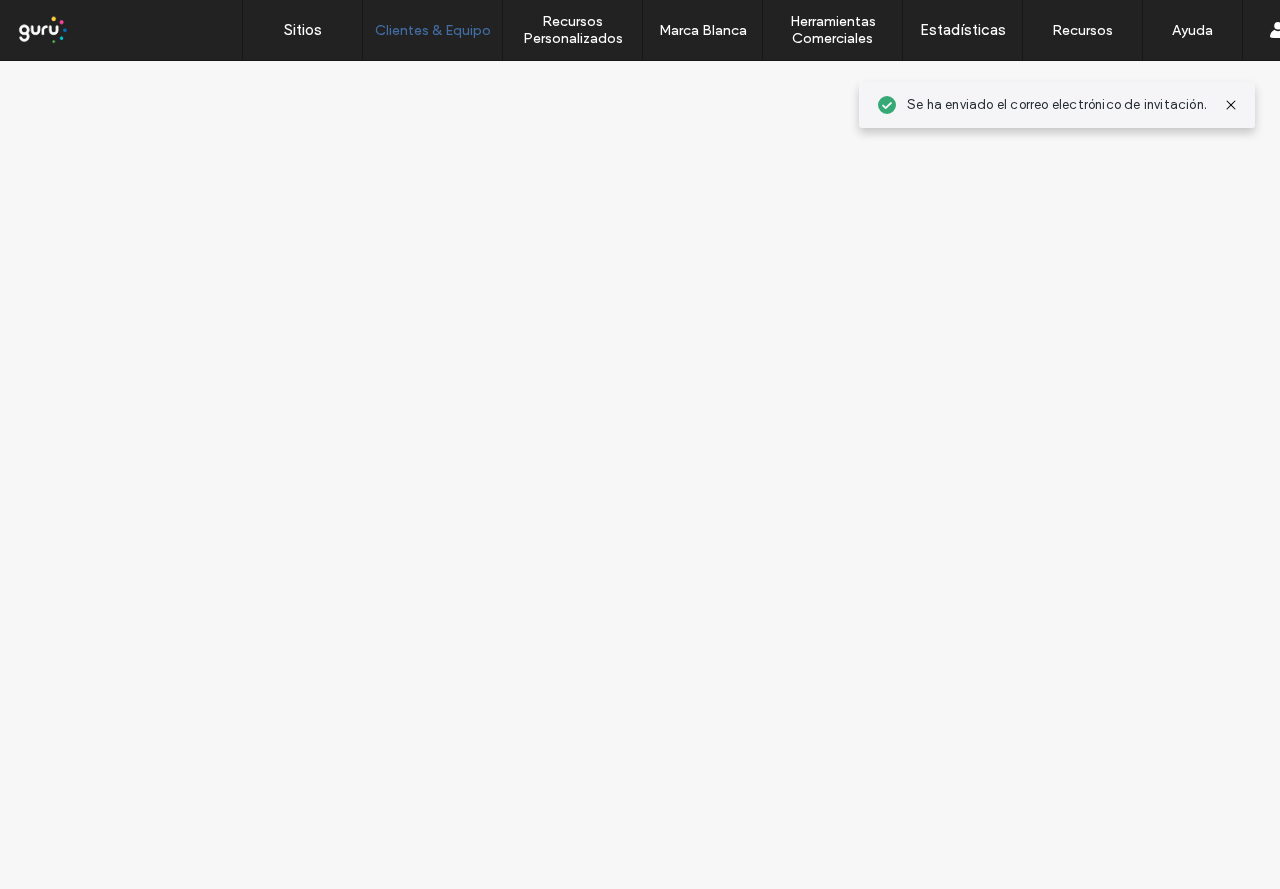 scroll, scrollTop: 0, scrollLeft: 0, axis: both 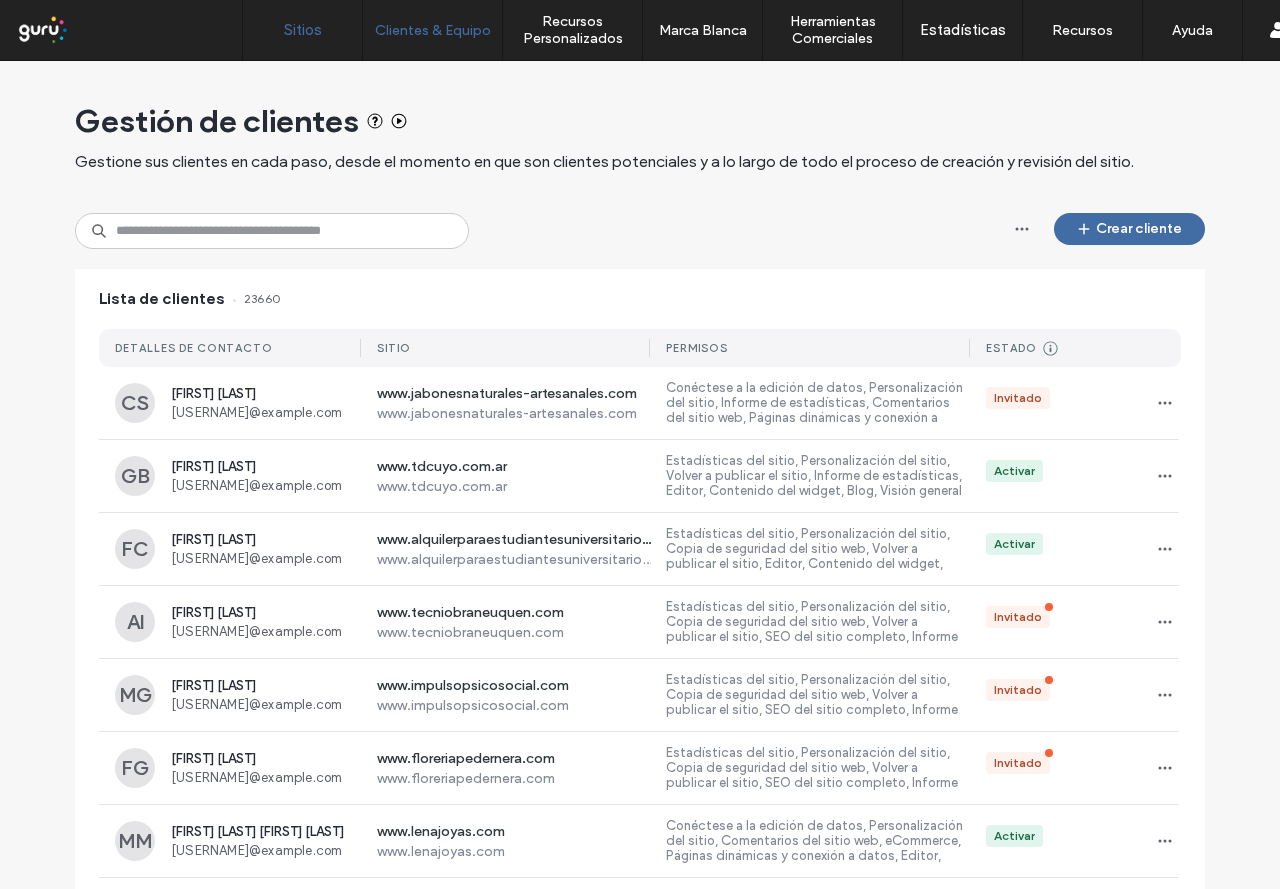 click on "Sitios" at bounding box center (303, 30) 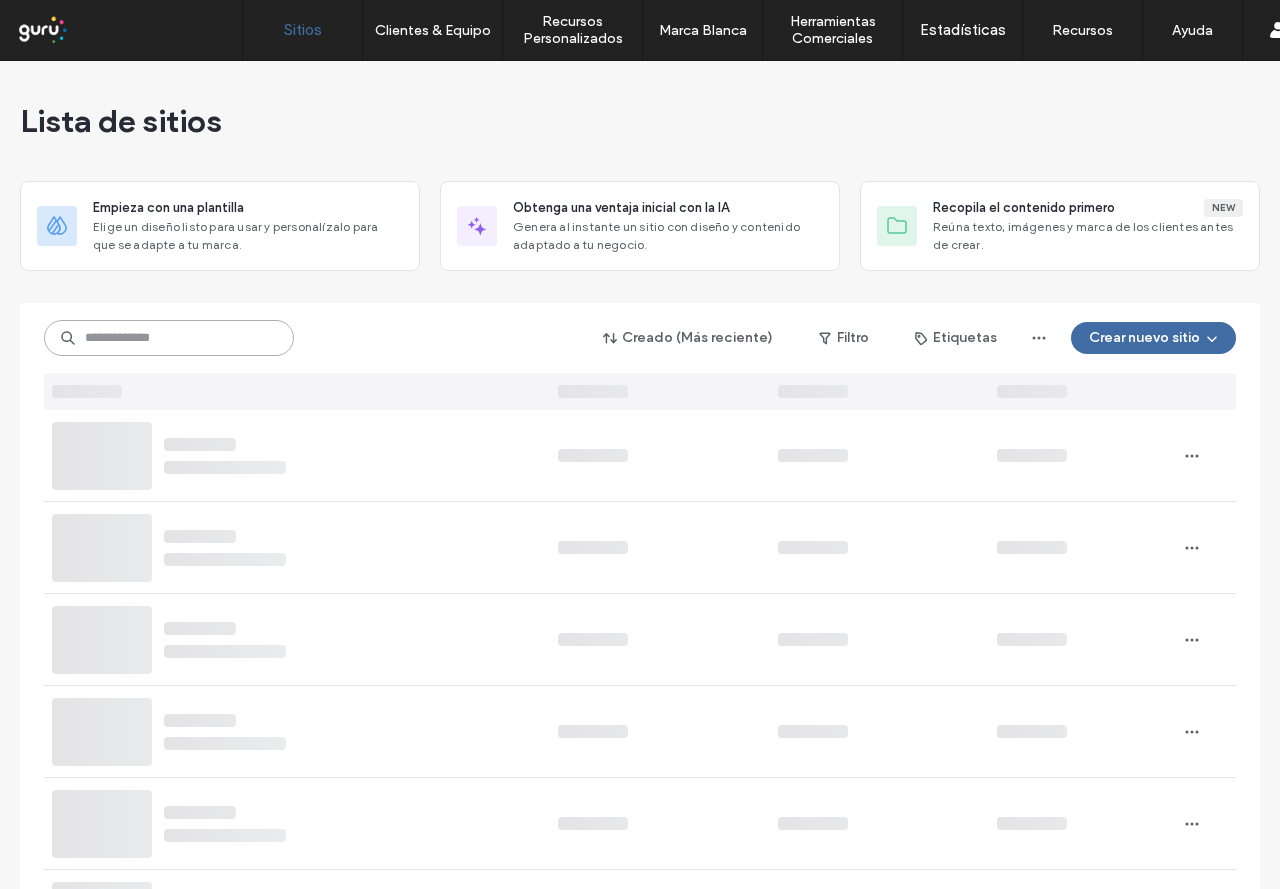 paste on "**********" 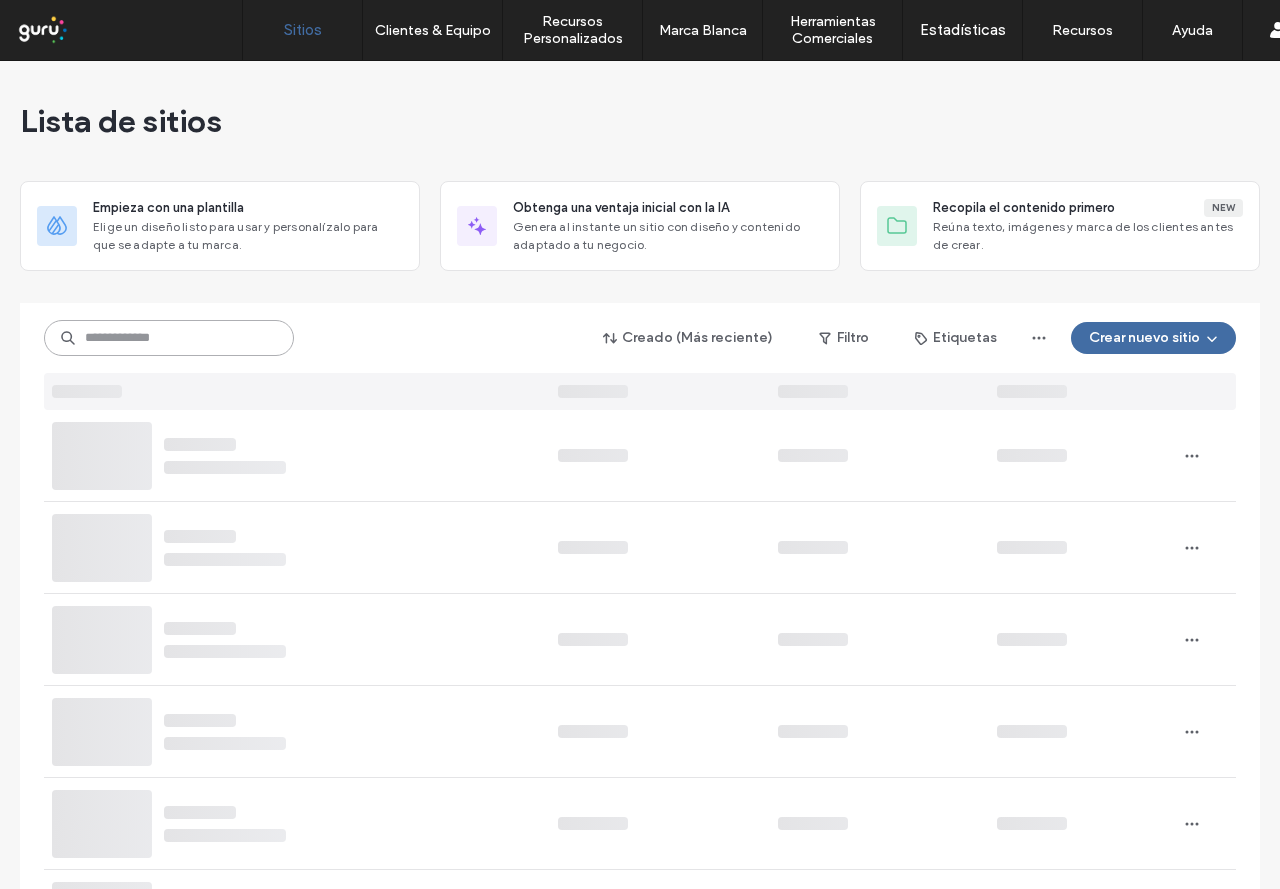 type on "**********" 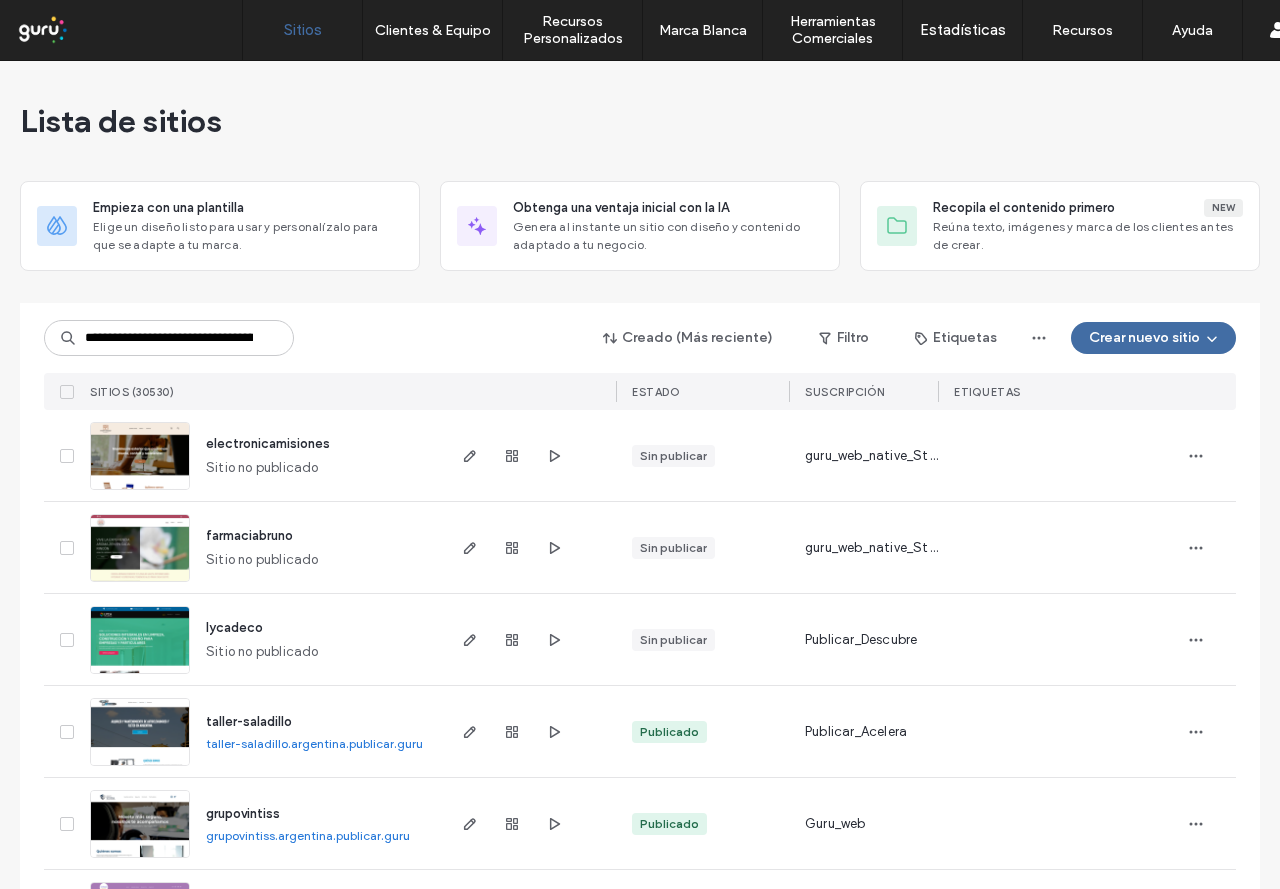 scroll, scrollTop: 0, scrollLeft: 0, axis: both 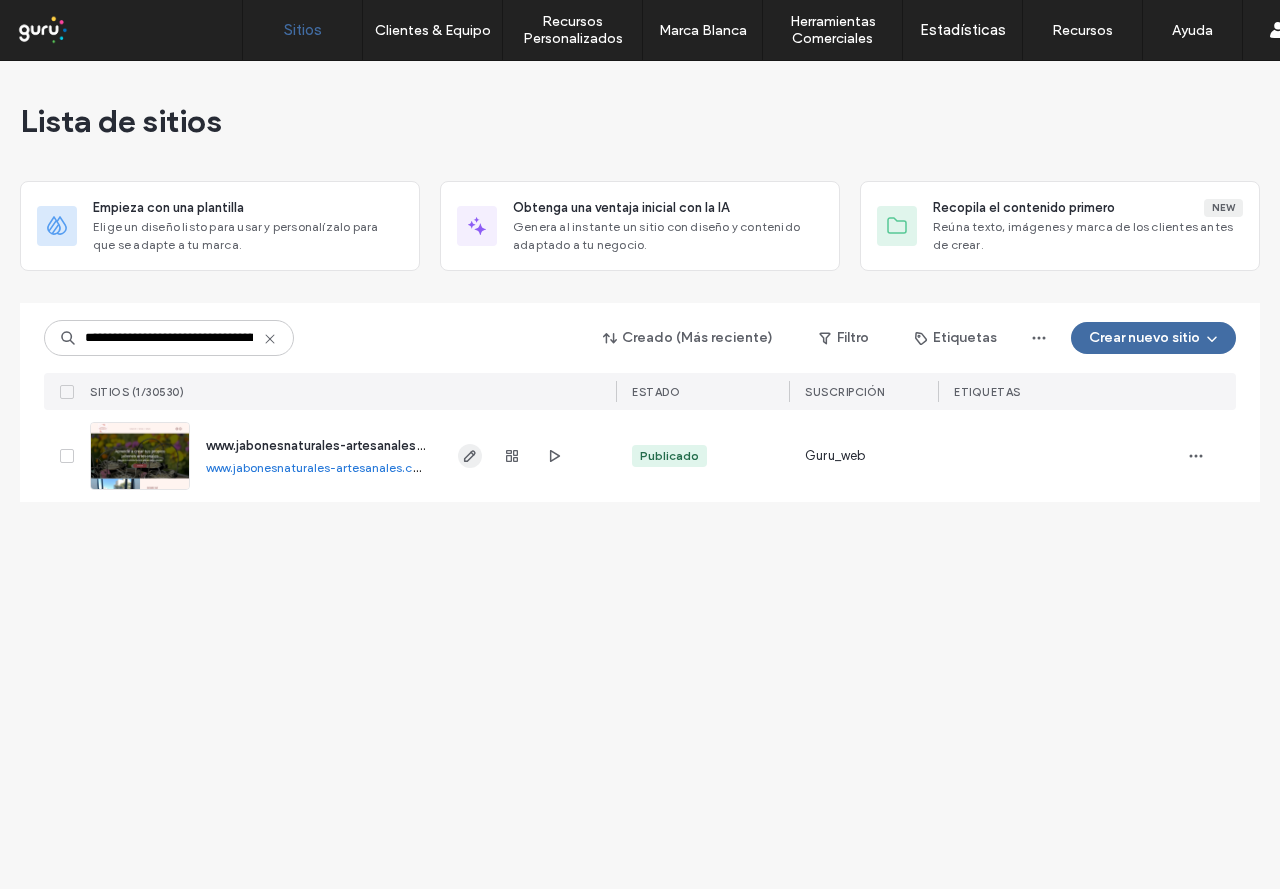 click 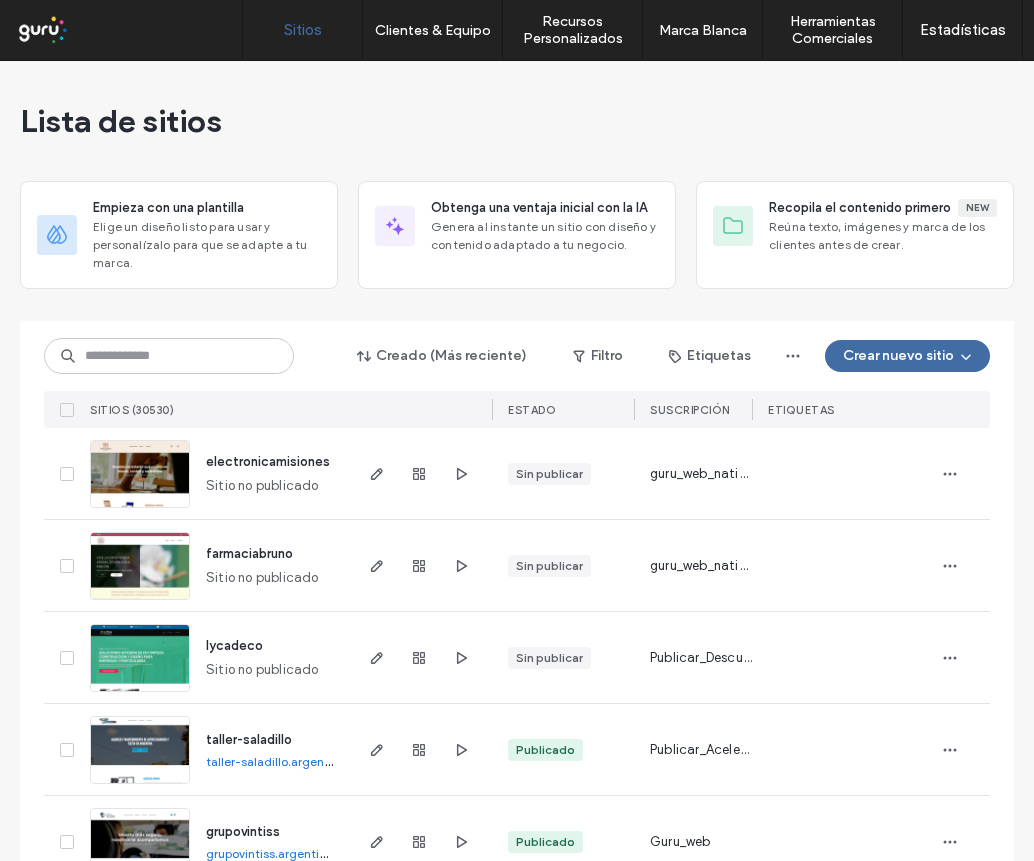 scroll, scrollTop: 0, scrollLeft: 0, axis: both 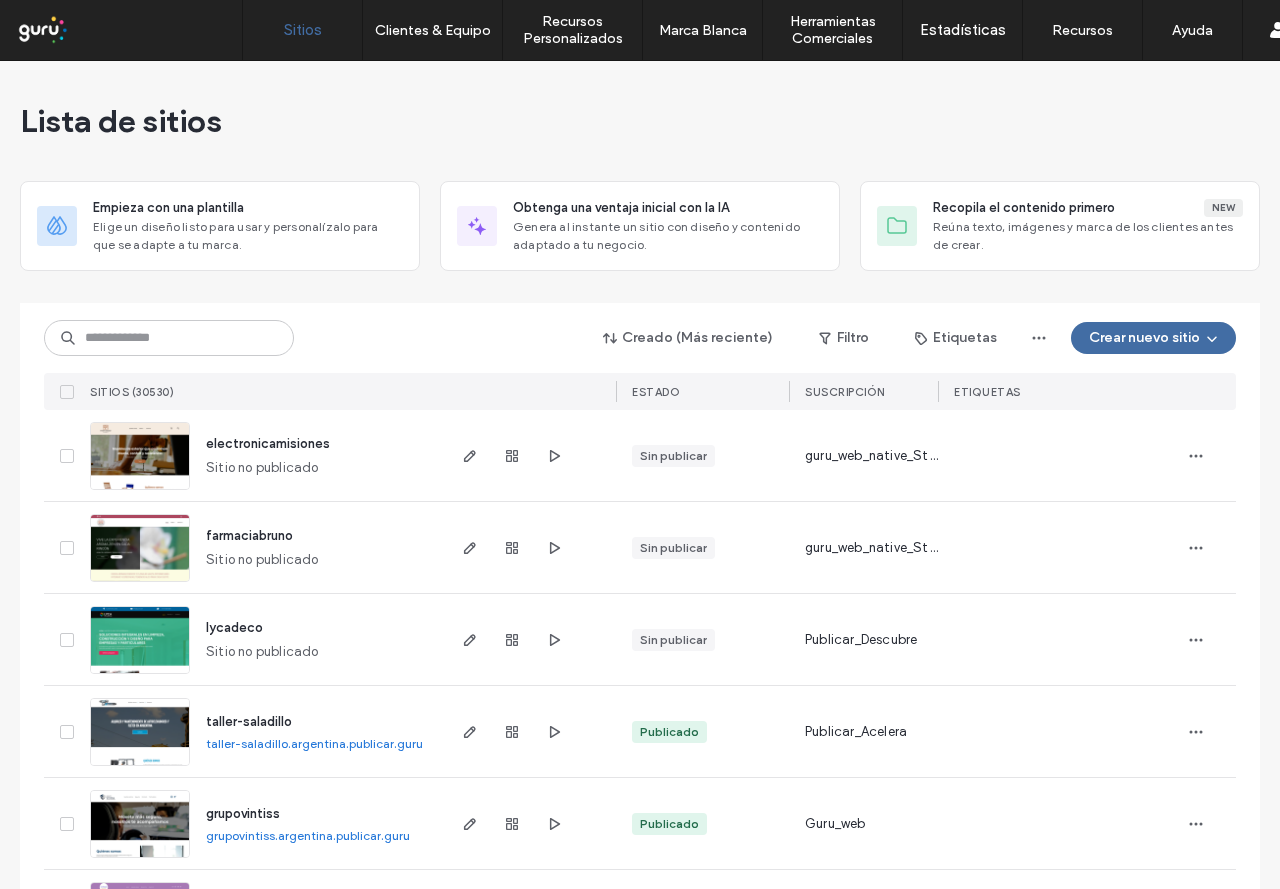 click on "SITIOS (30530)" at bounding box center (262, 391) 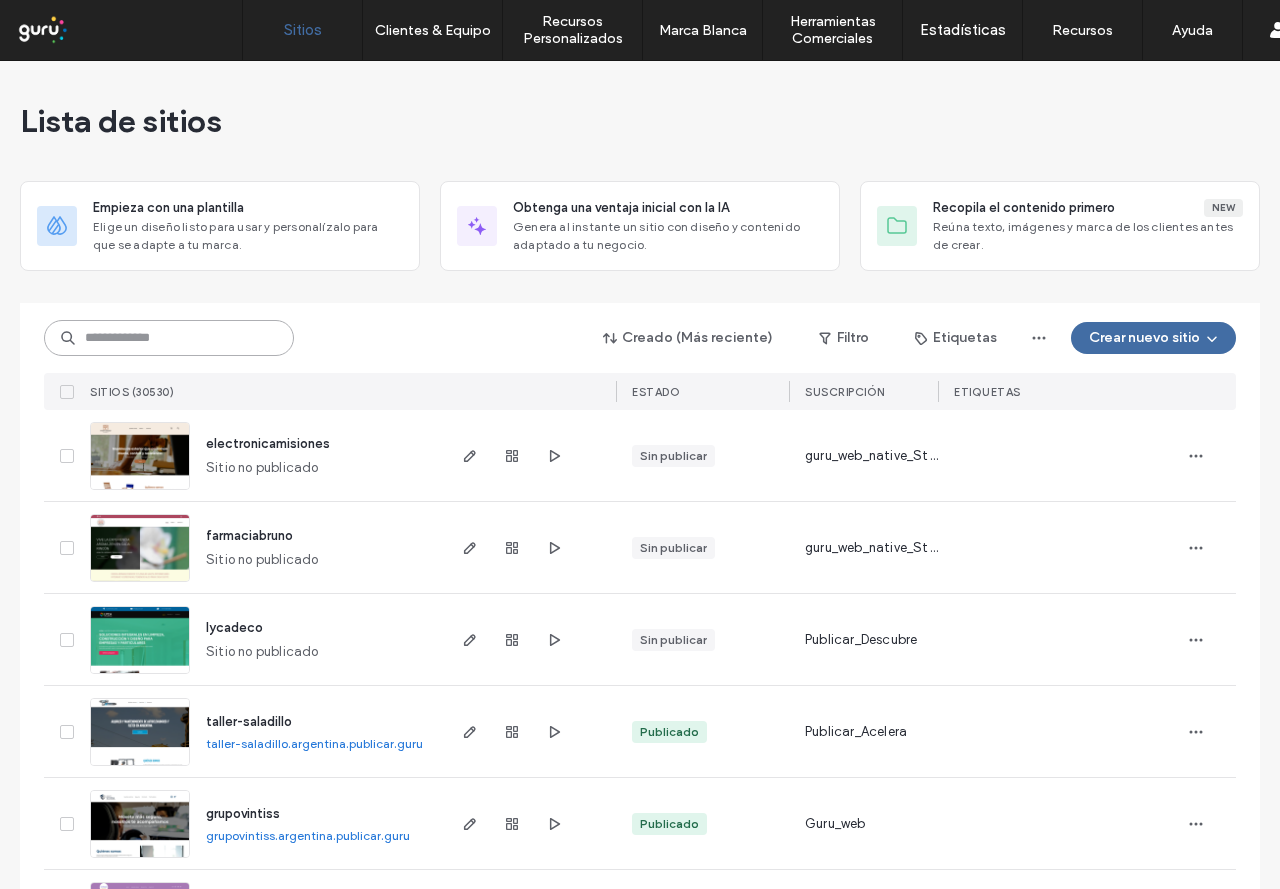 click at bounding box center [169, 338] 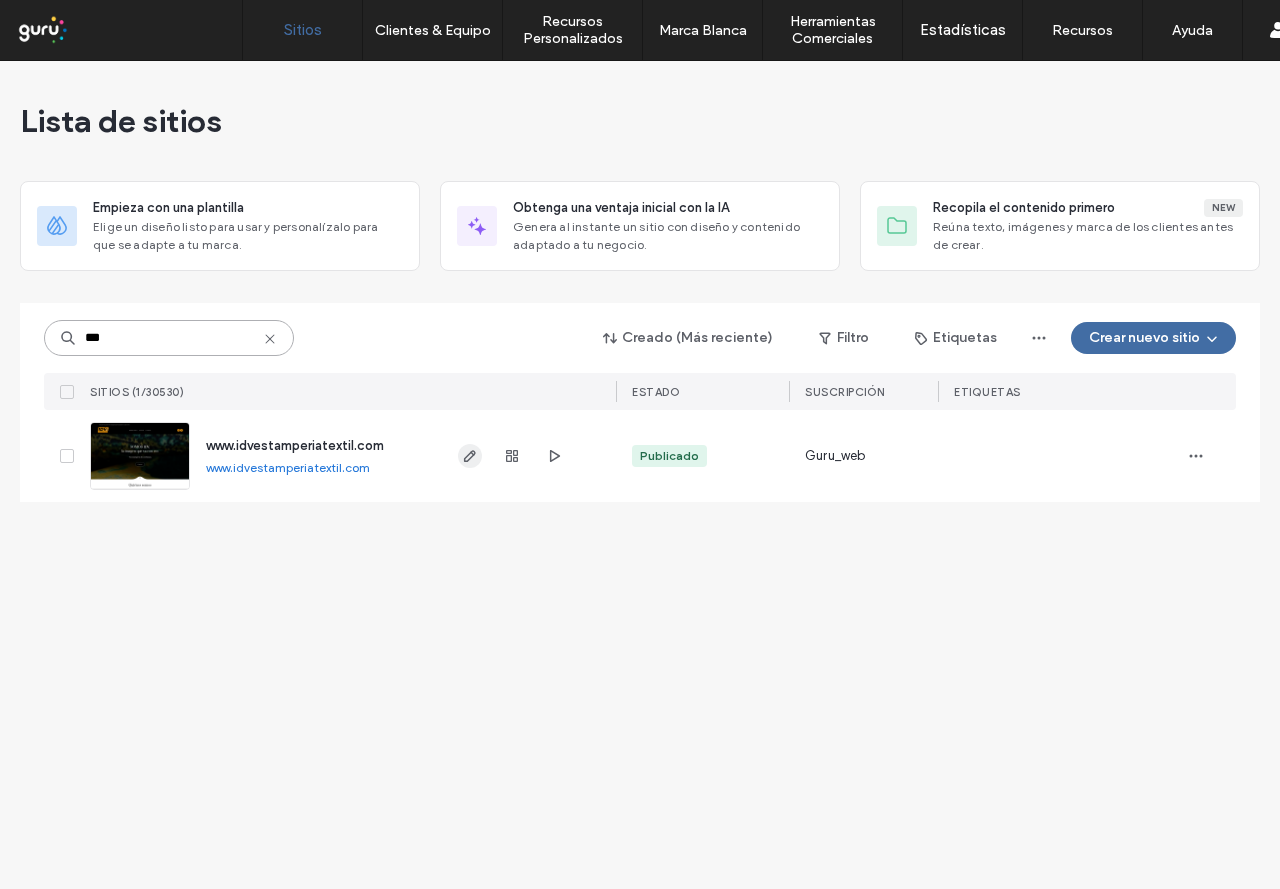 type on "***" 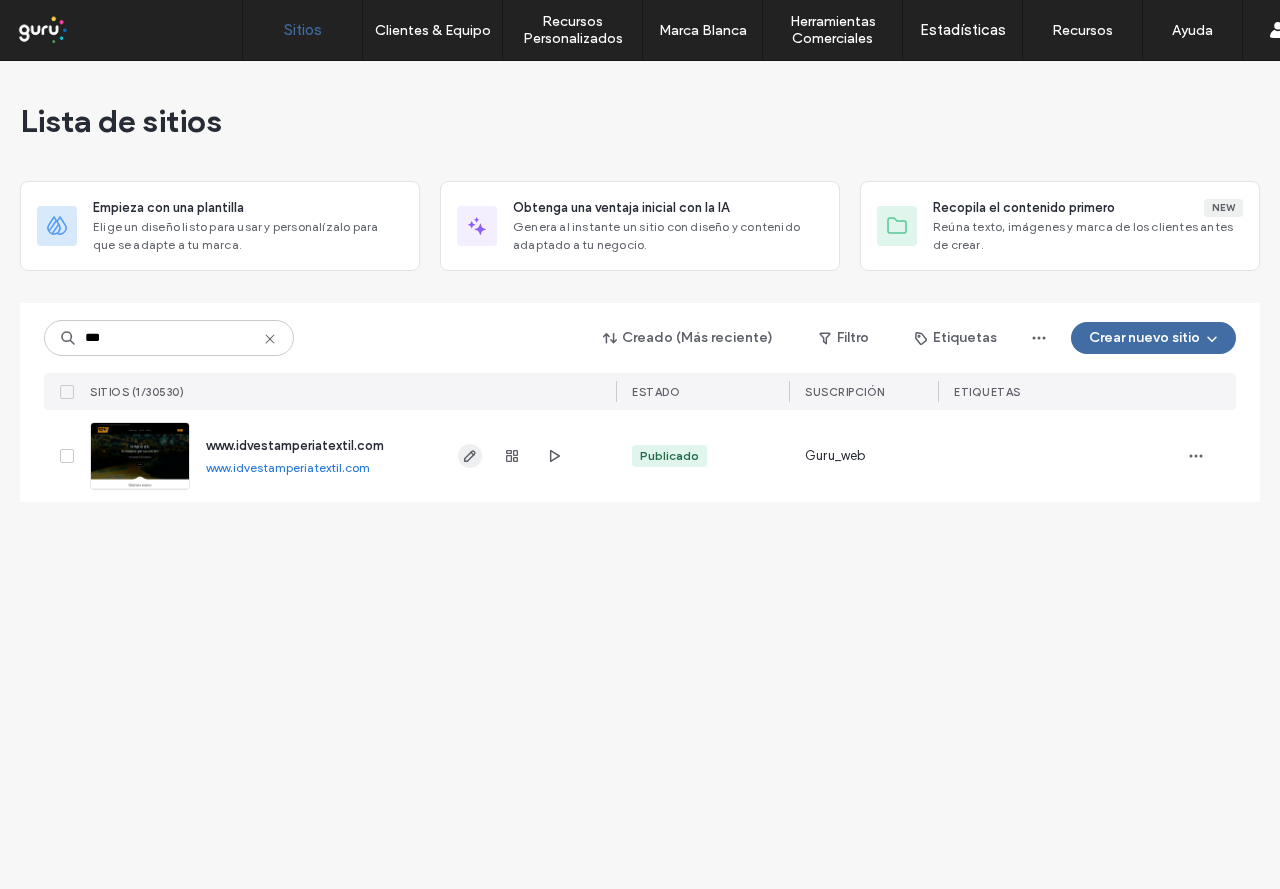 click at bounding box center (470, 456) 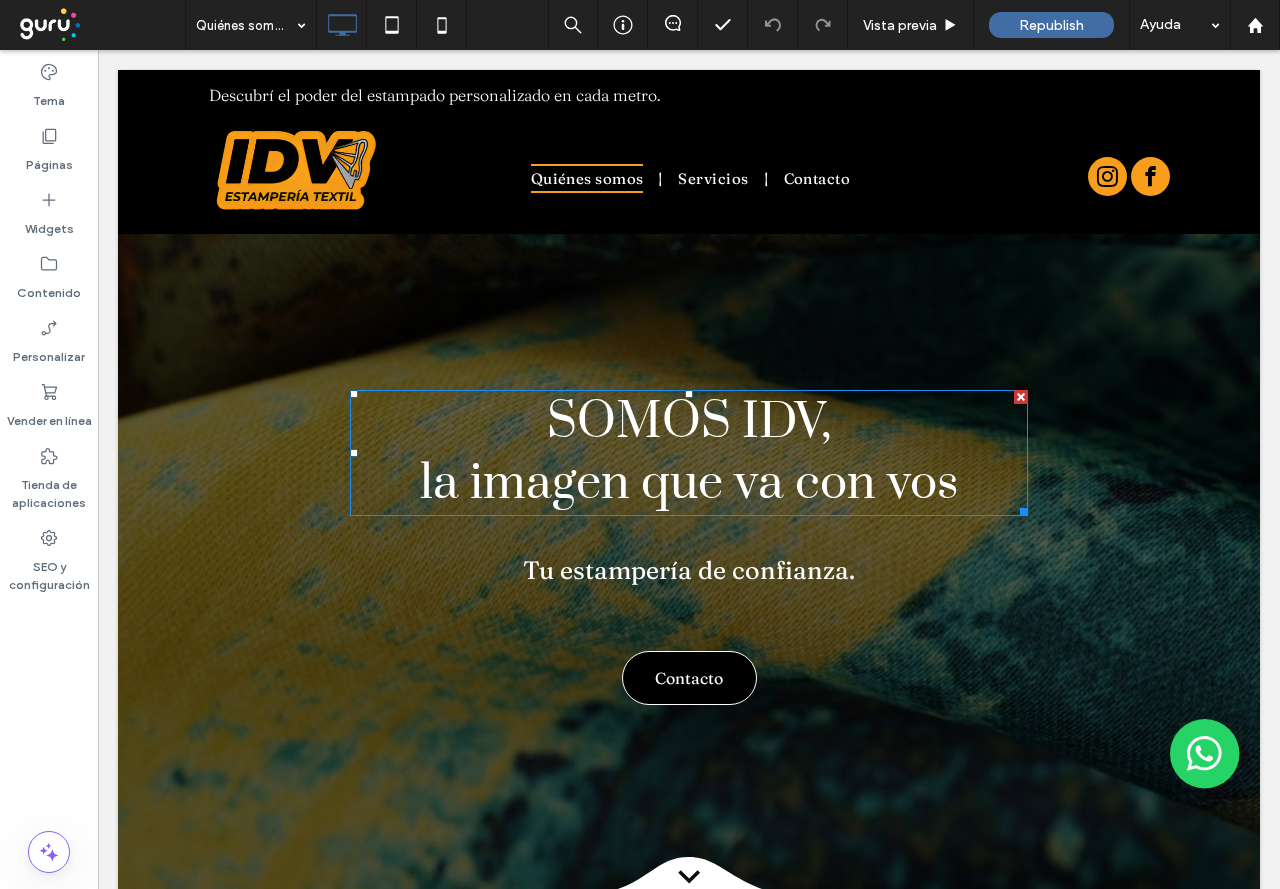 scroll, scrollTop: 0, scrollLeft: 0, axis: both 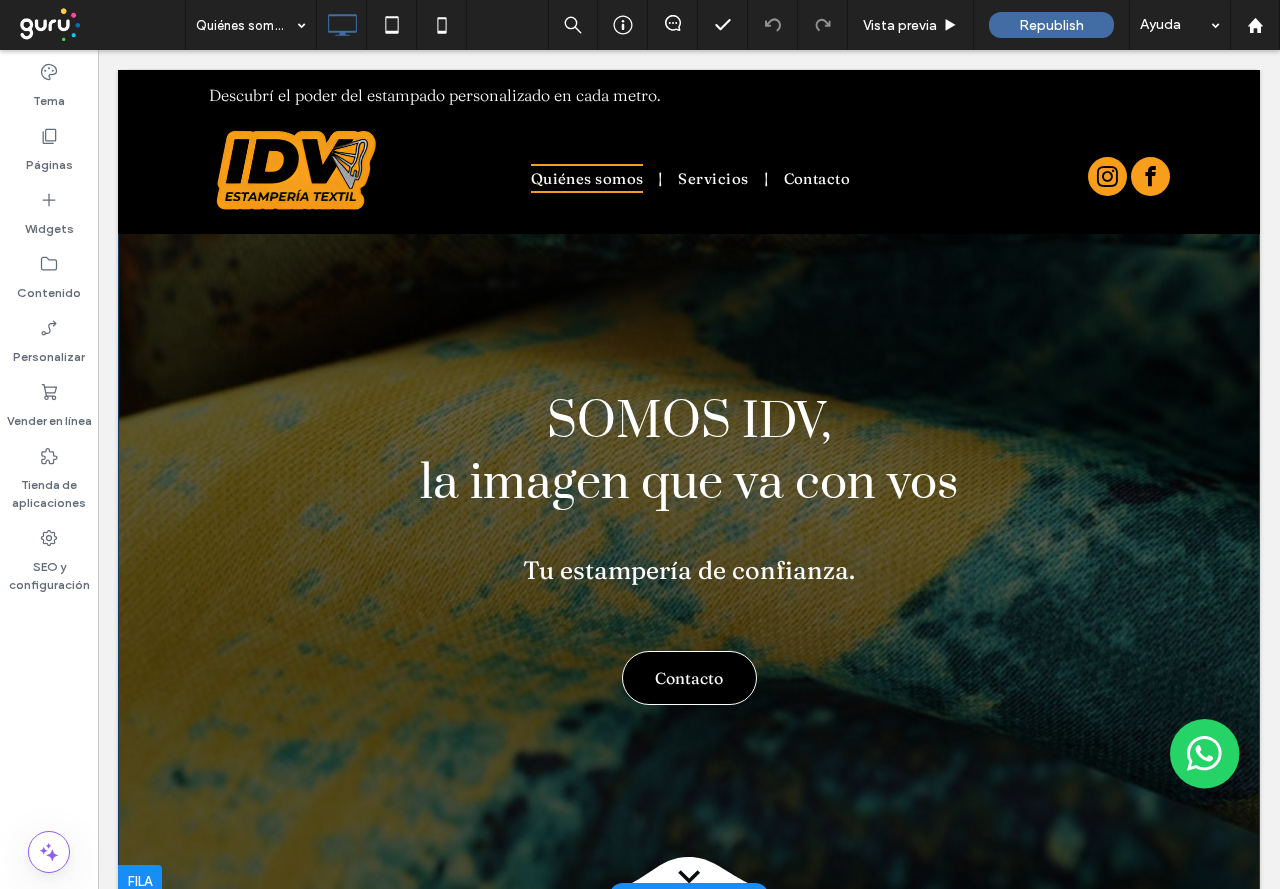 click on "SOMOS IDV,
la imagen que va con vos
Tu estampería de confianza.
Contacto
Click To Paste" at bounding box center (689, 601) 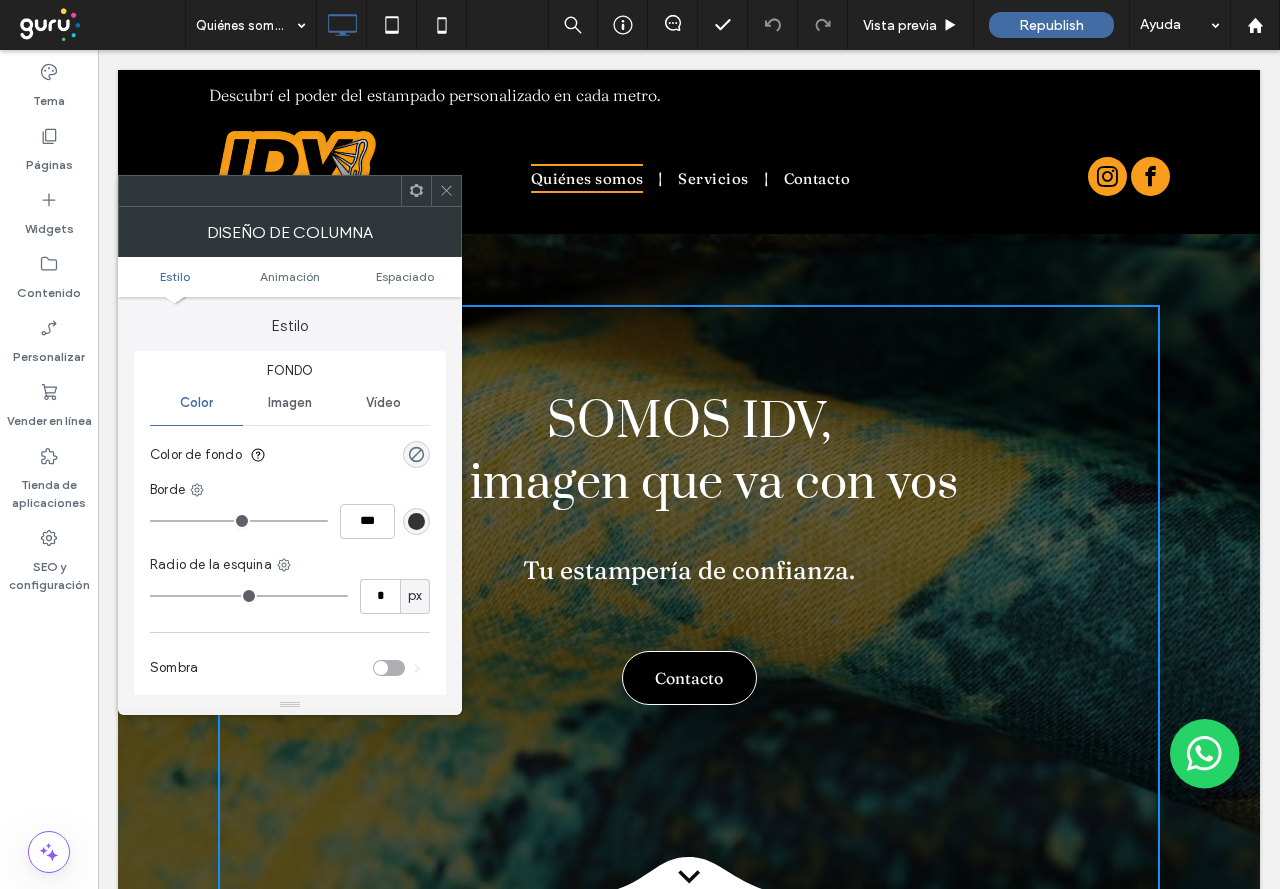 click at bounding box center (446, 191) 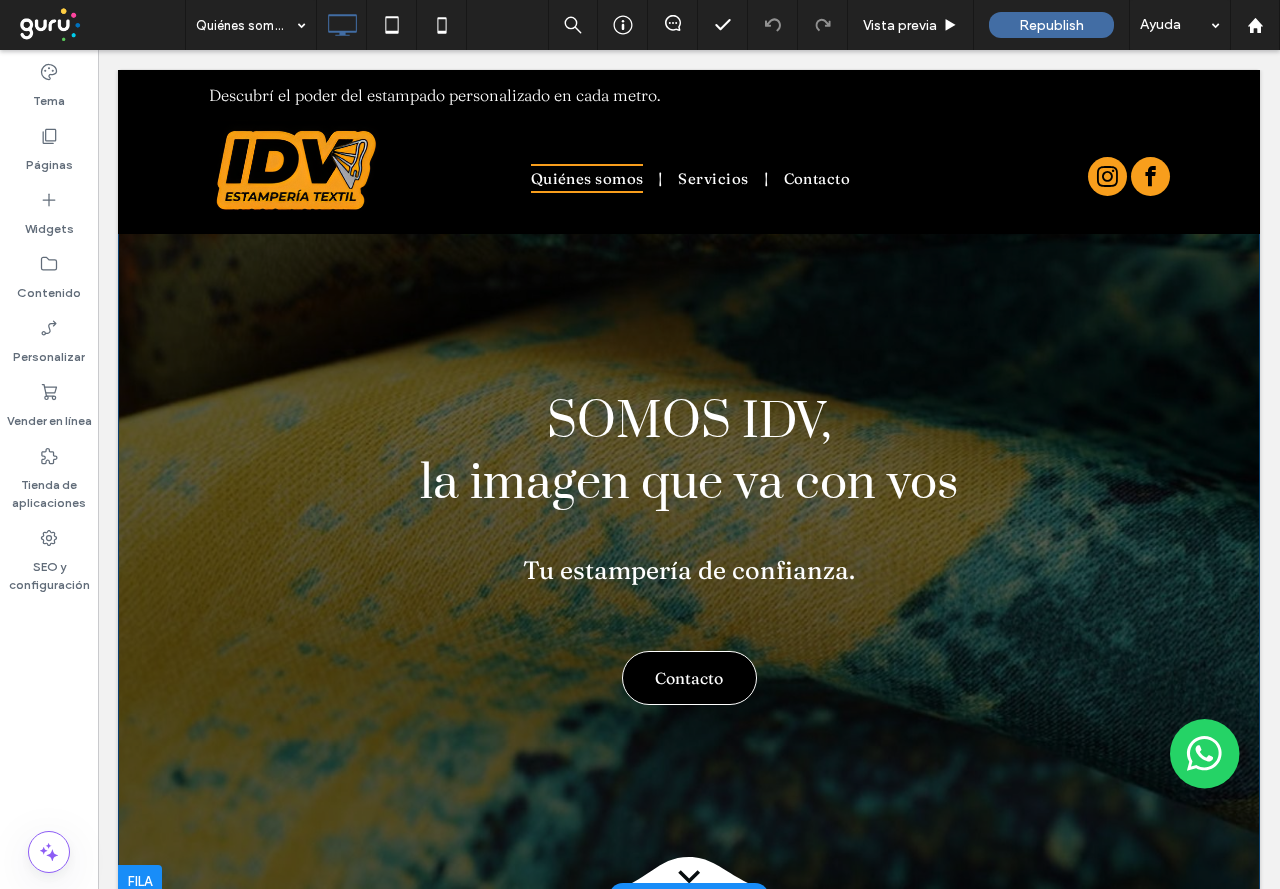 click on "SOMOS IDV,
la imagen que va con vos
Tu estampería de confianza.
Contacto
Click To Paste
Fila + Añadir sección" at bounding box center [689, 483] 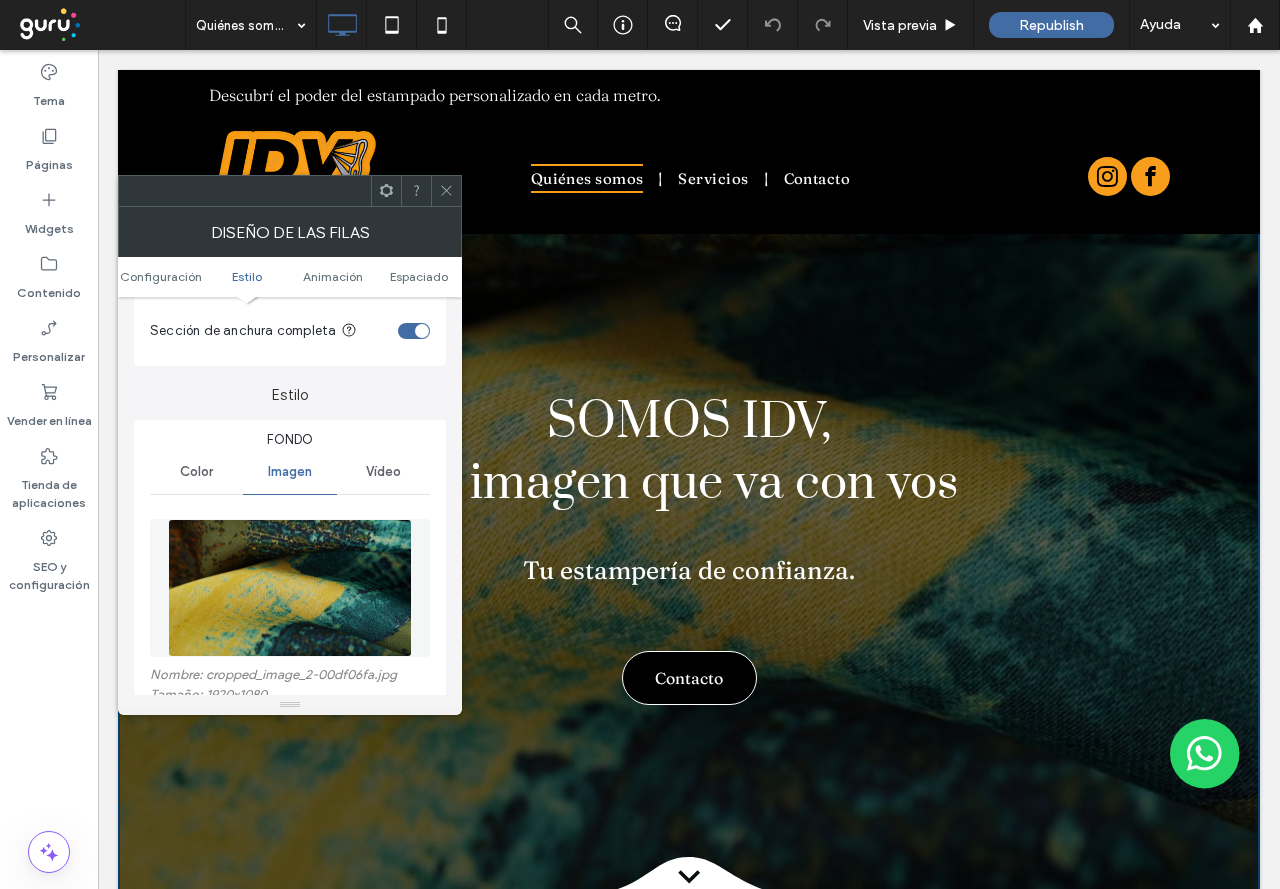 scroll, scrollTop: 200, scrollLeft: 0, axis: vertical 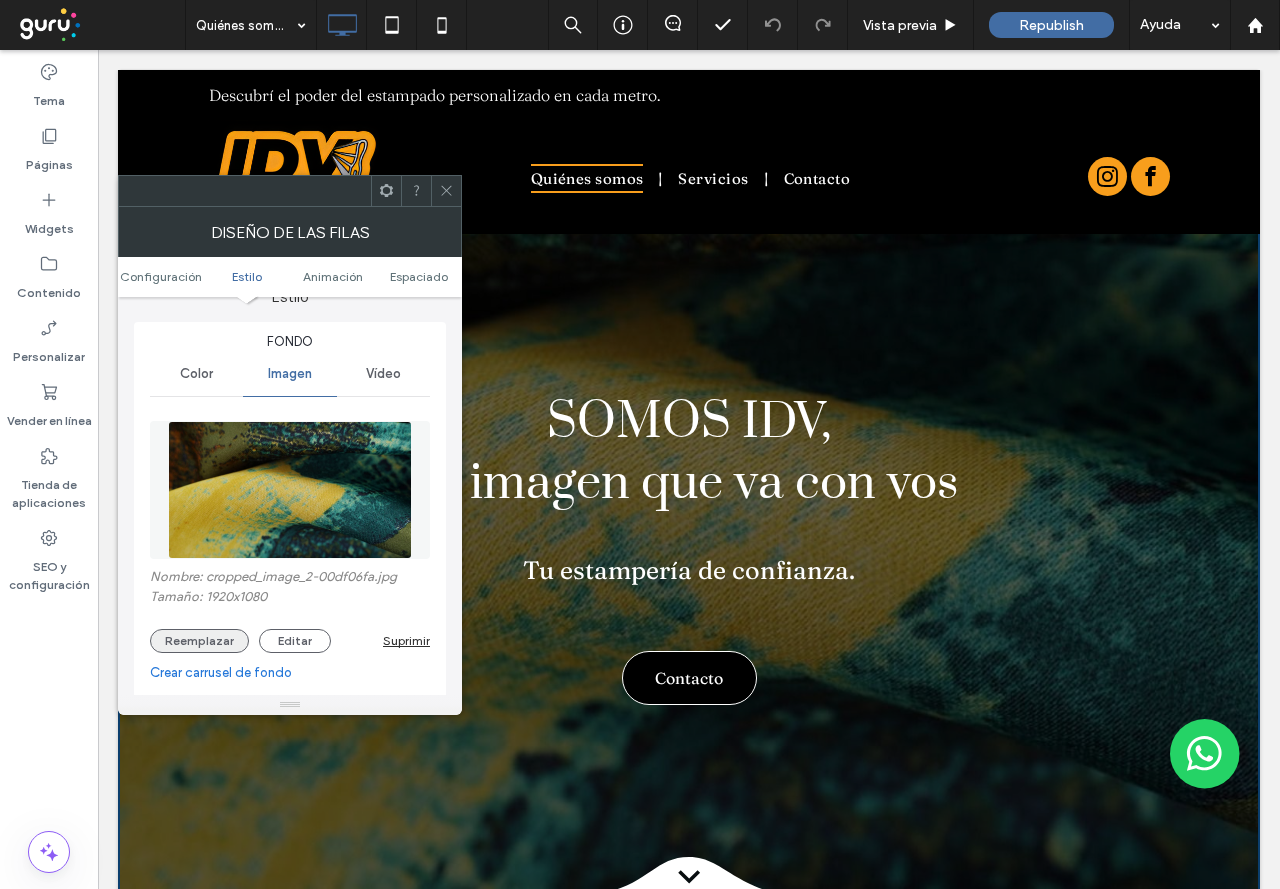 click on "Reemplazar" at bounding box center (199, 641) 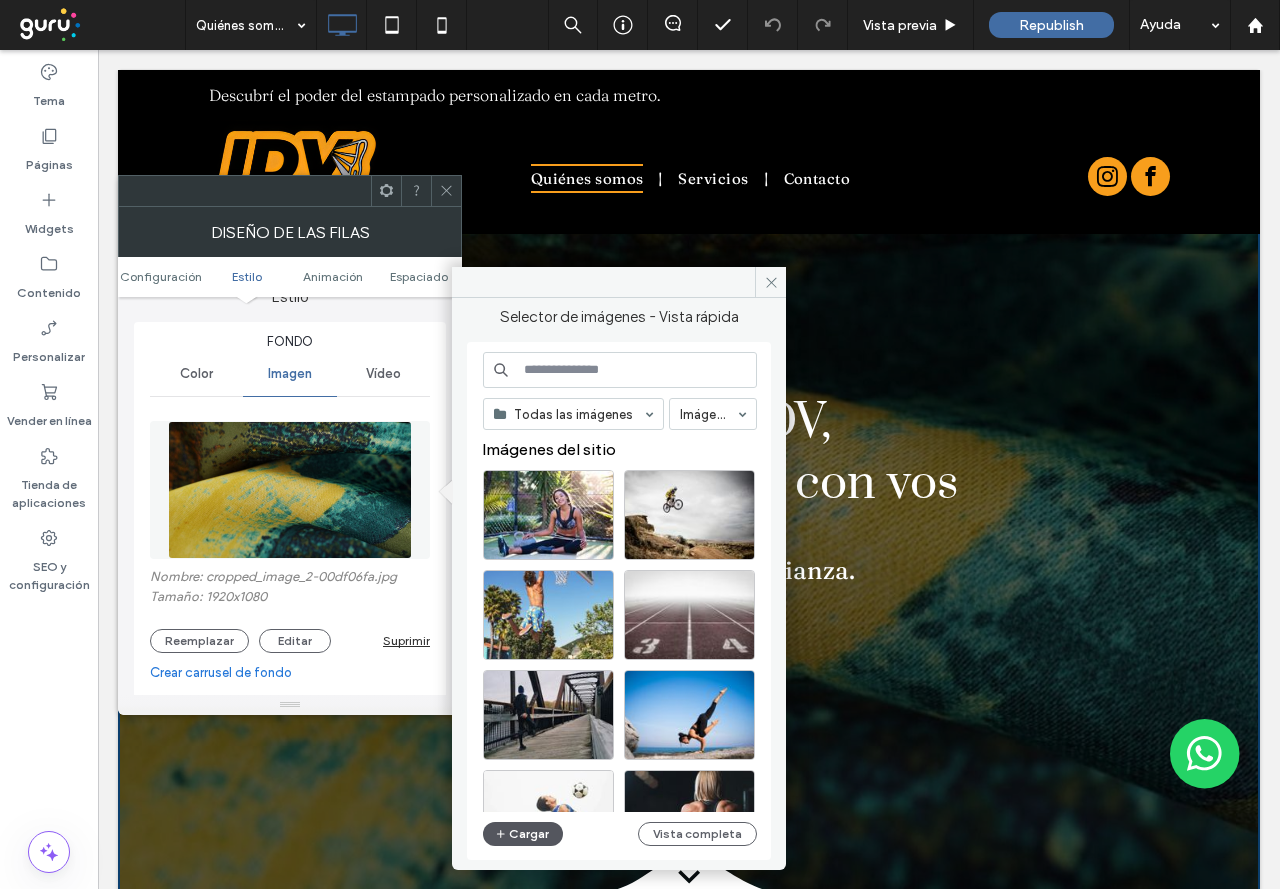 click on "Cargar" at bounding box center [523, 834] 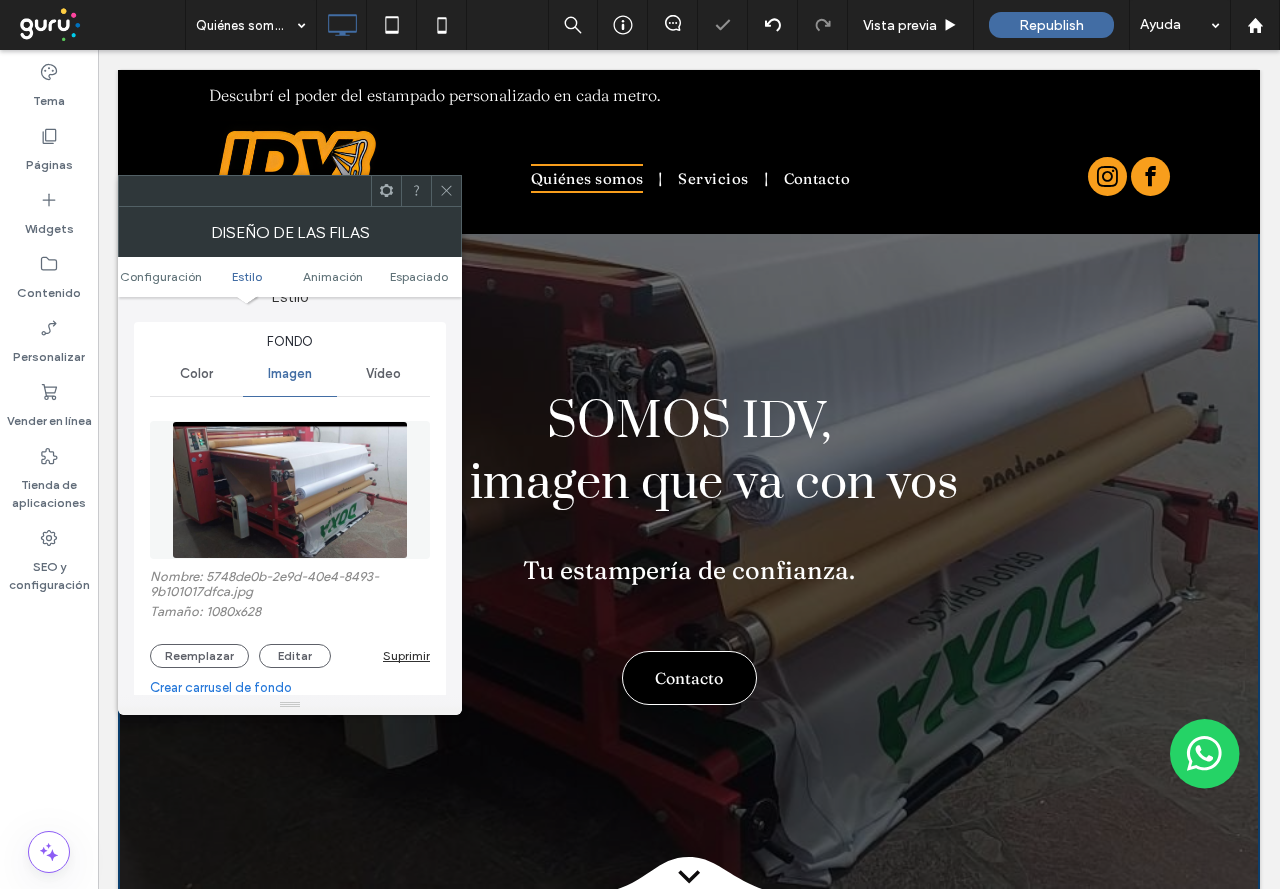 click 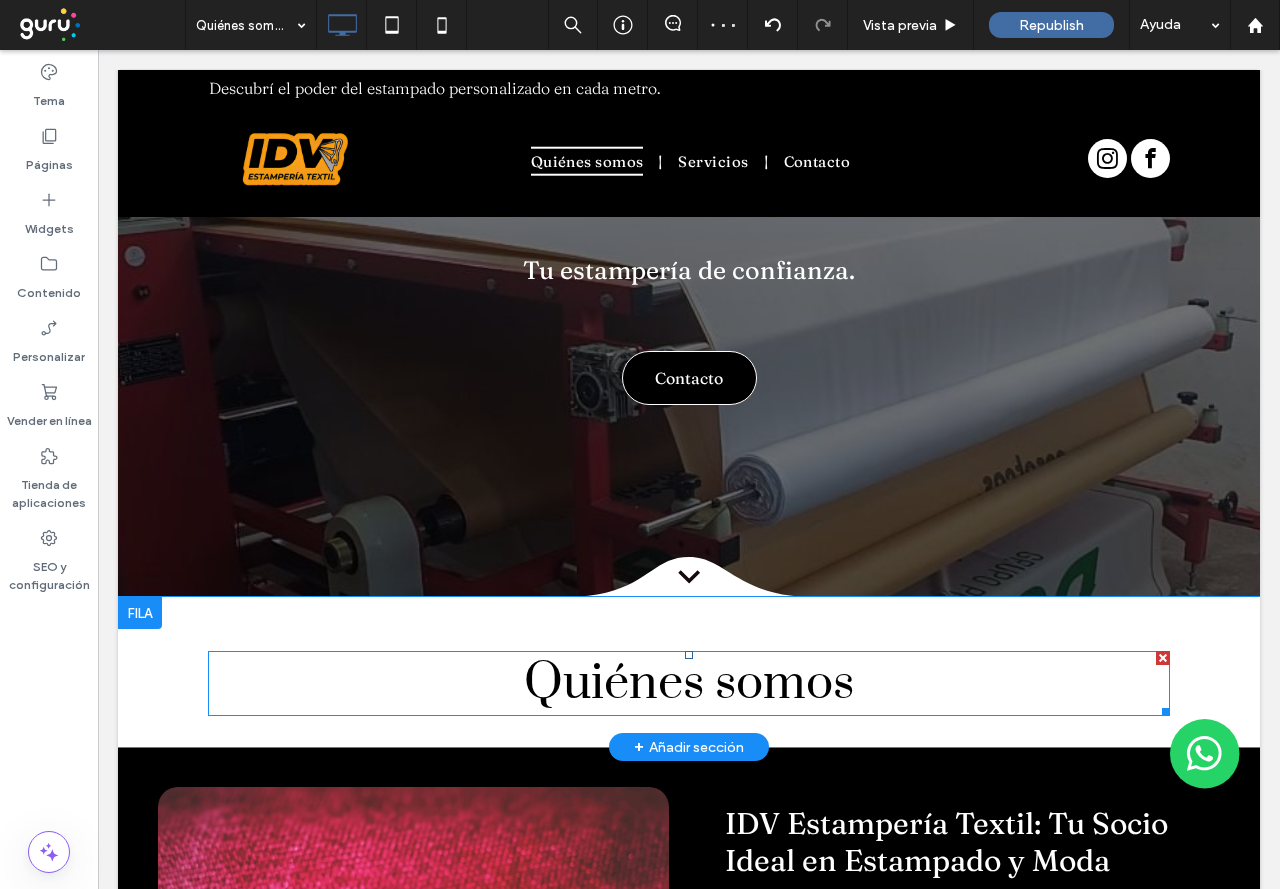 scroll, scrollTop: 0, scrollLeft: 0, axis: both 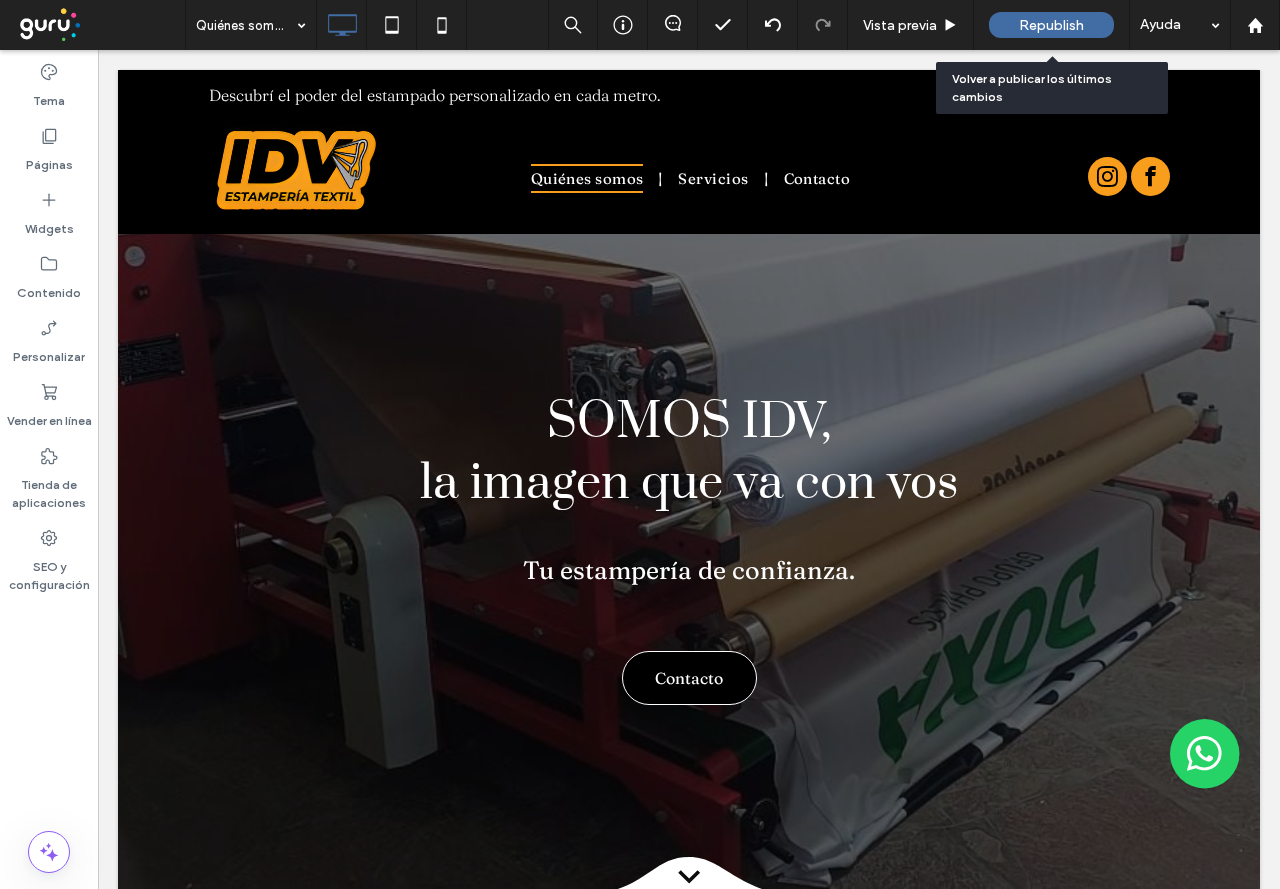 click on "Republish" at bounding box center [1051, 25] 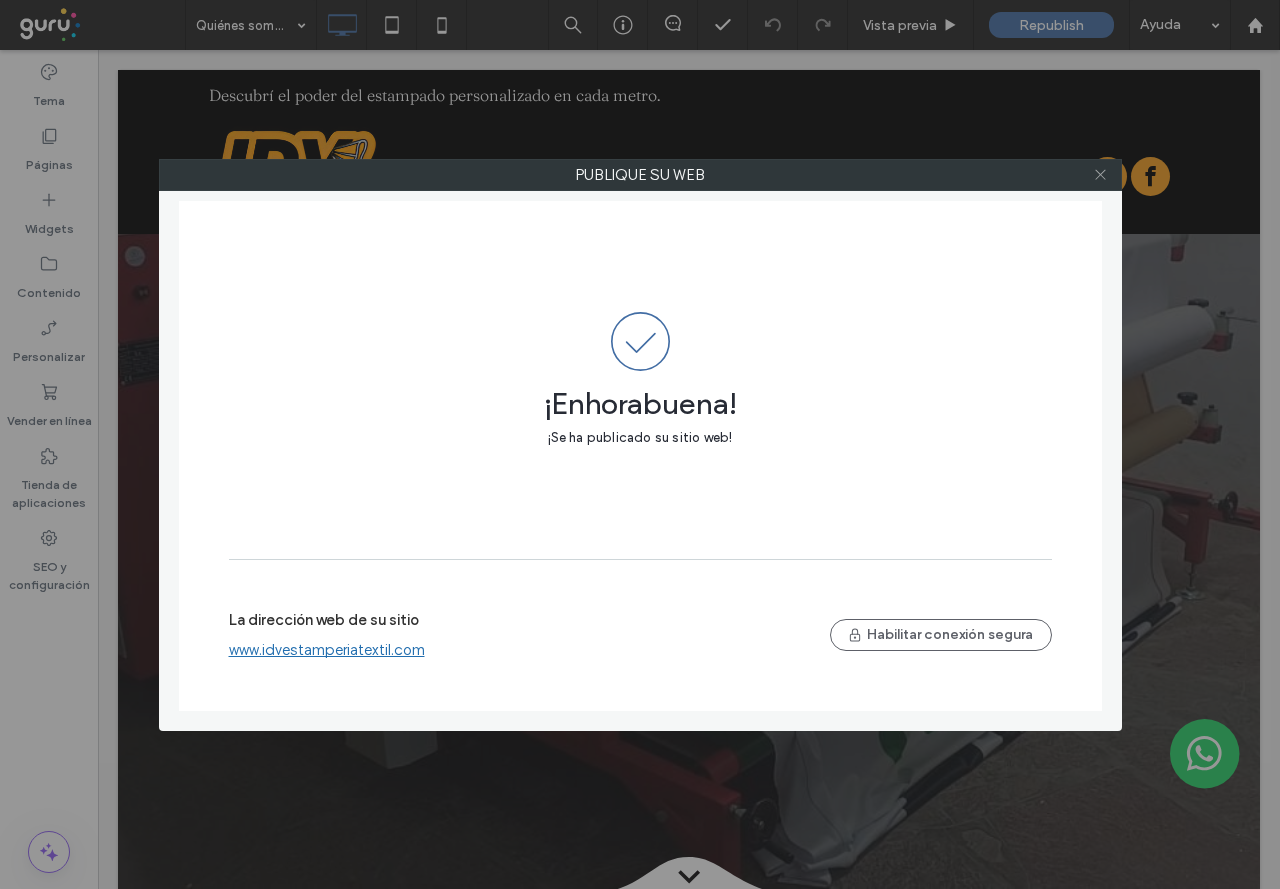 click at bounding box center (1101, 175) 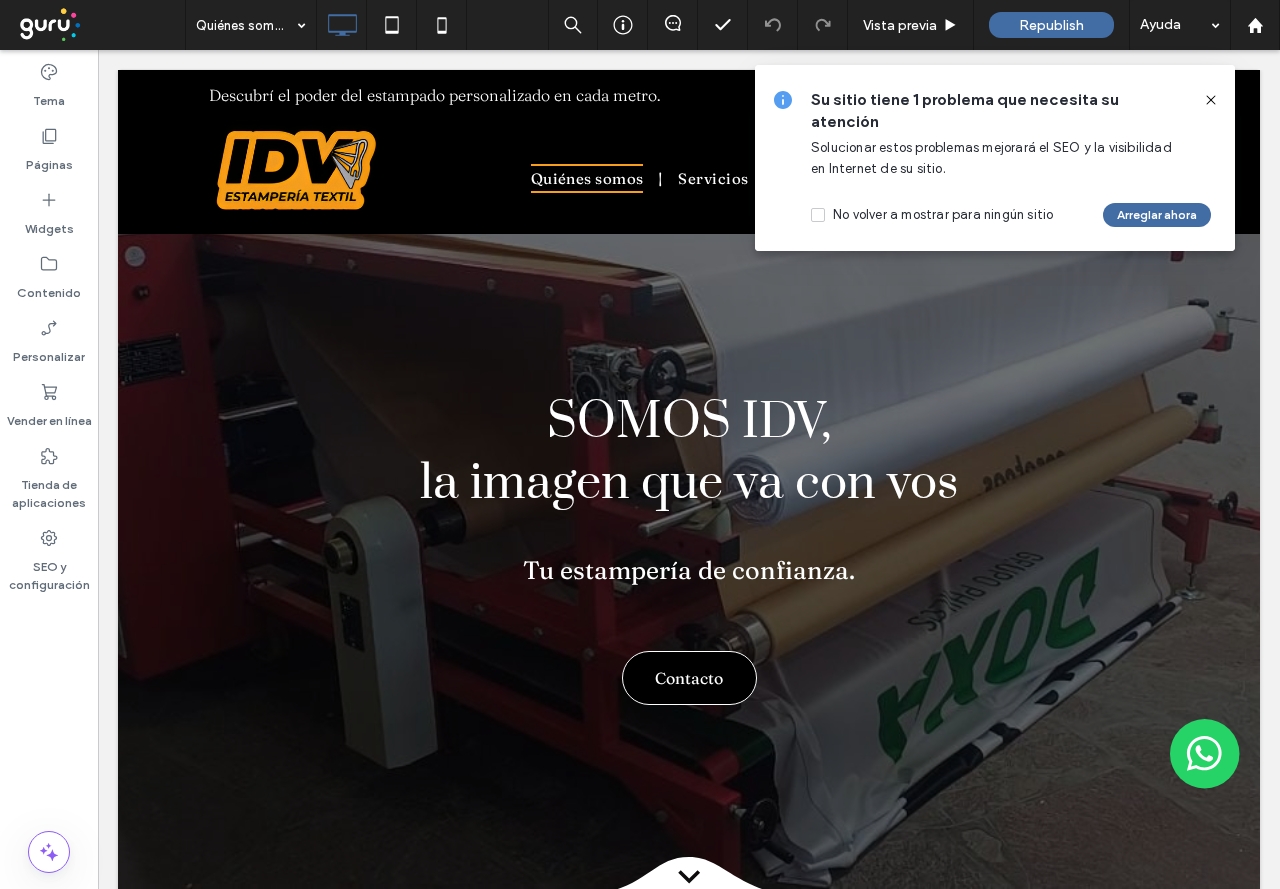 click on "Su sitio tiene 1 problema que necesita su atención Solucionar estos problemas mejorará el SEO y la visibilidad en Internet de su sitio. No volver a mostrar para ningún sitio Arreglar ahora" at bounding box center (995, 158) 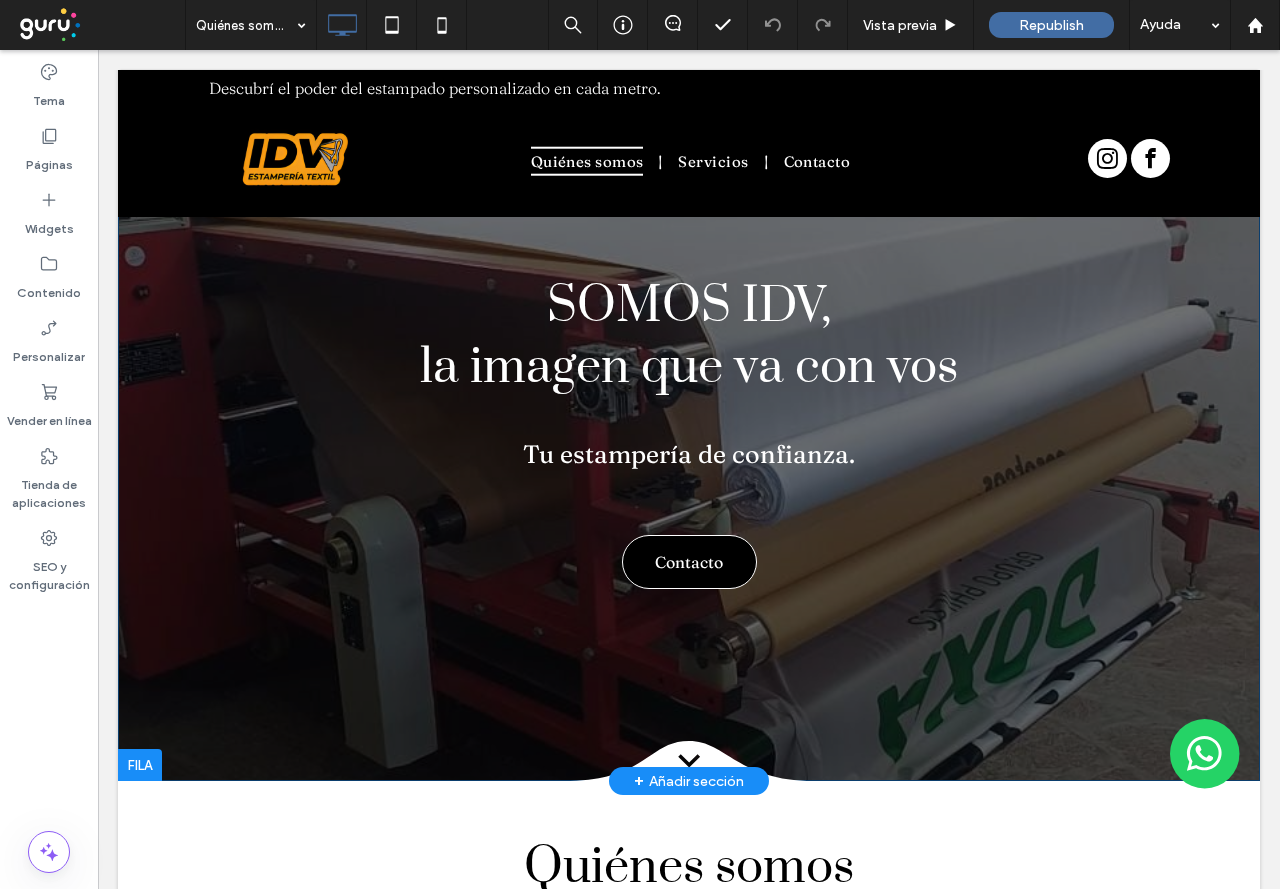 scroll, scrollTop: 300, scrollLeft: 0, axis: vertical 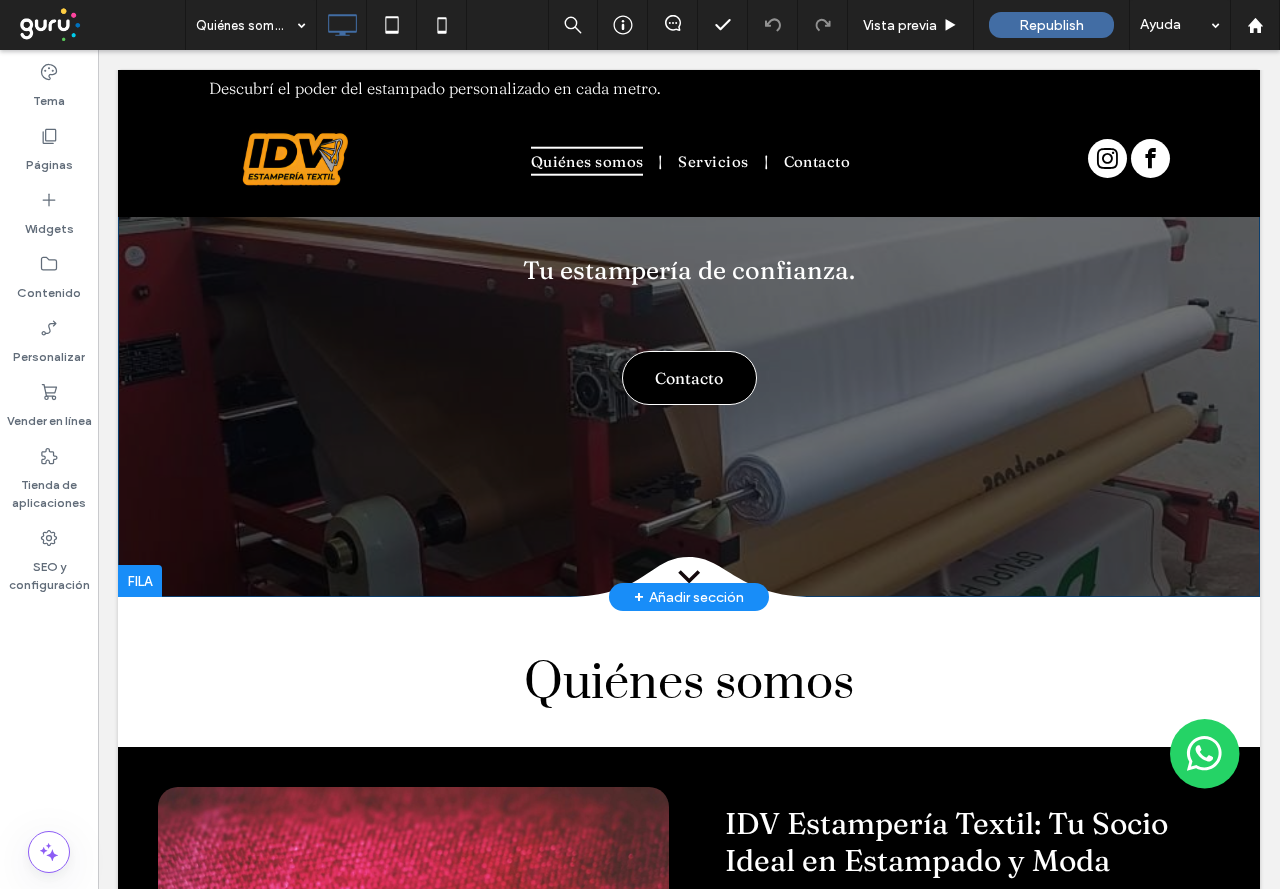 click at bounding box center (140, 581) 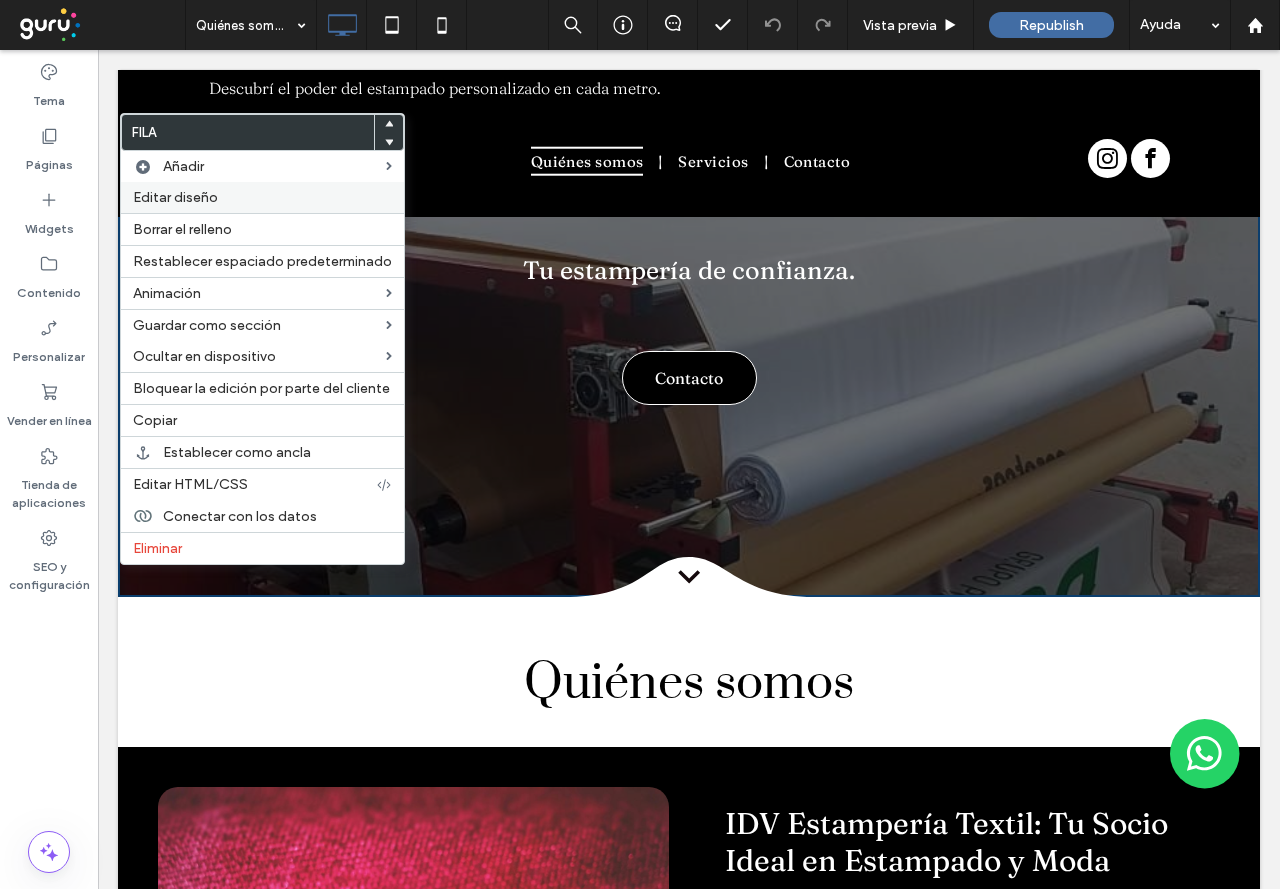 click on "Editar diseño" at bounding box center (262, 197) 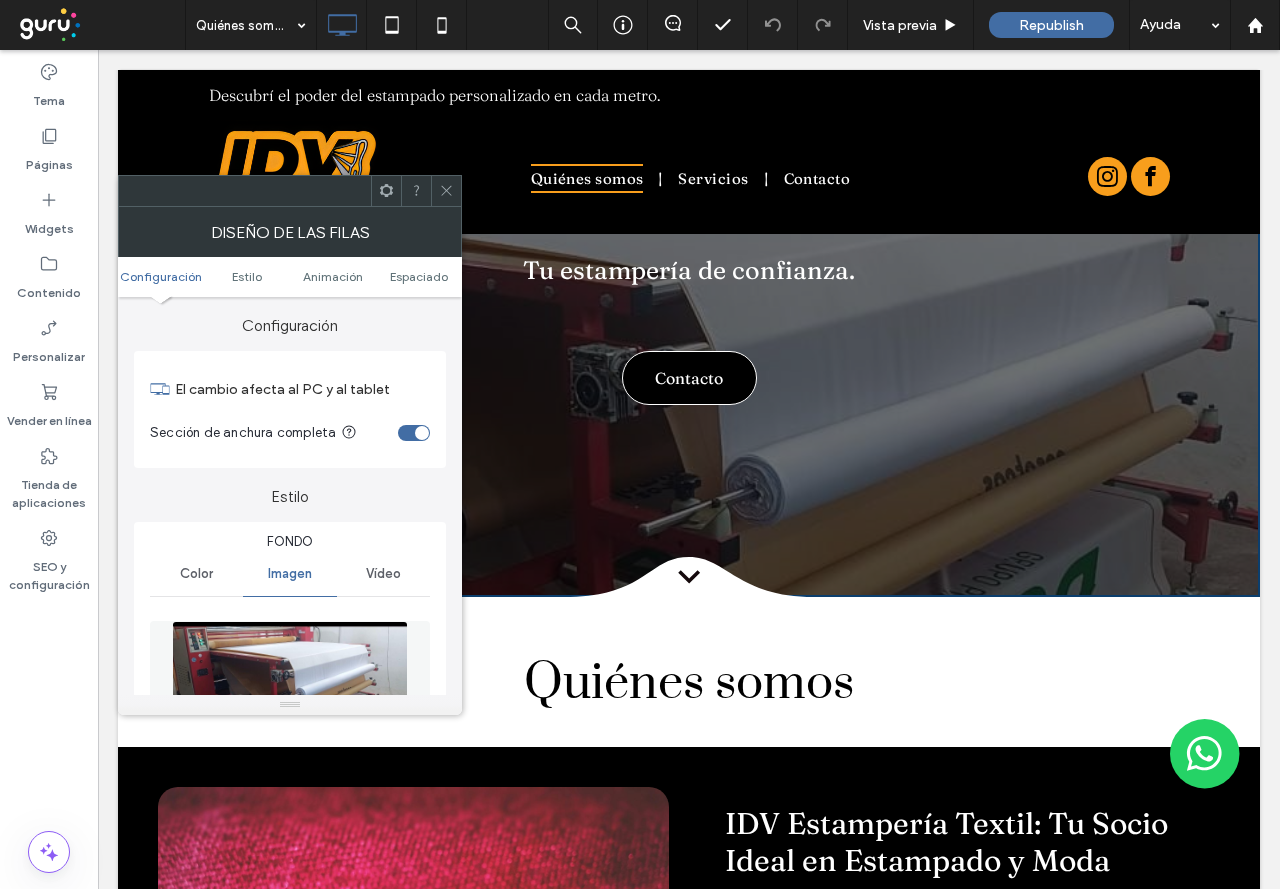 scroll, scrollTop: 0, scrollLeft: 0, axis: both 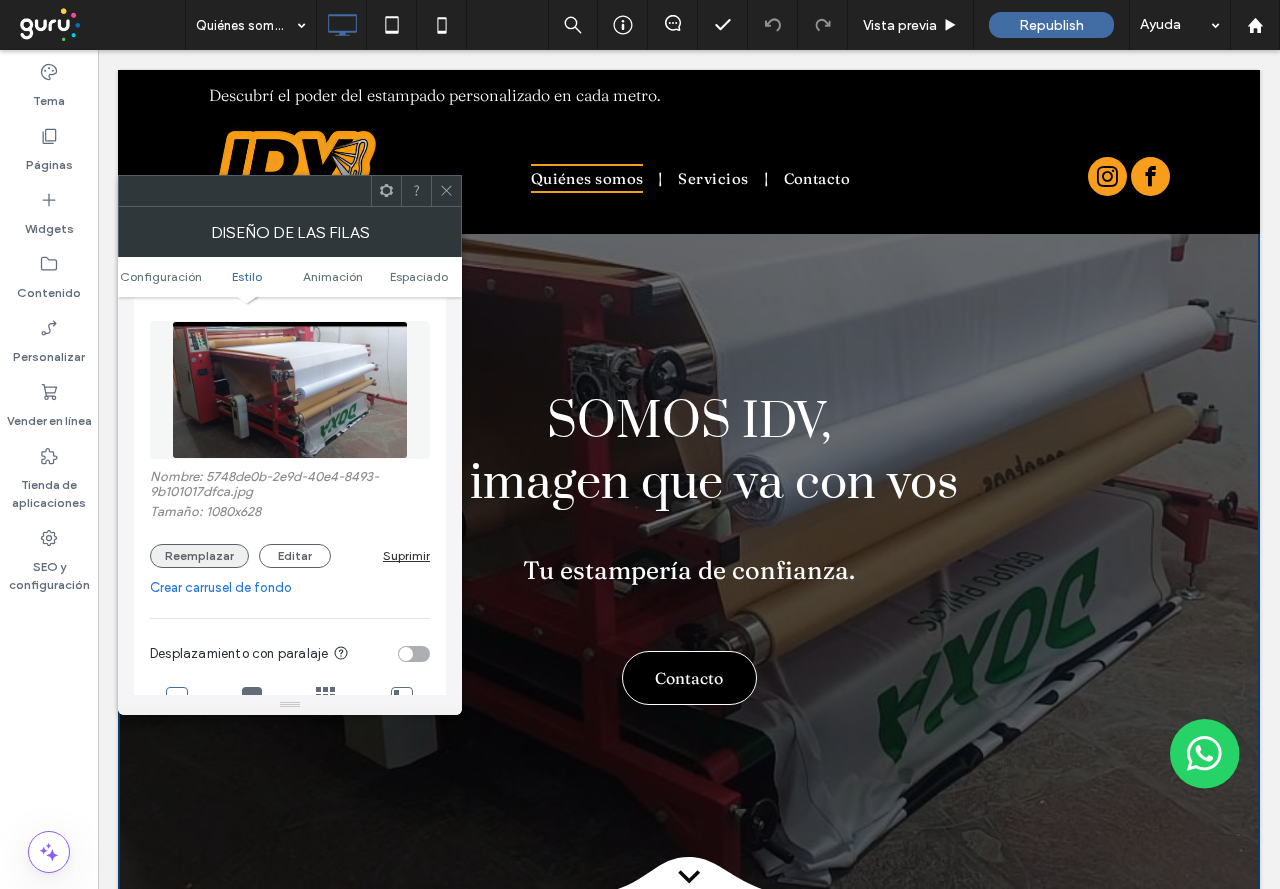 click on "Reemplazar" at bounding box center (199, 556) 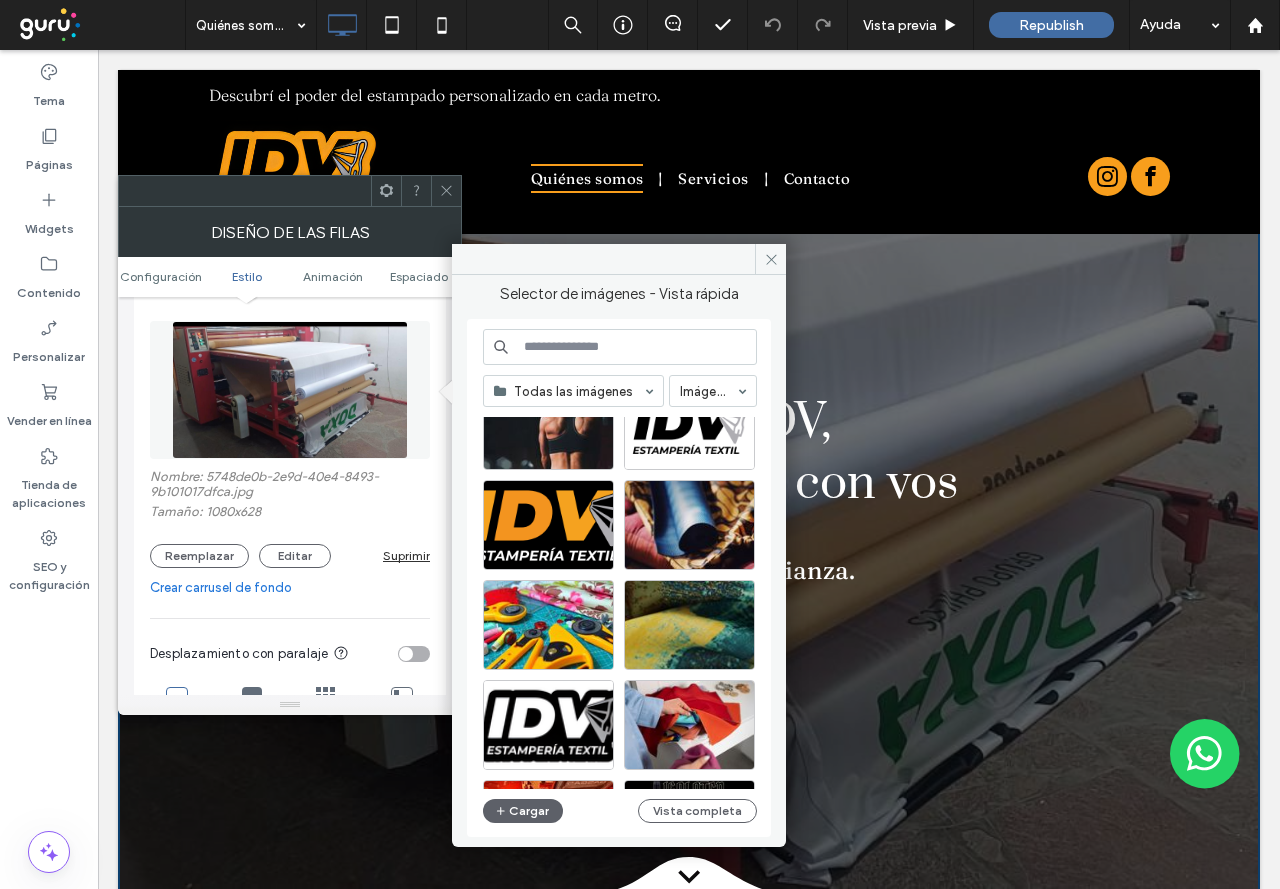 scroll, scrollTop: 600, scrollLeft: 0, axis: vertical 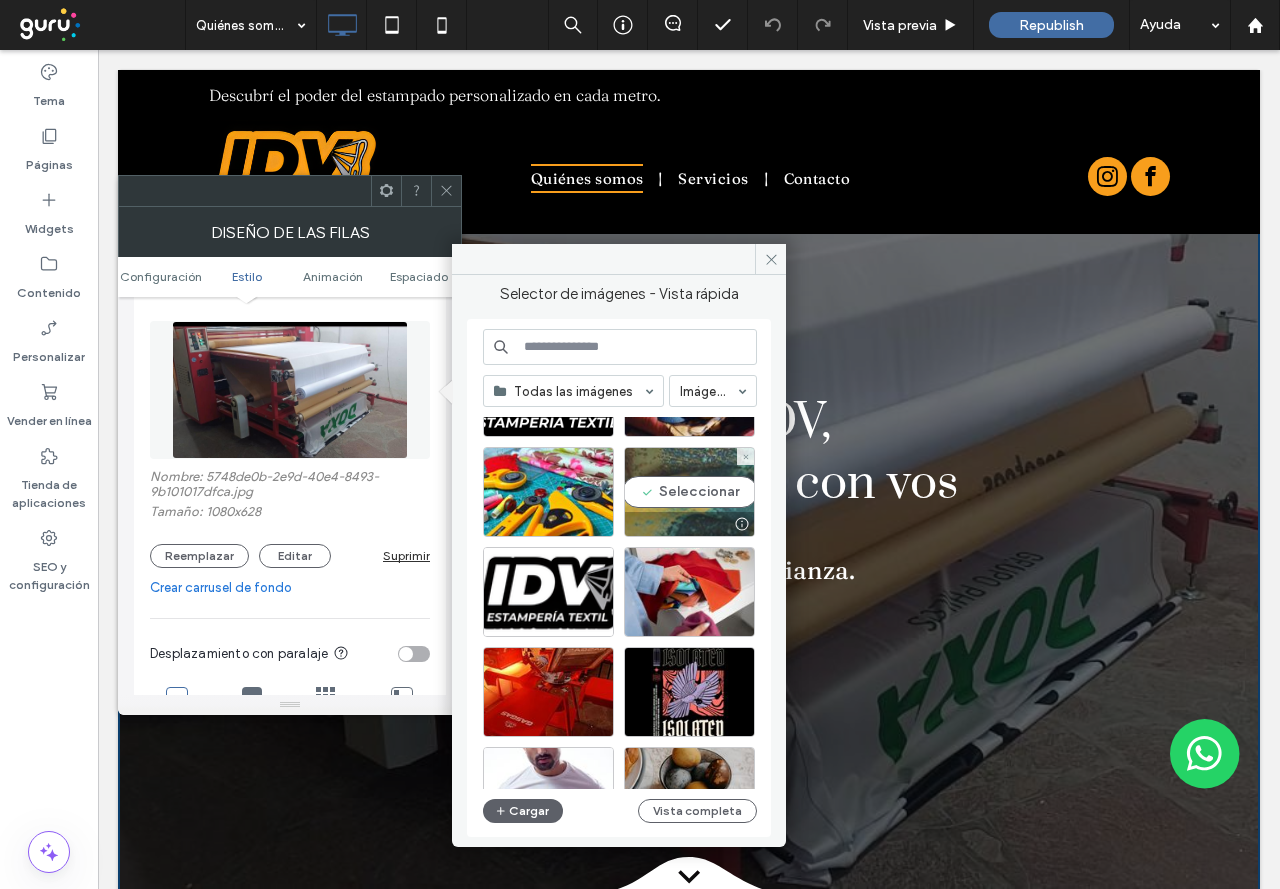 click on "Seleccionar" at bounding box center (689, 492) 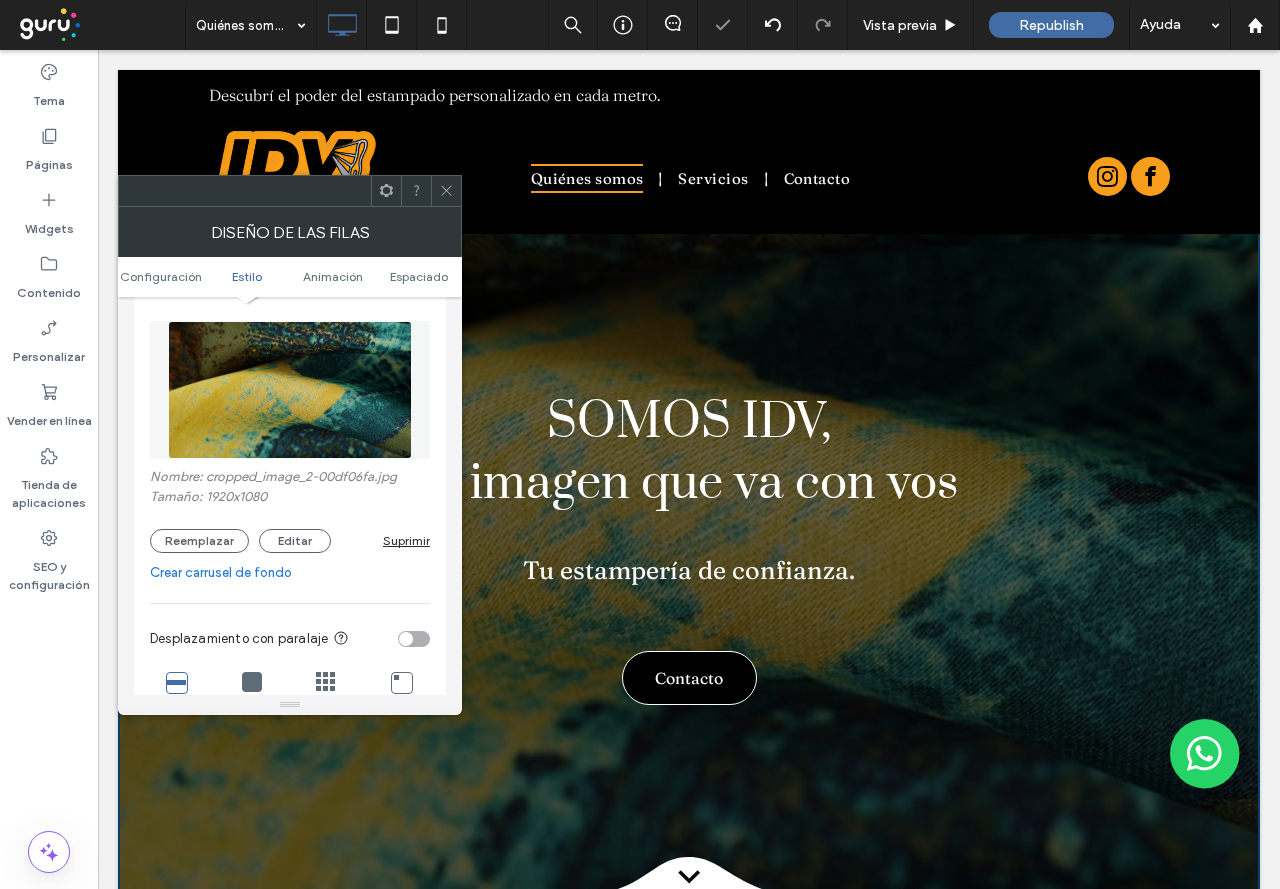 click 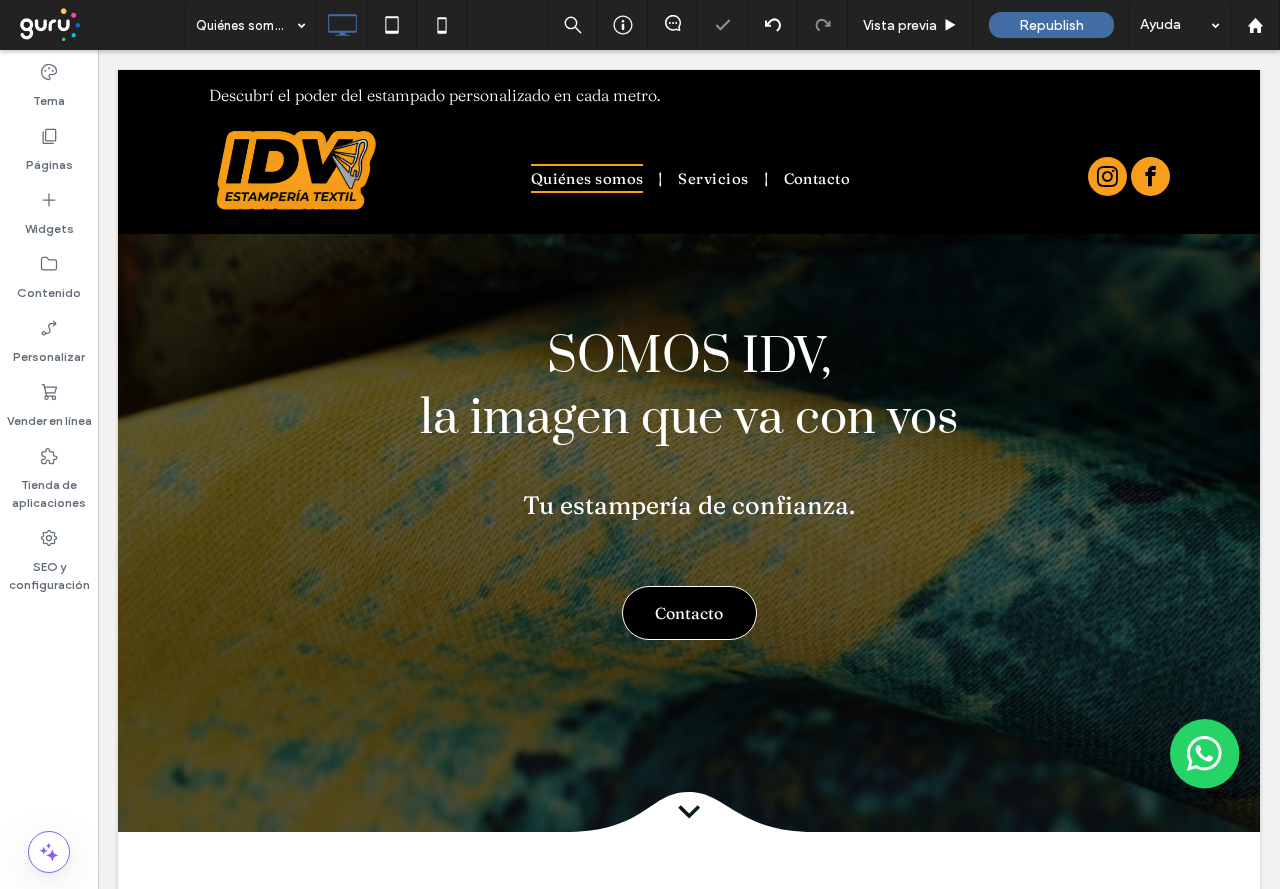 scroll, scrollTop: 100, scrollLeft: 0, axis: vertical 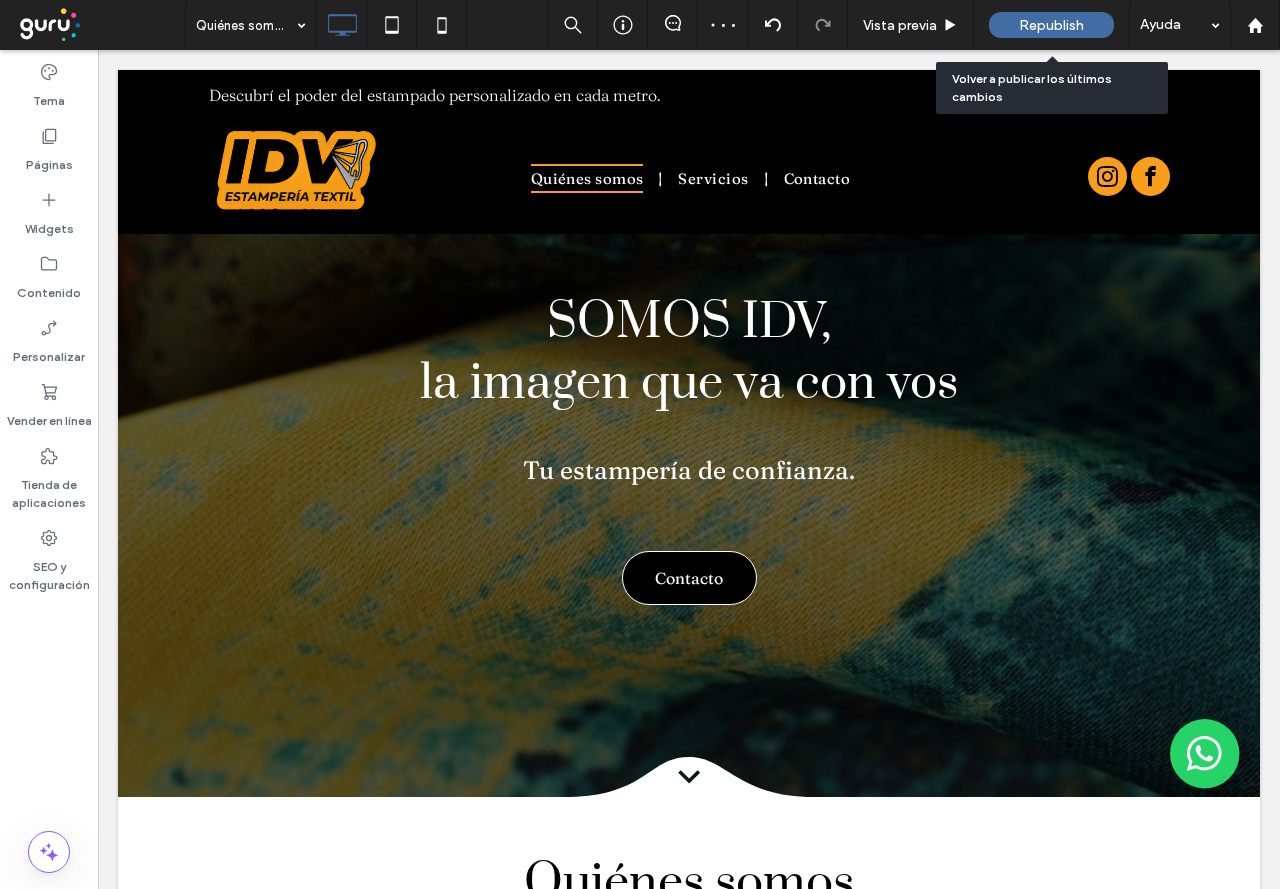 drag, startPoint x: 1019, startPoint y: 20, endPoint x: 1021, endPoint y: 31, distance: 11.18034 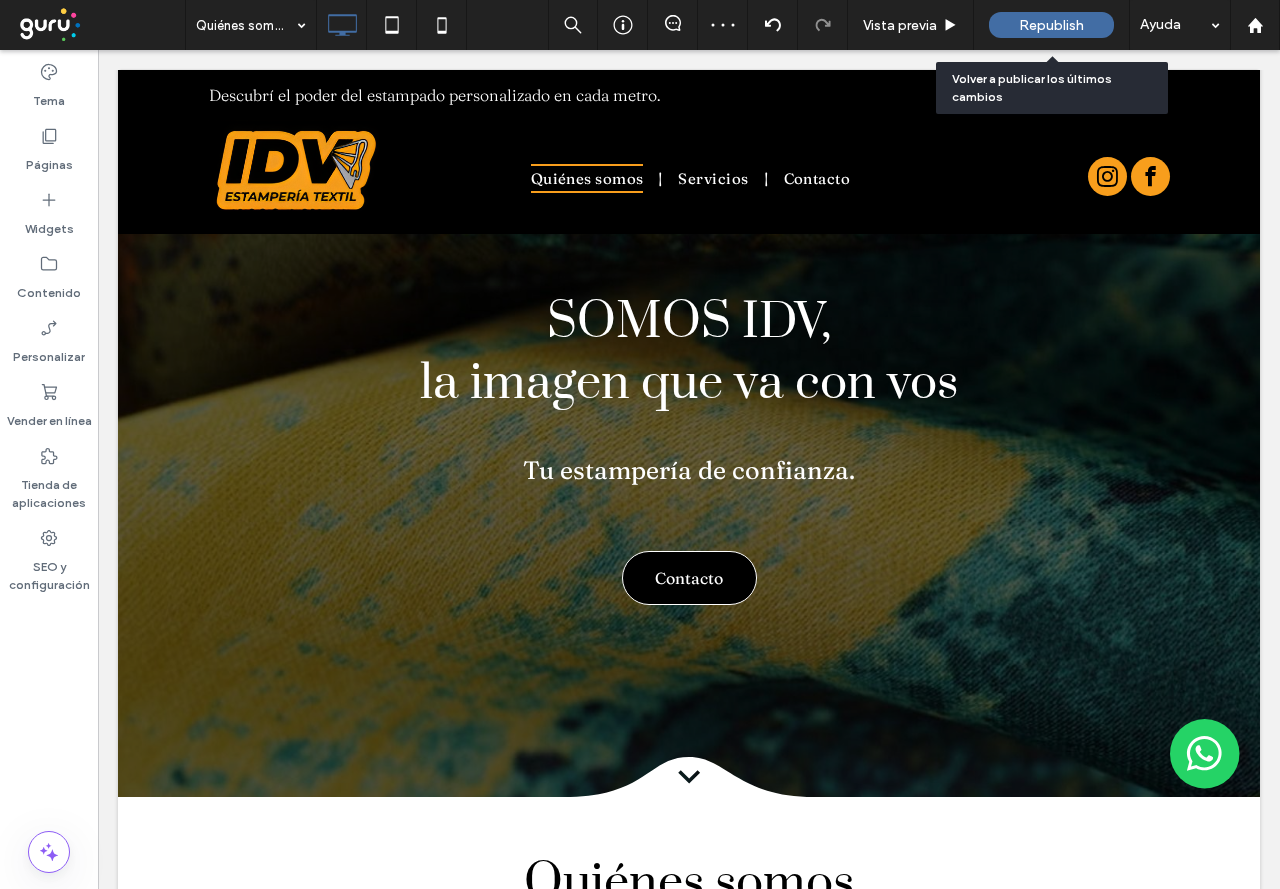 click on "Republish" at bounding box center (1051, 25) 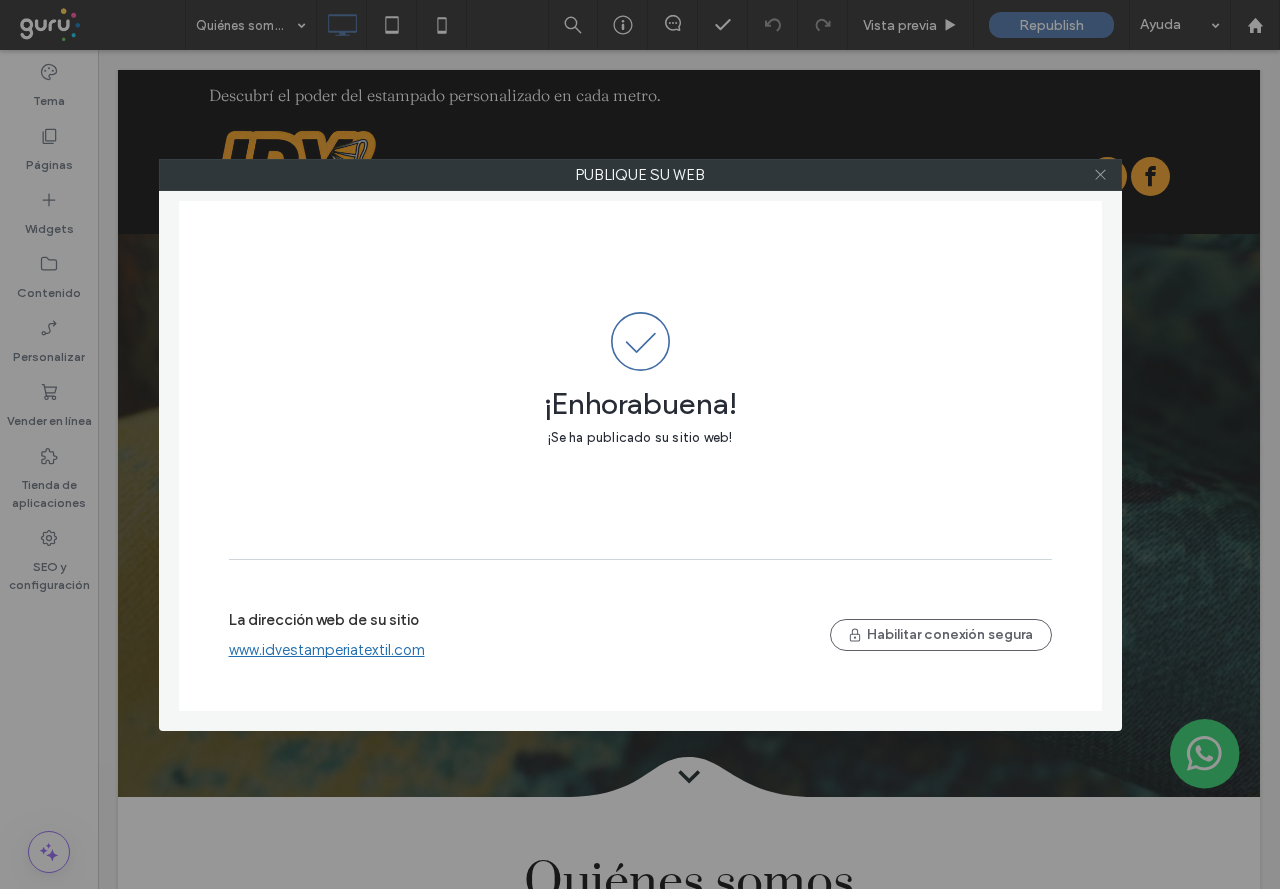 click at bounding box center [1100, 175] 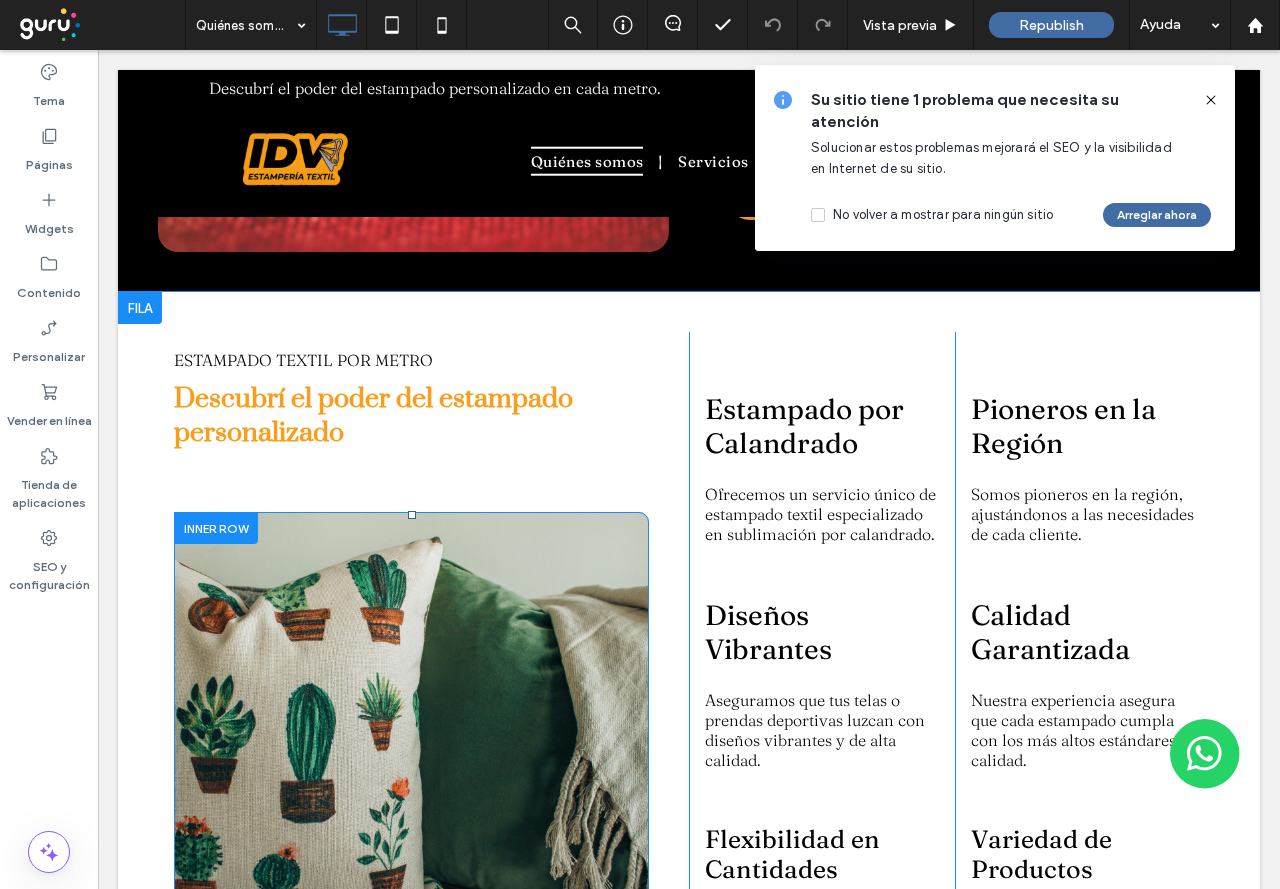 scroll, scrollTop: 1300, scrollLeft: 0, axis: vertical 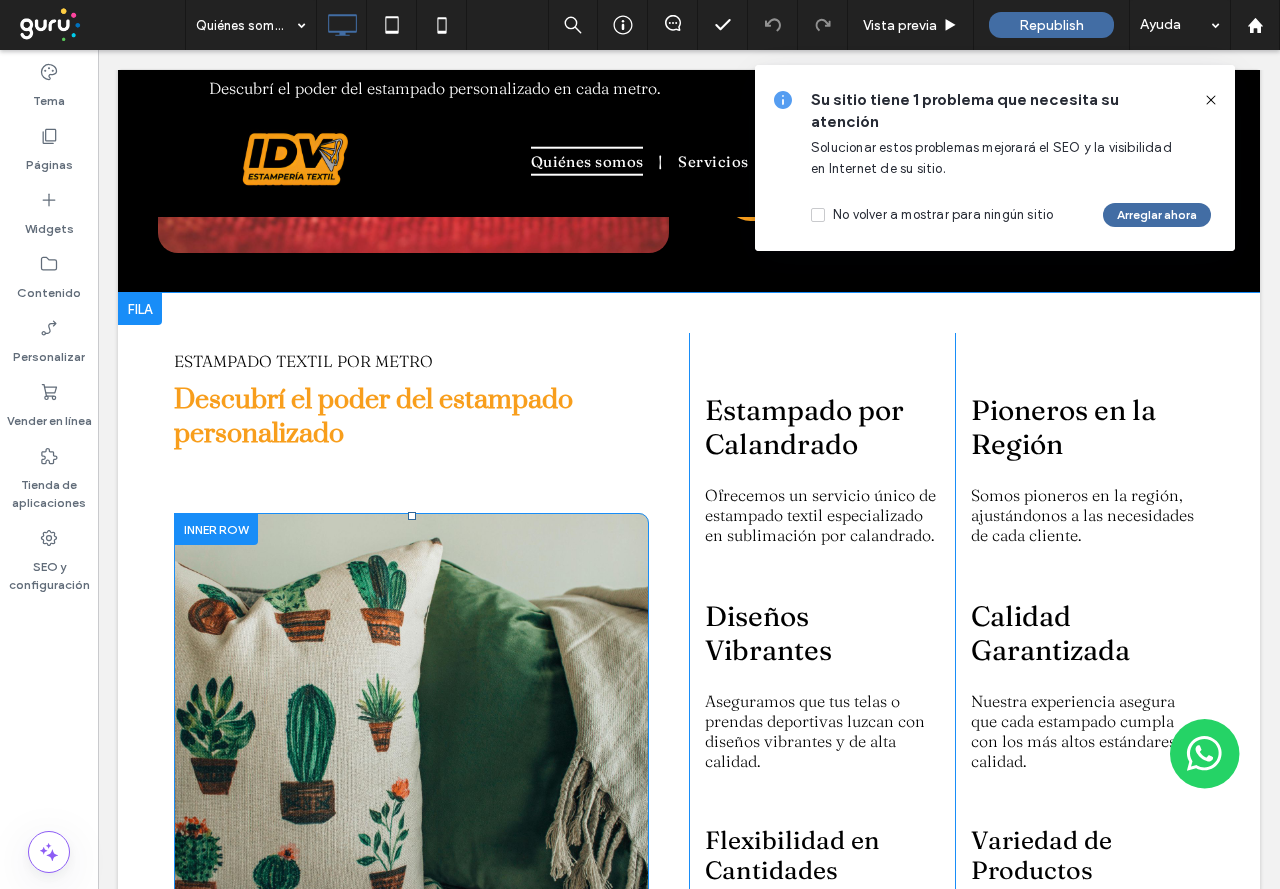 click on "Click To Paste" at bounding box center (411, 725) 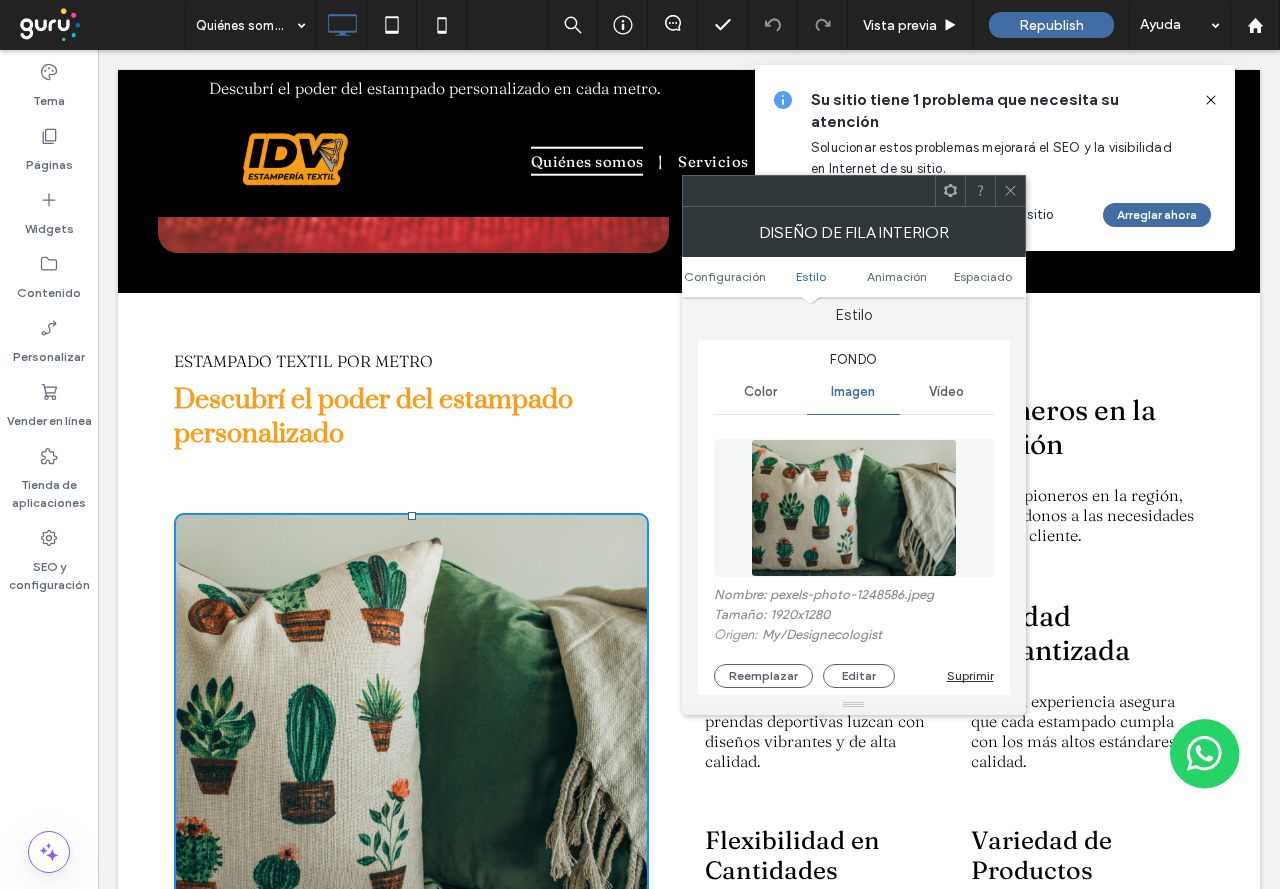 scroll, scrollTop: 300, scrollLeft: 0, axis: vertical 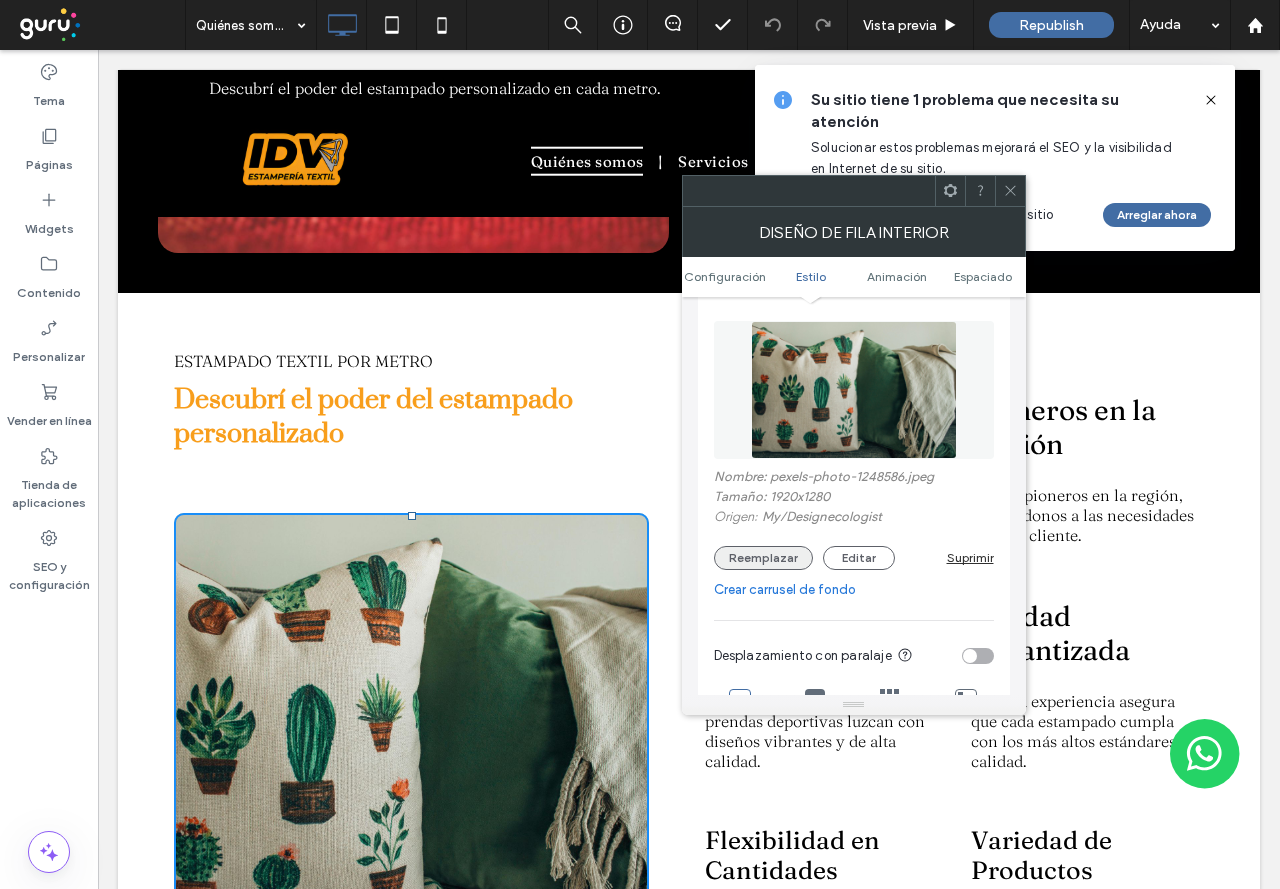 click on "Reemplazar" at bounding box center [763, 558] 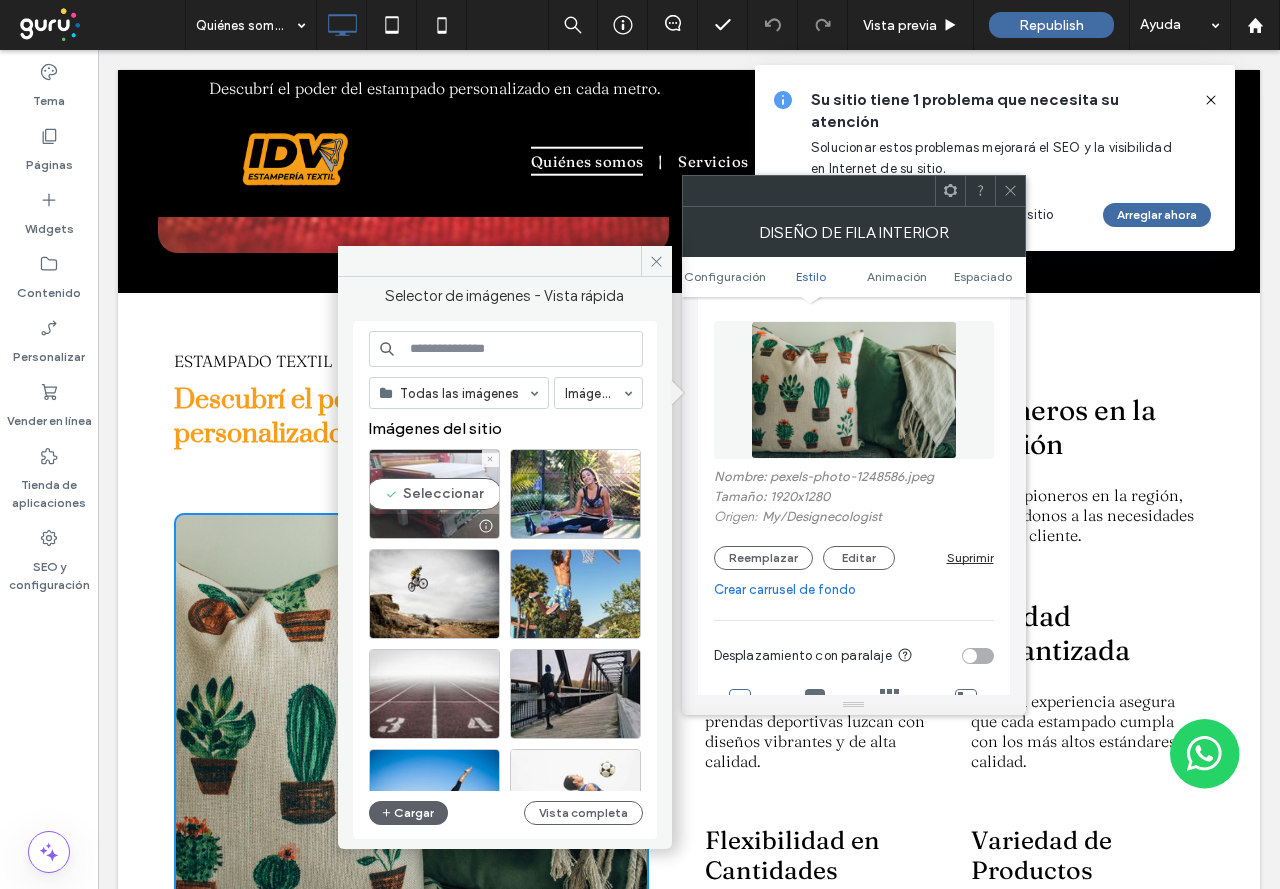 click on "Seleccionar" at bounding box center [434, 494] 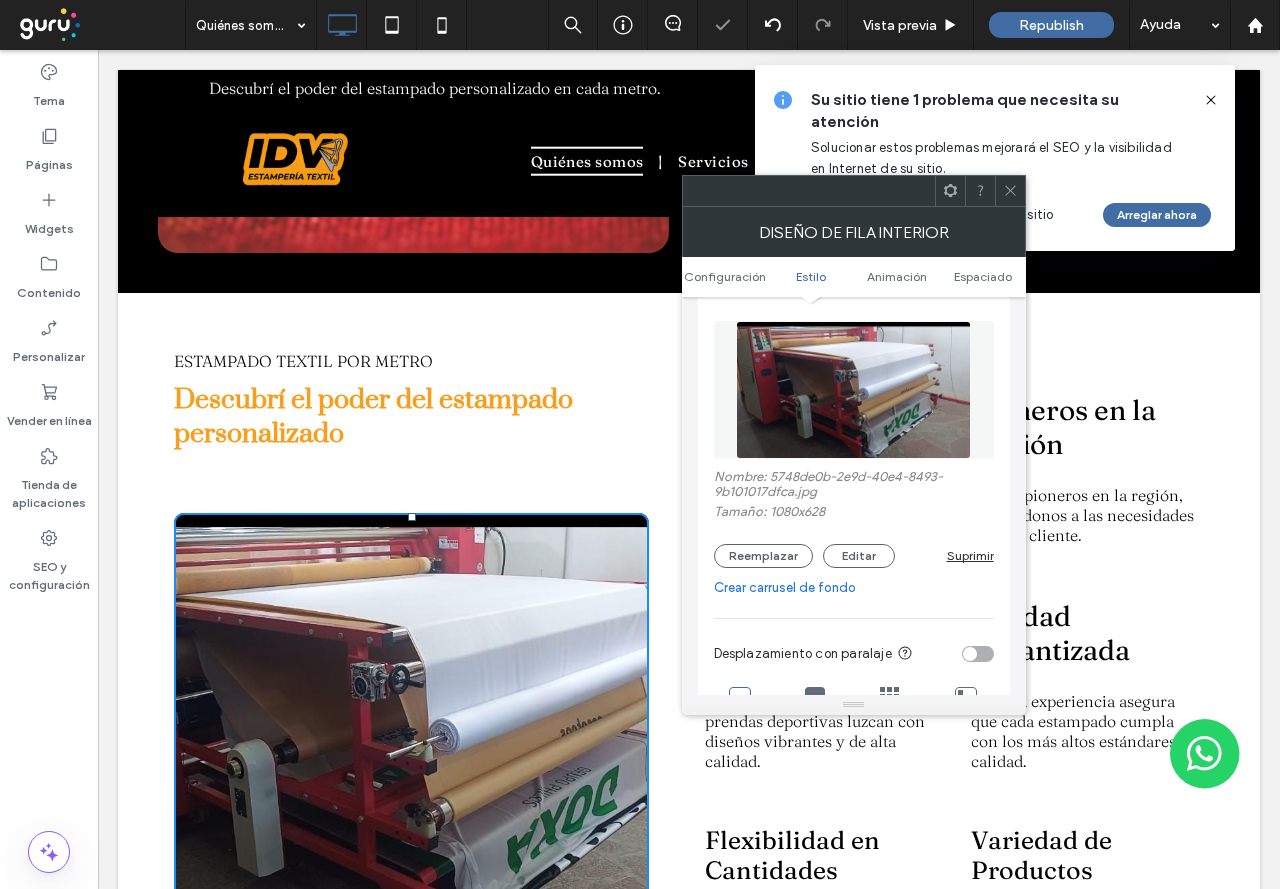 click 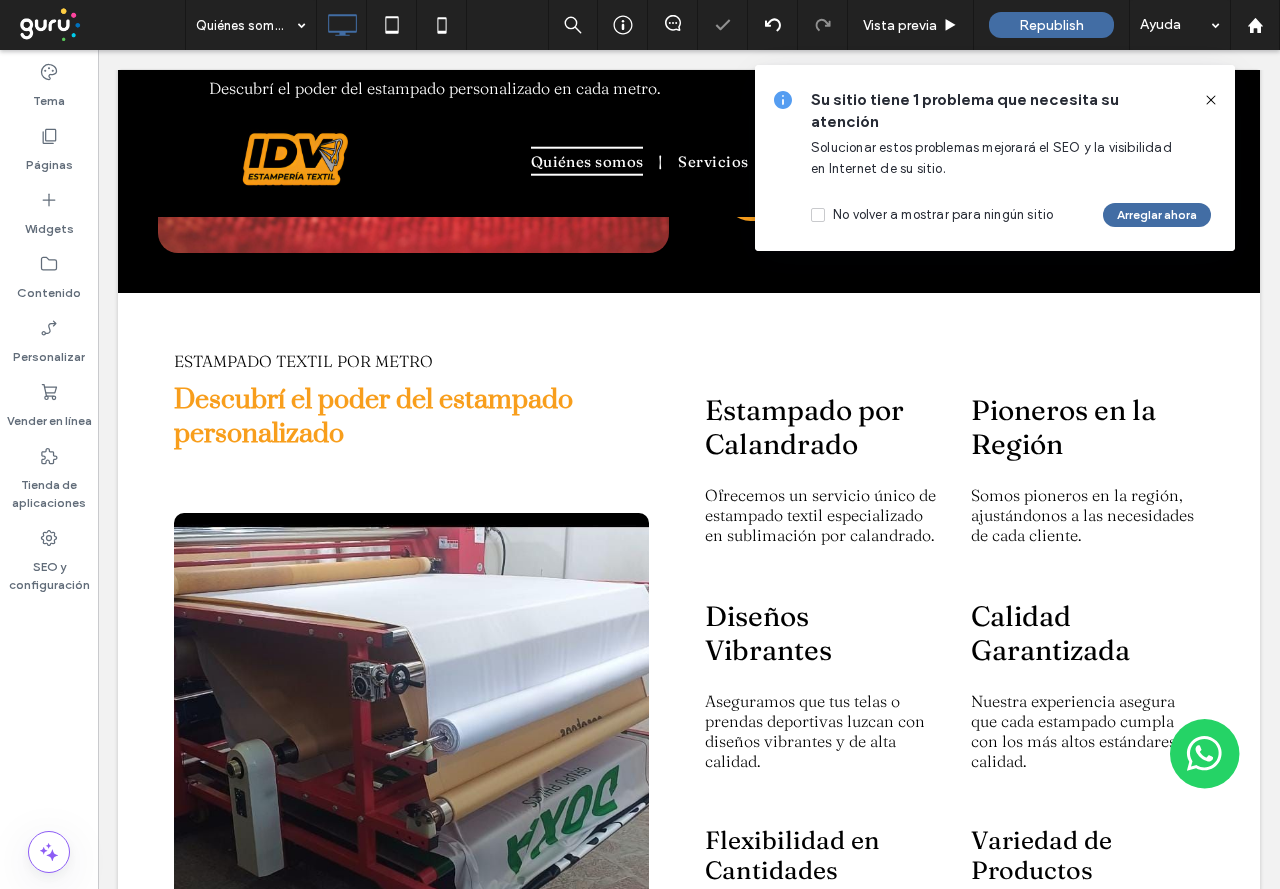click 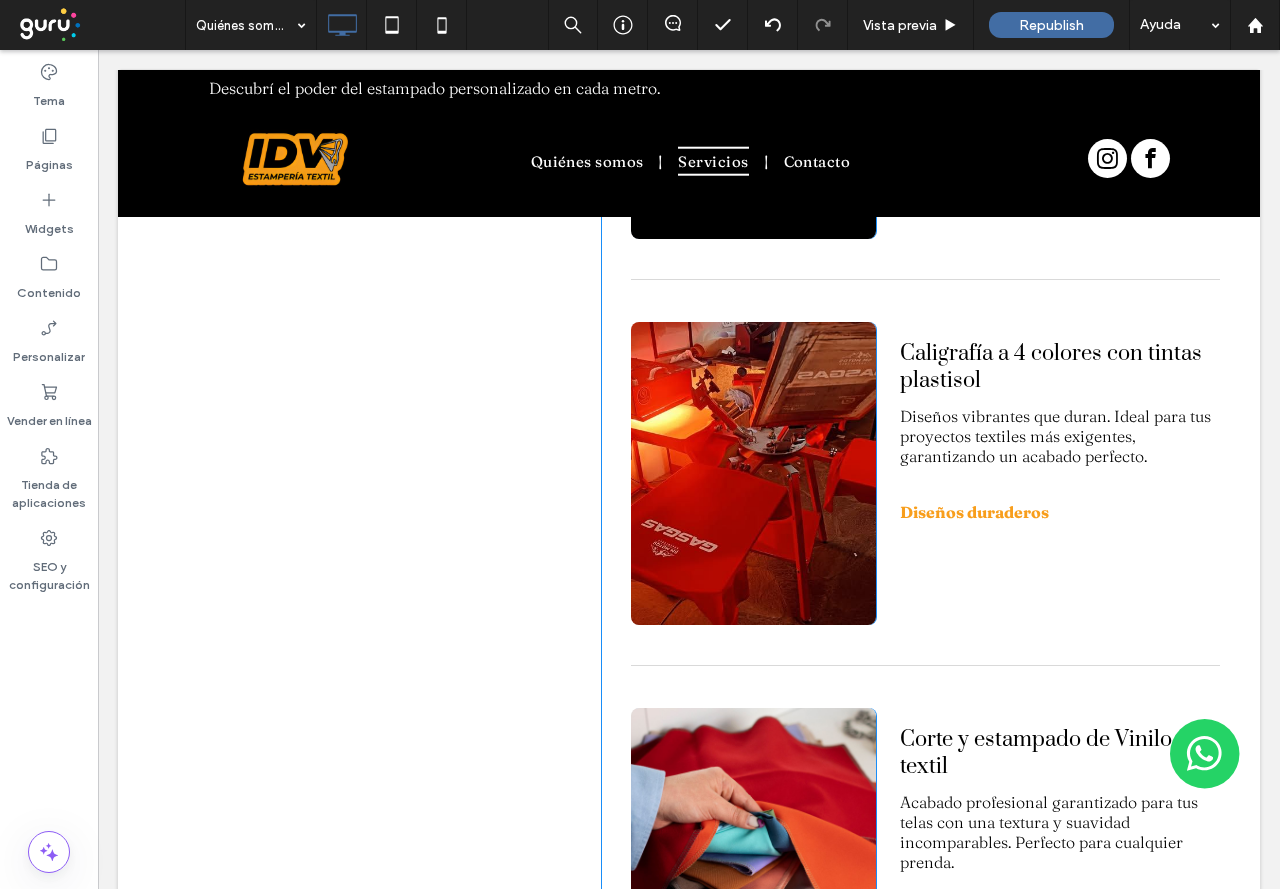 scroll, scrollTop: 3100, scrollLeft: 0, axis: vertical 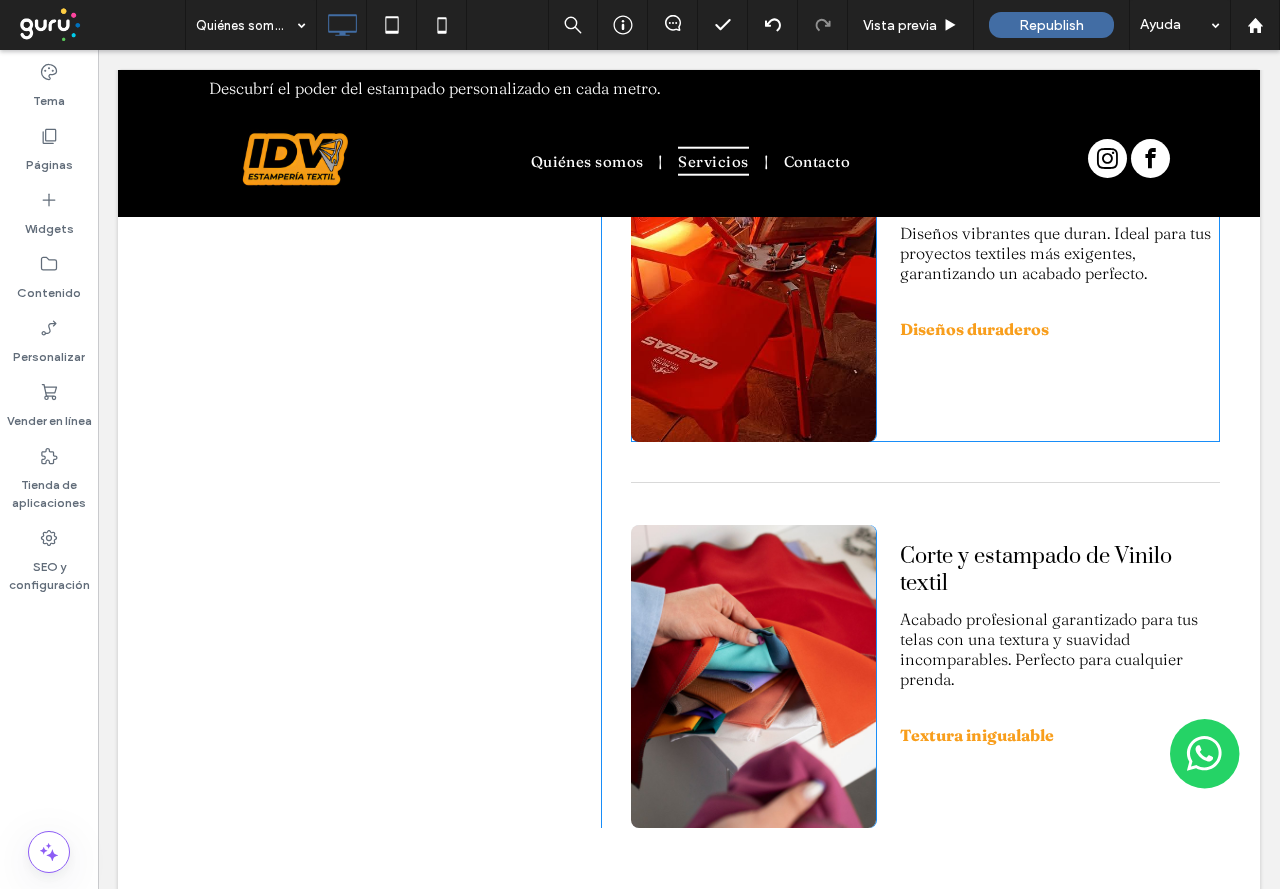 click on "Click To Paste" at bounding box center (754, 290) 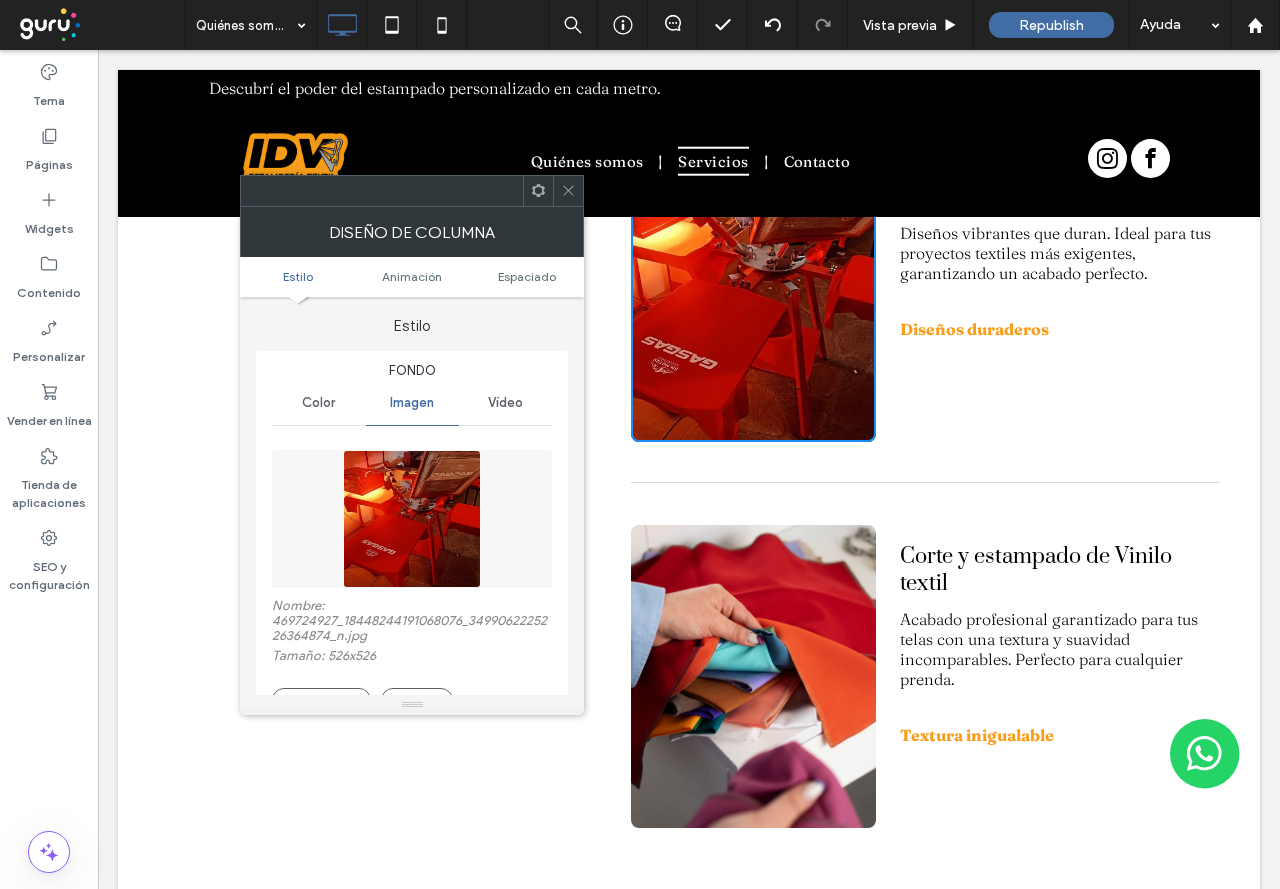 scroll, scrollTop: 200, scrollLeft: 0, axis: vertical 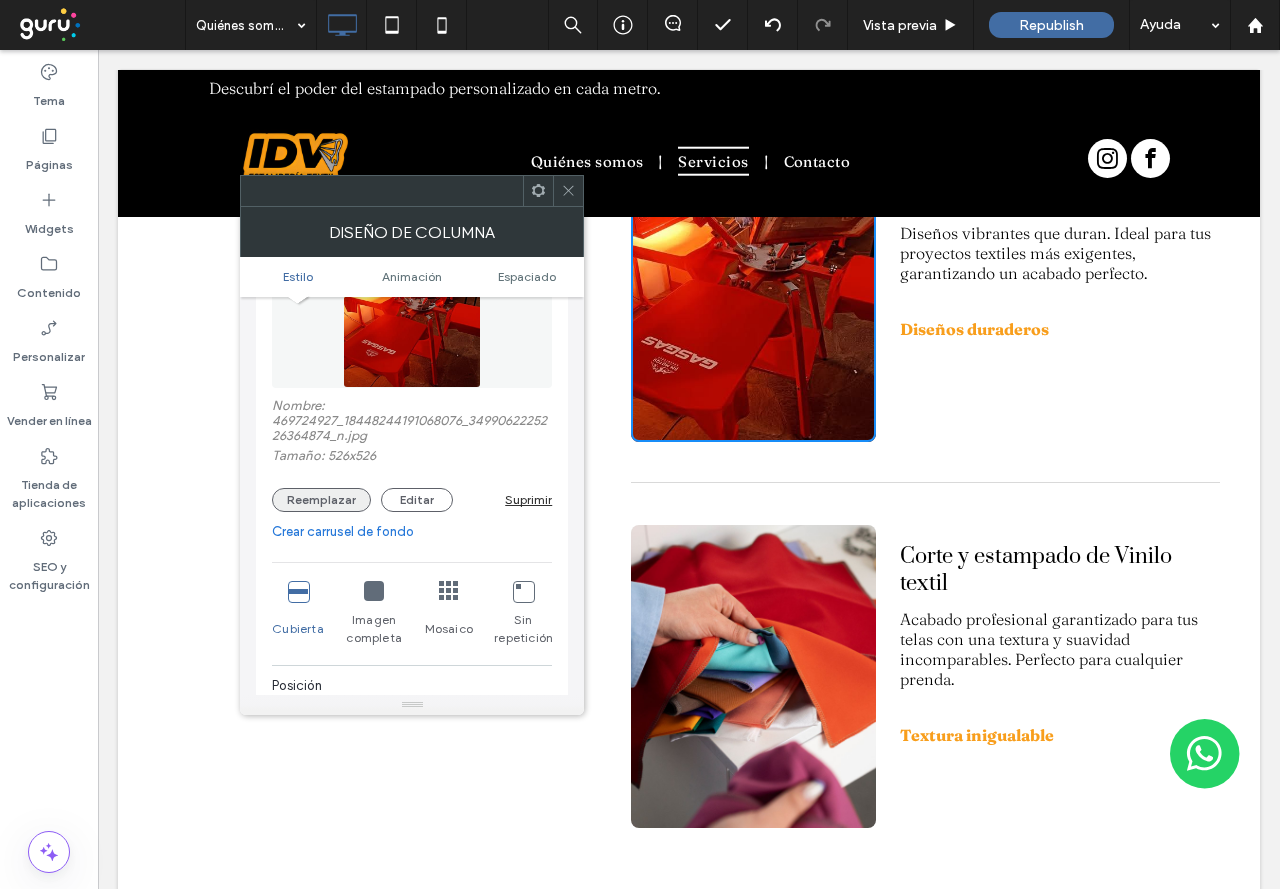 click on "Reemplazar" at bounding box center [321, 500] 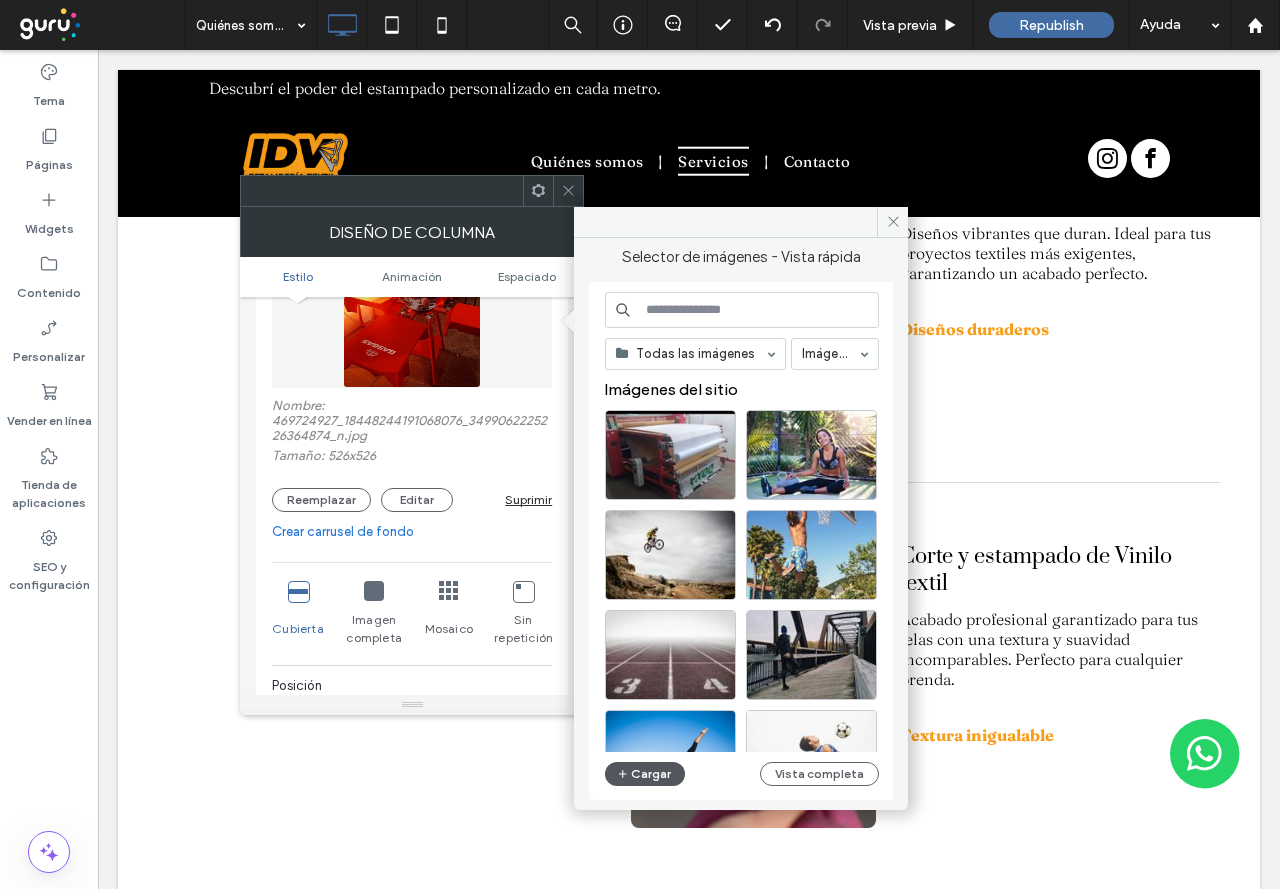 click on "Cargar" at bounding box center [645, 774] 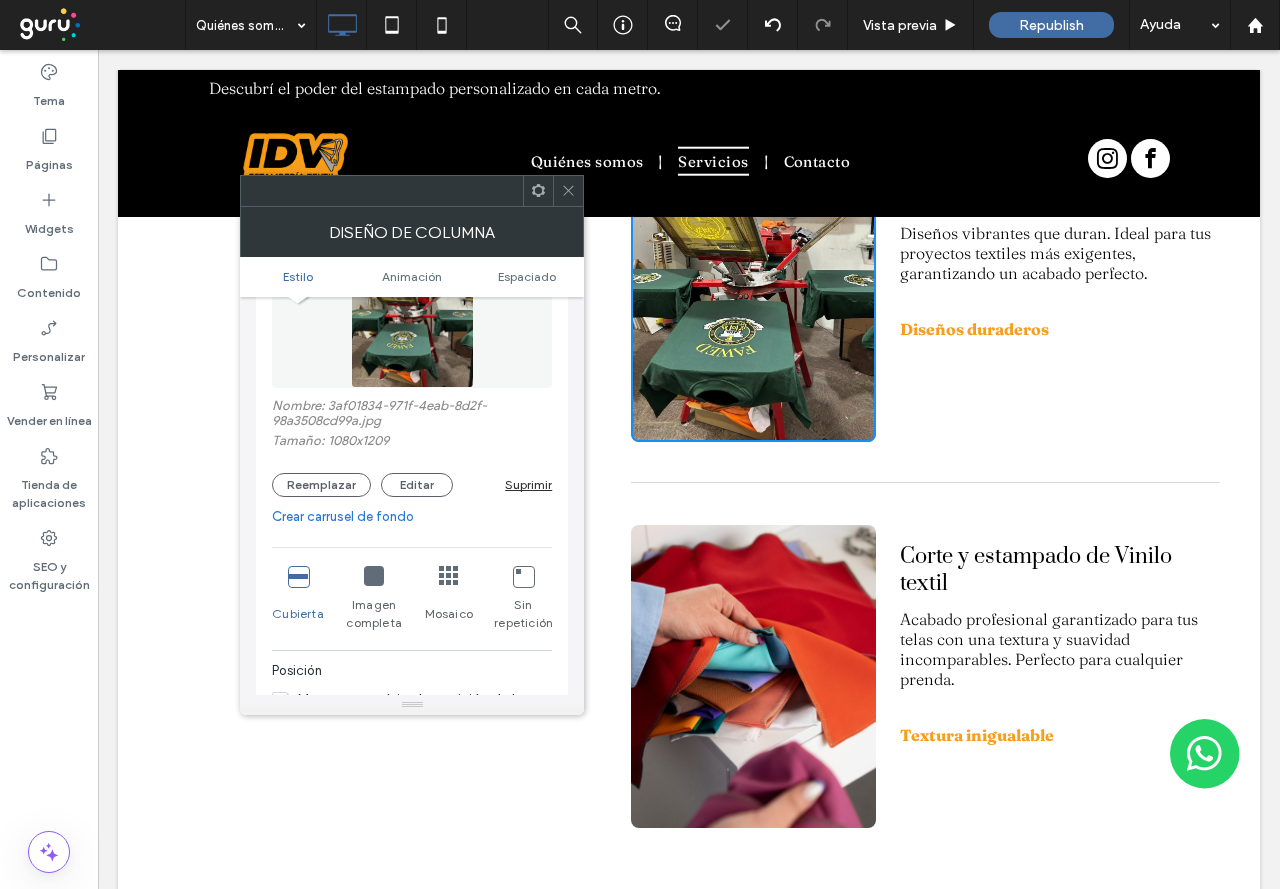 click 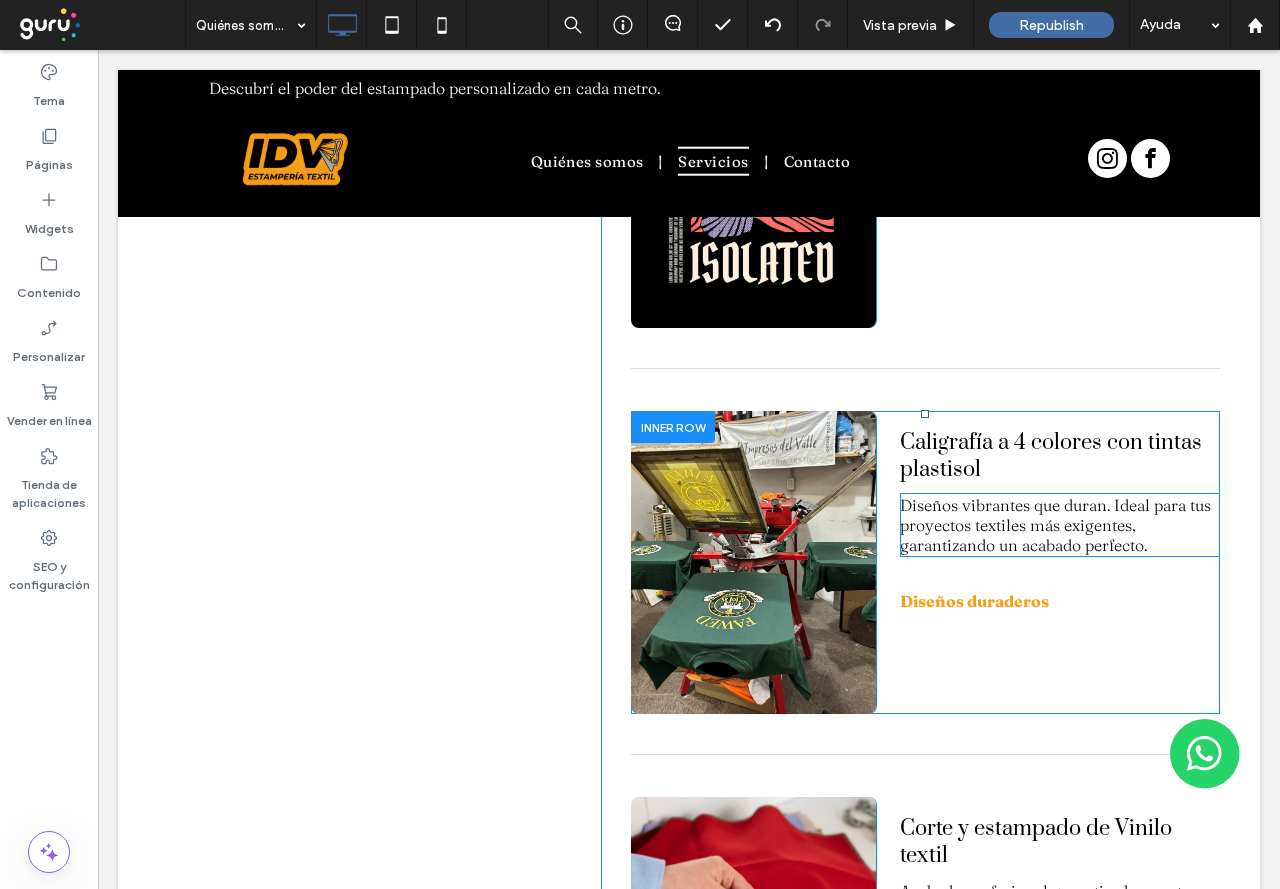 scroll, scrollTop: 2800, scrollLeft: 0, axis: vertical 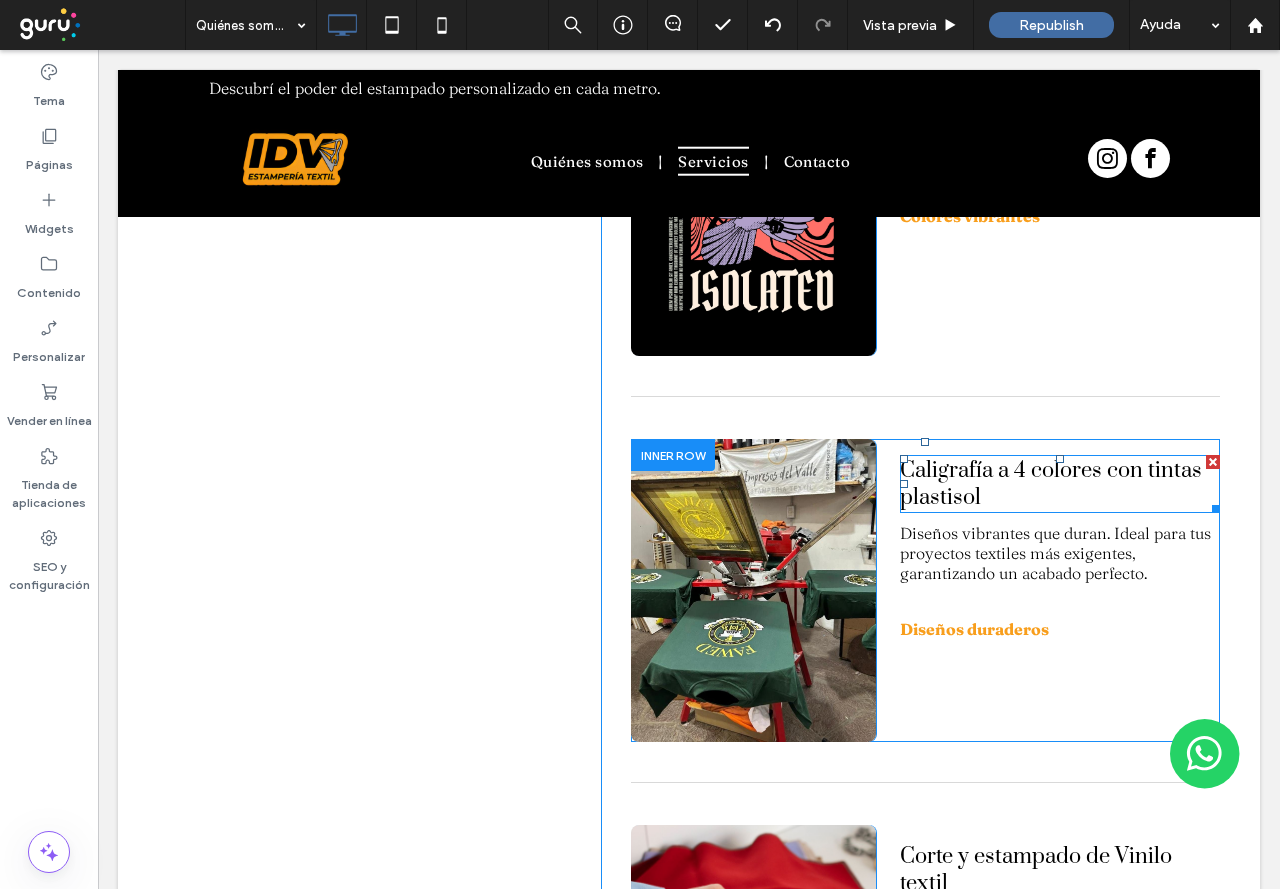click on "Caligrafía a 4 colores con tintas plastisol" at bounding box center [1051, 484] 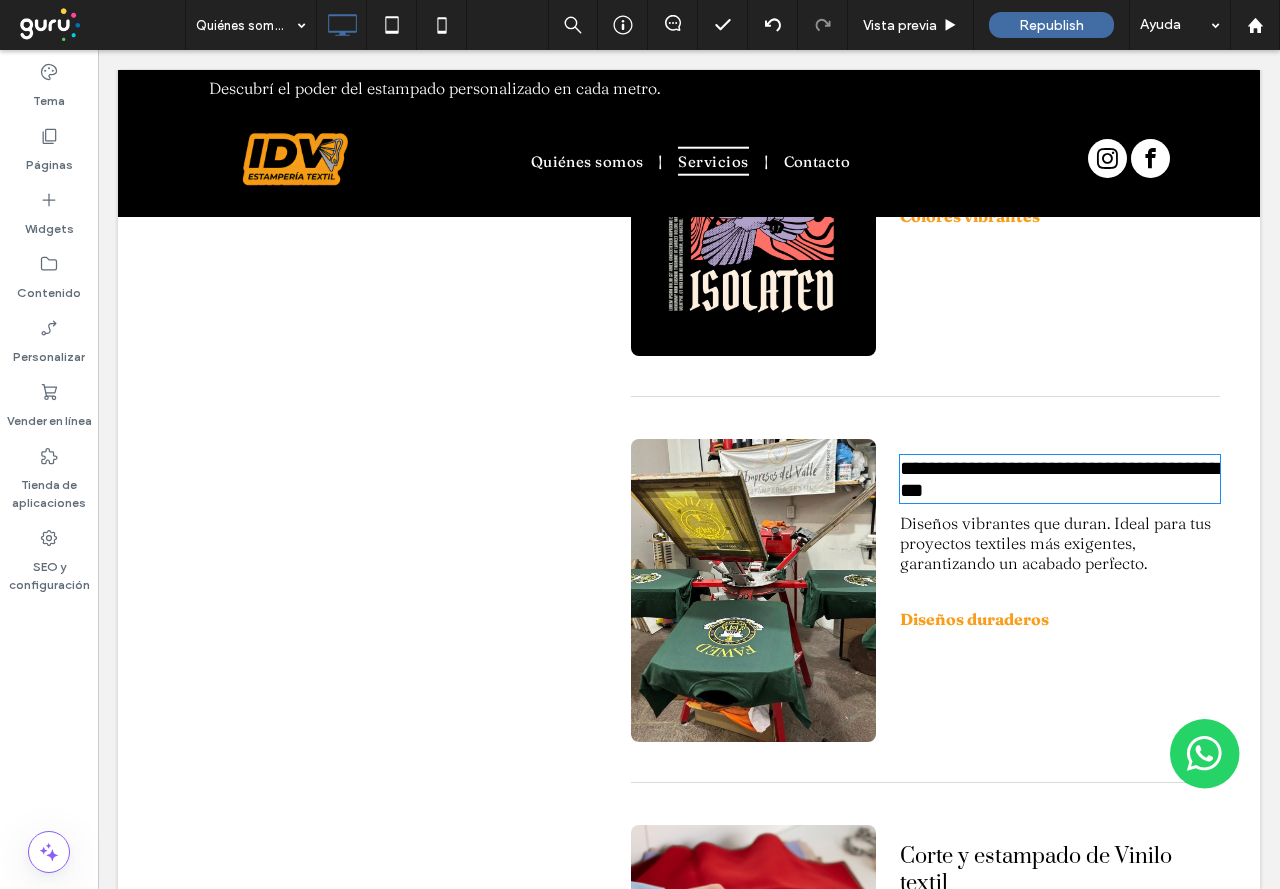 type on "*****" 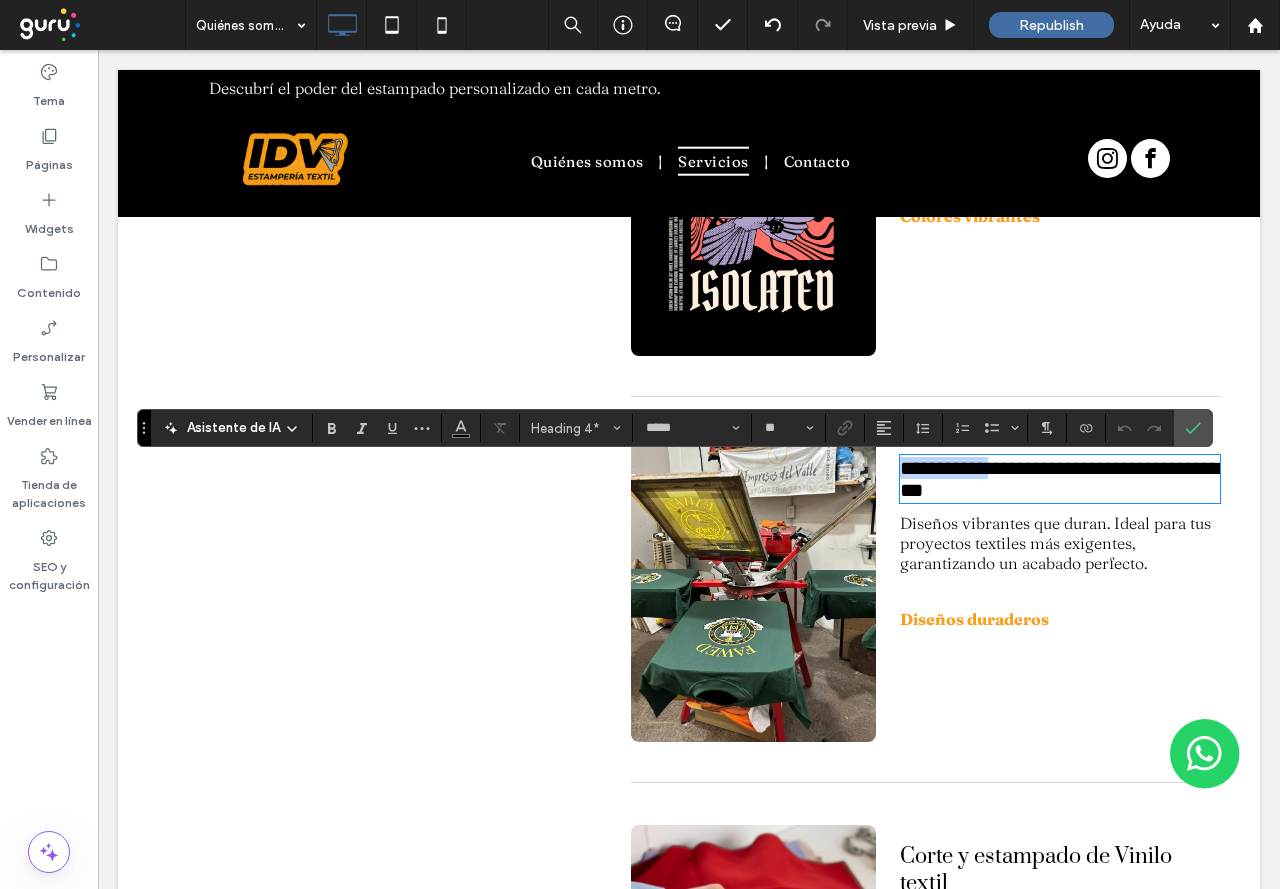 click on "**********" at bounding box center [1060, 479] 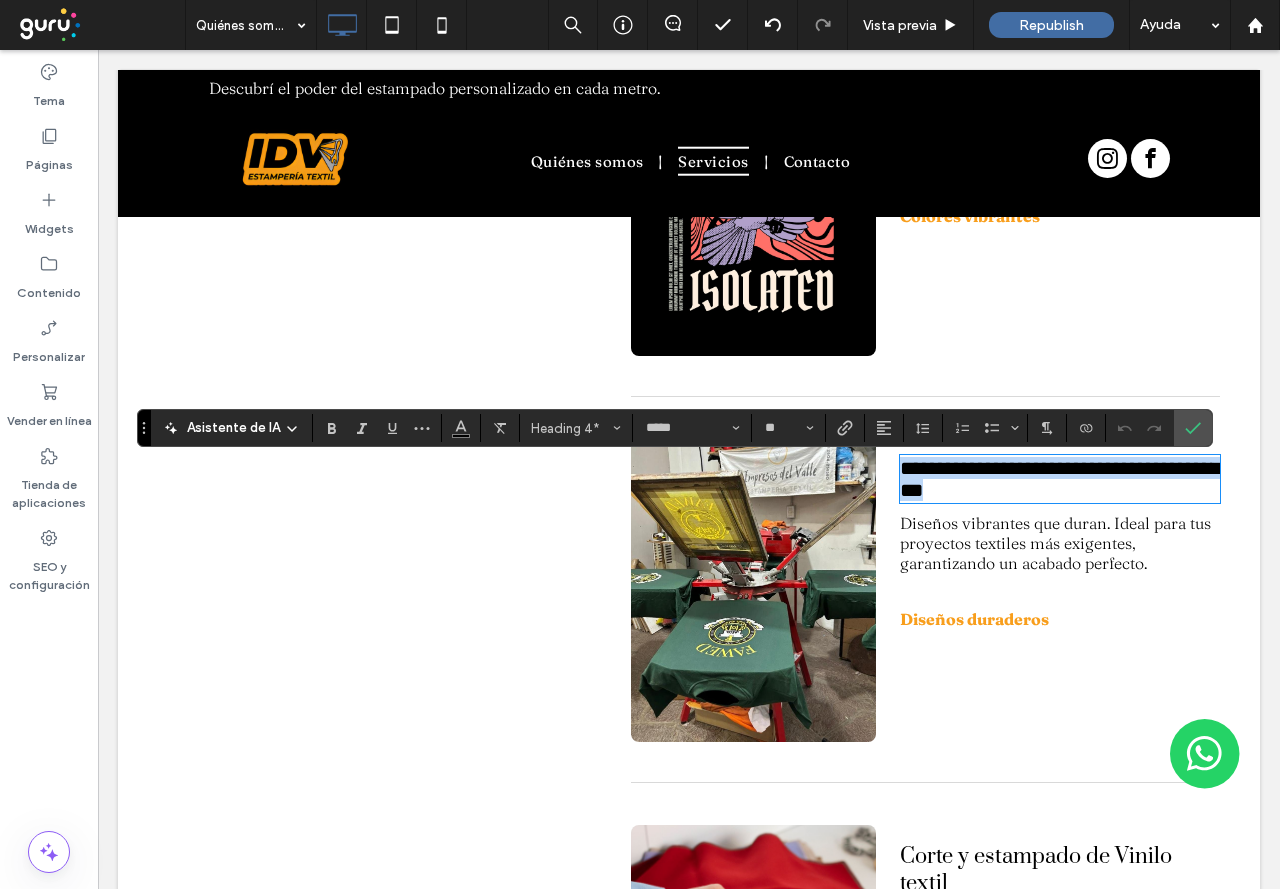 click on "**********" at bounding box center (1060, 479) 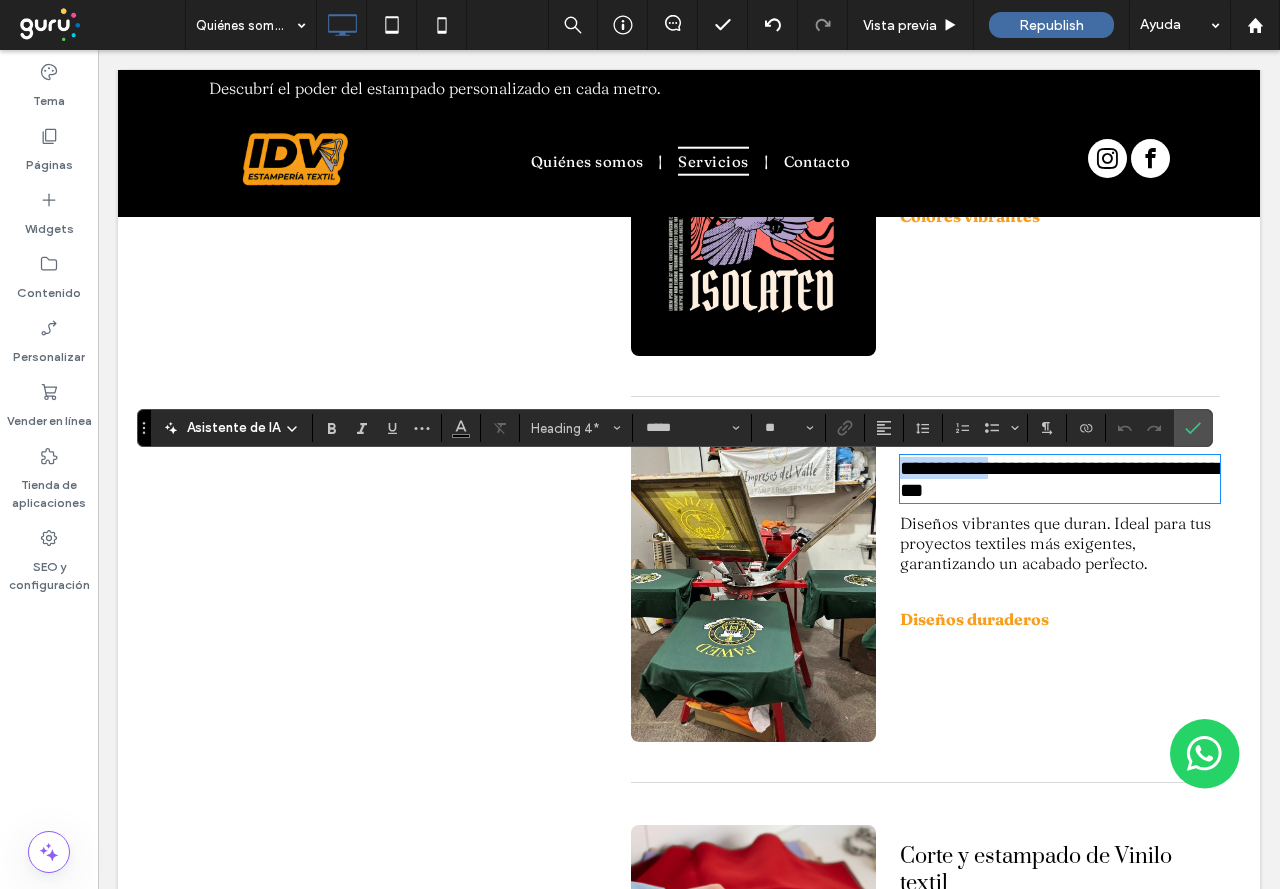 click on "**********" at bounding box center (1060, 479) 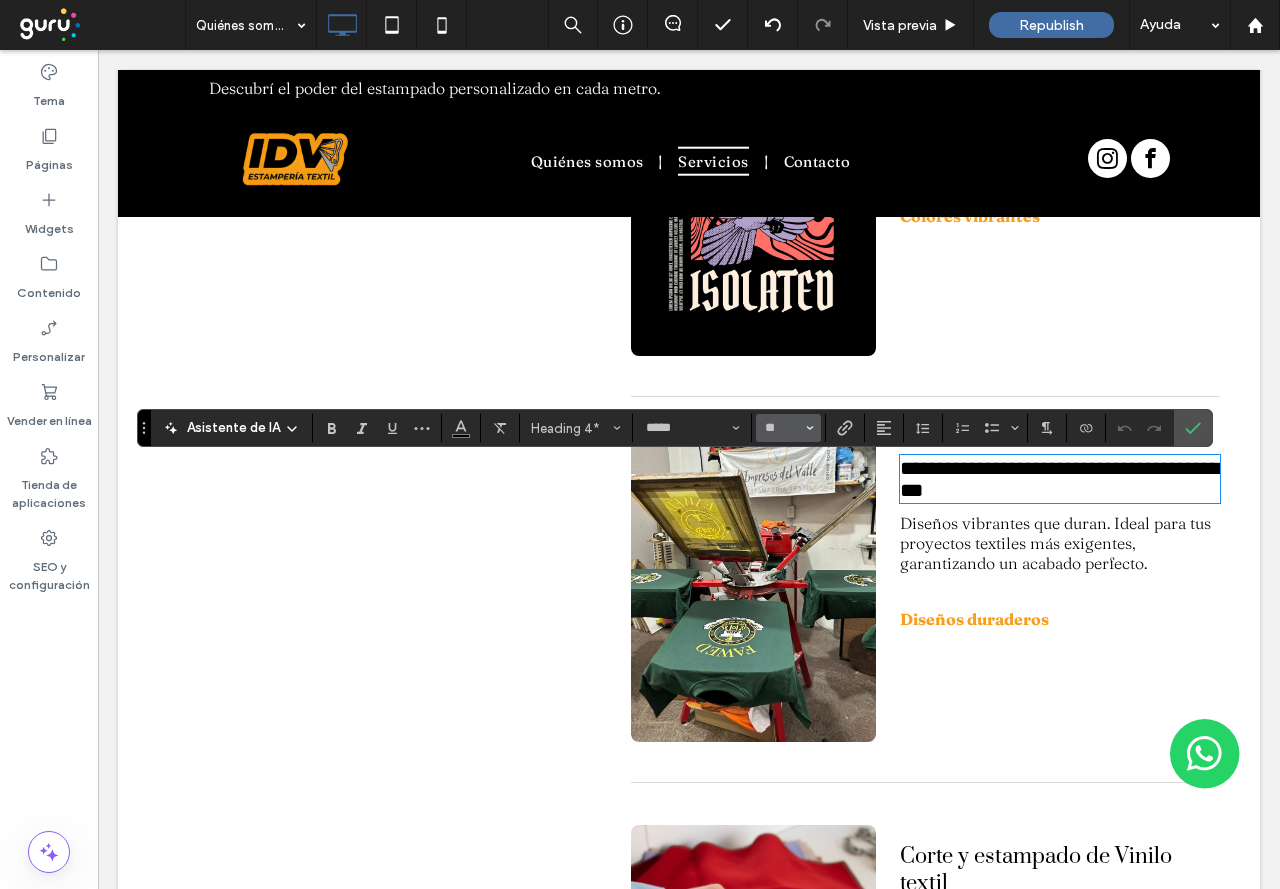 type on "********" 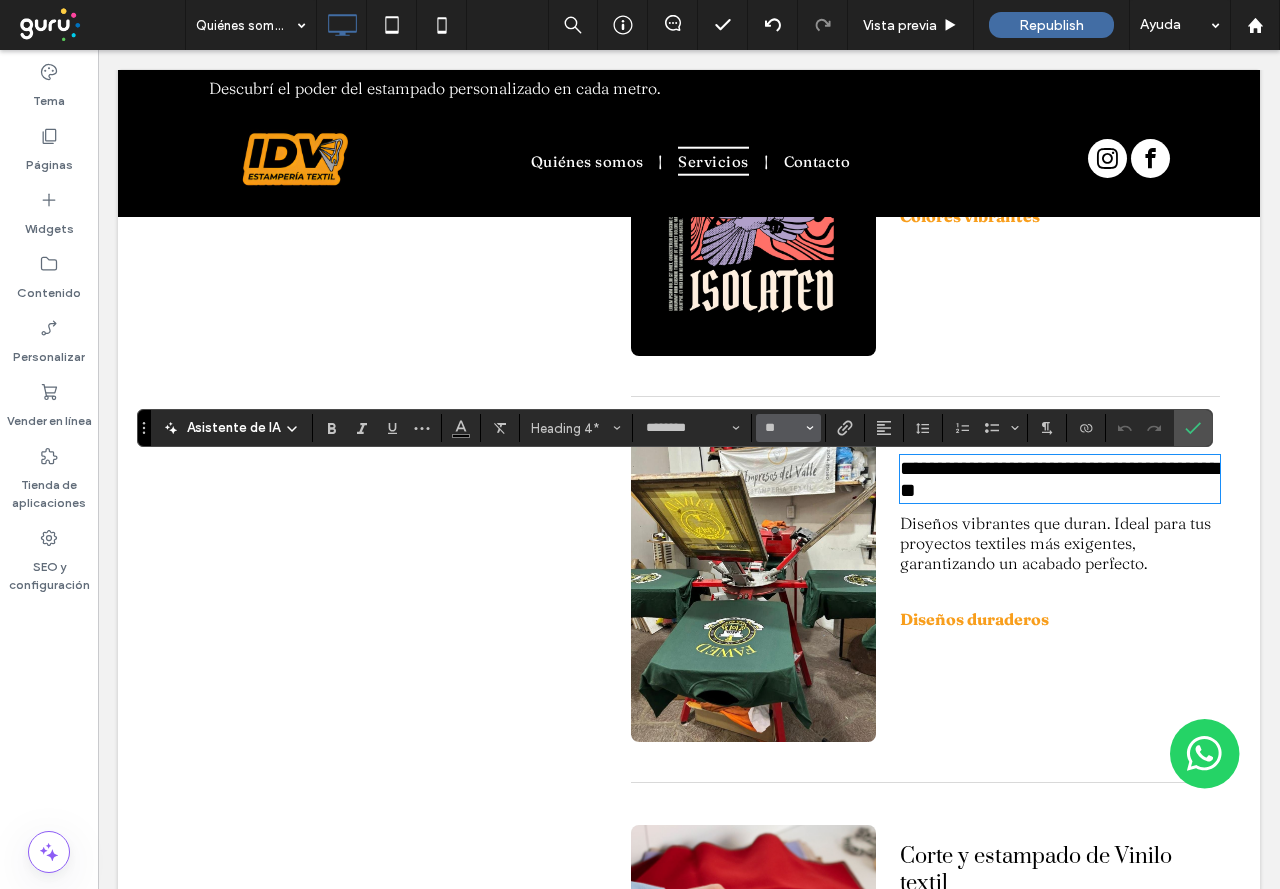 type on "*****" 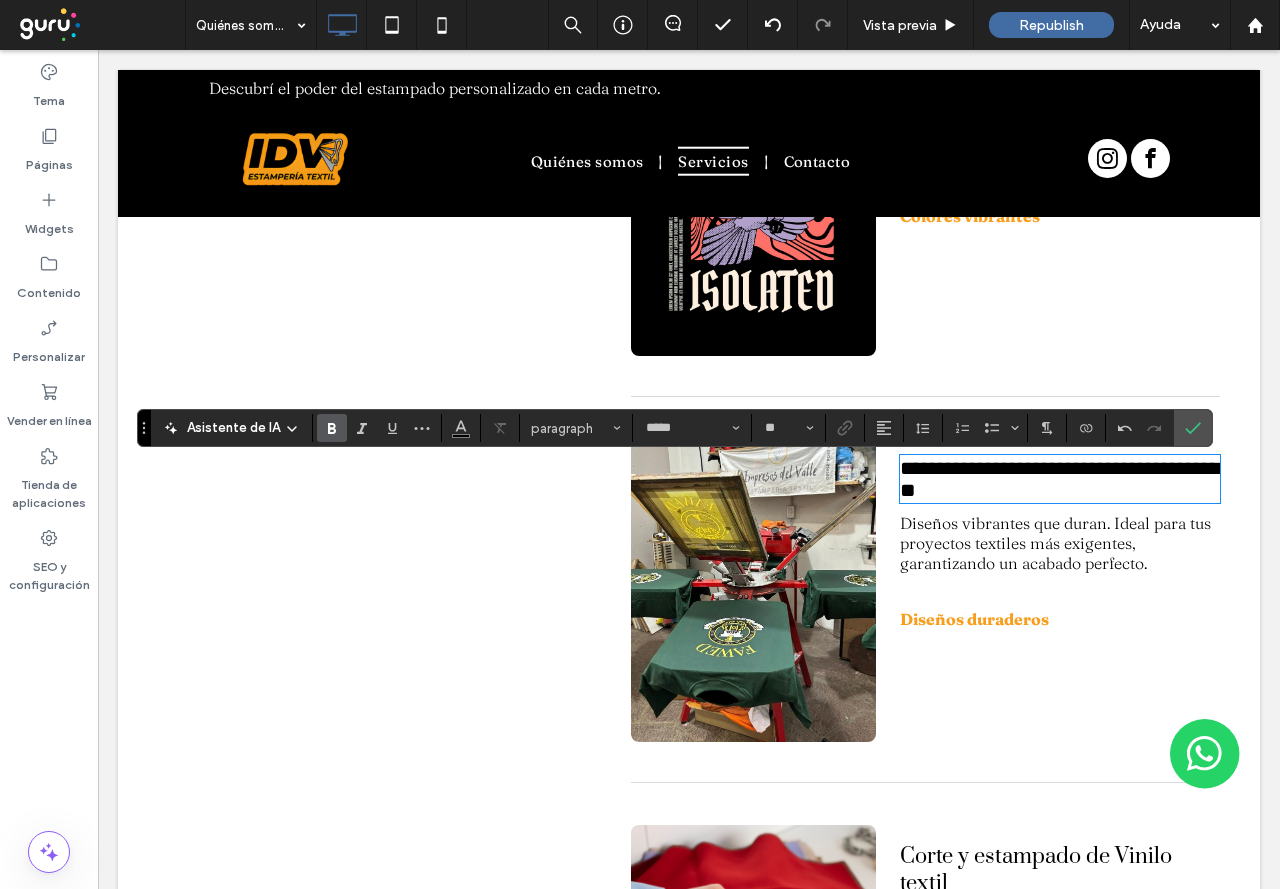 click on "**********" at bounding box center (1060, 479) 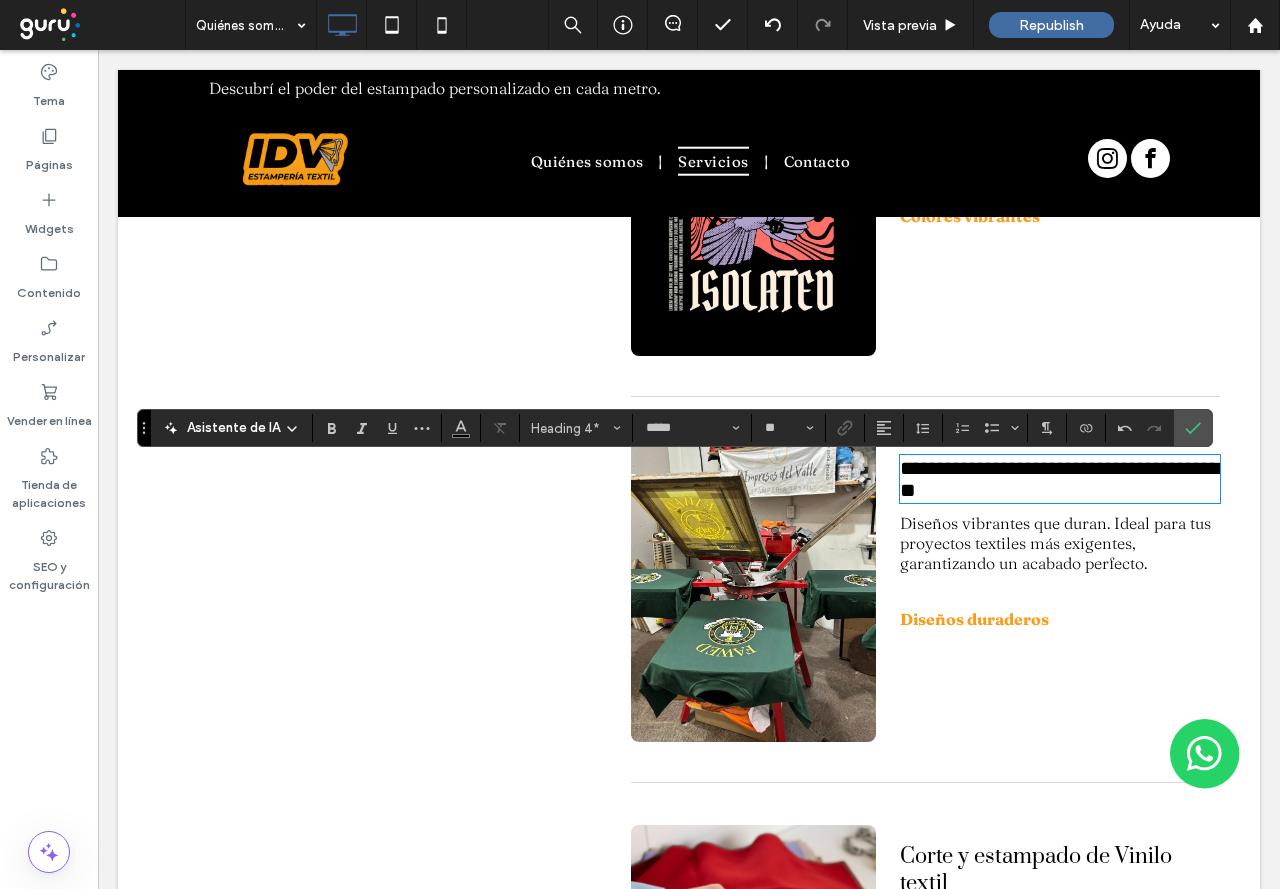 type 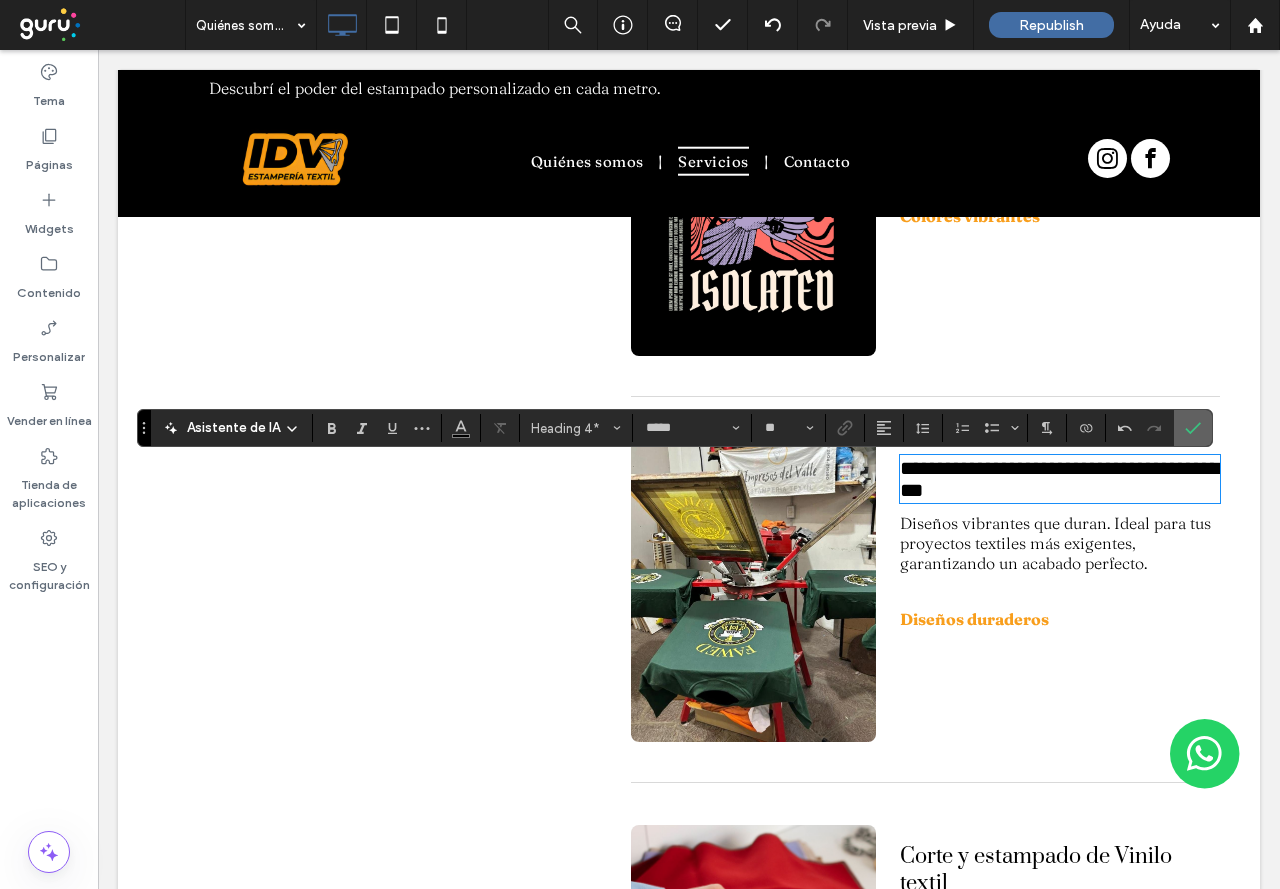 click at bounding box center [1193, 428] 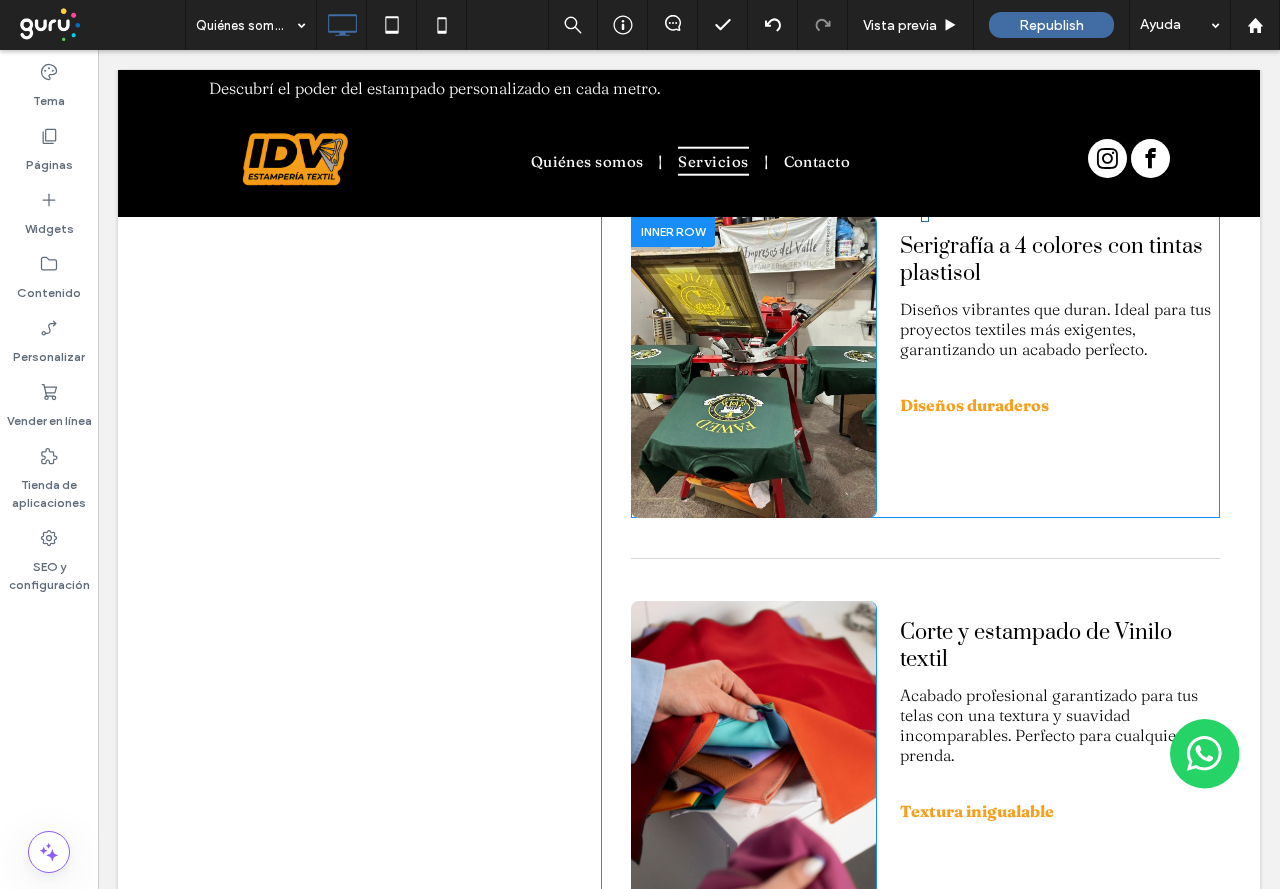 scroll, scrollTop: 3300, scrollLeft: 0, axis: vertical 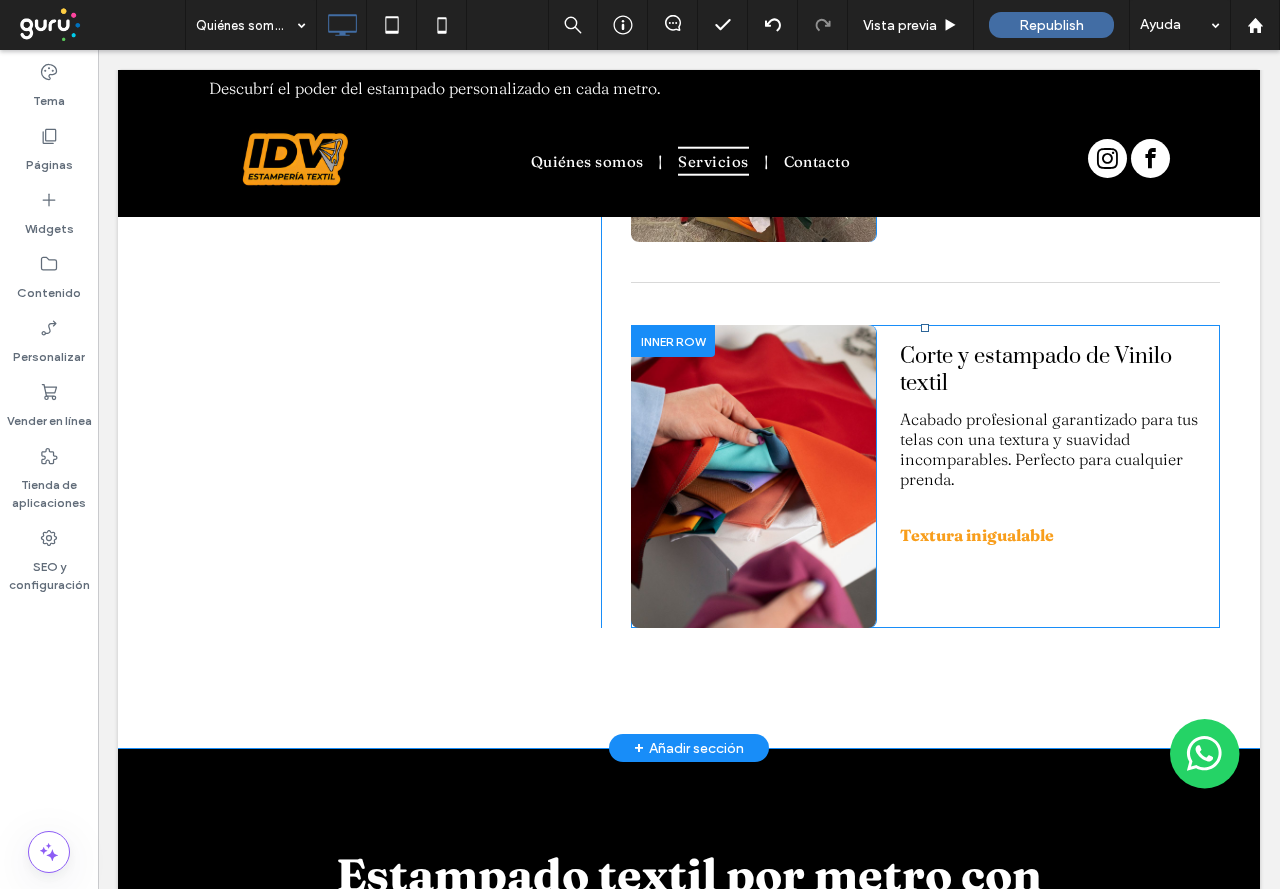 click on "Click To Paste" at bounding box center [754, 476] 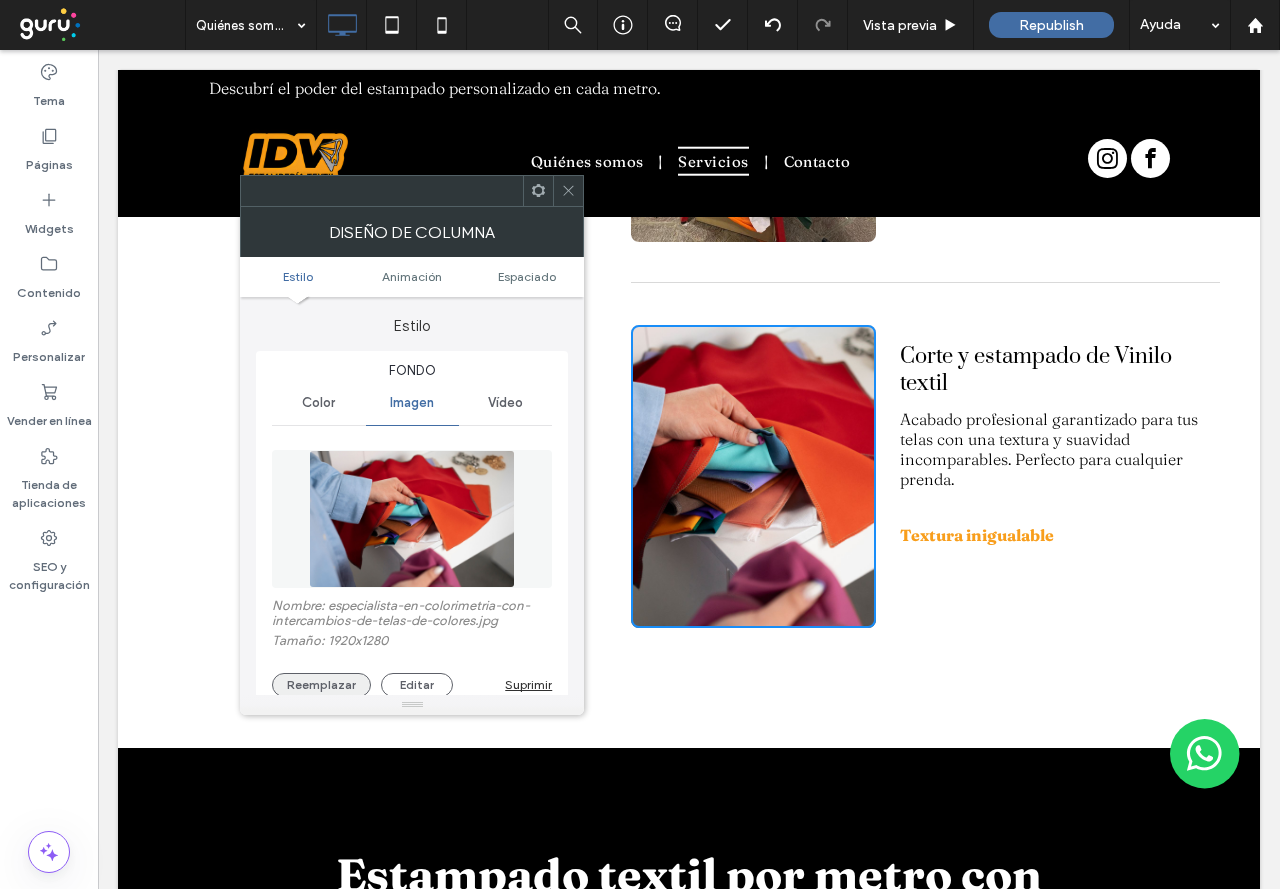 click on "Reemplazar" at bounding box center (321, 685) 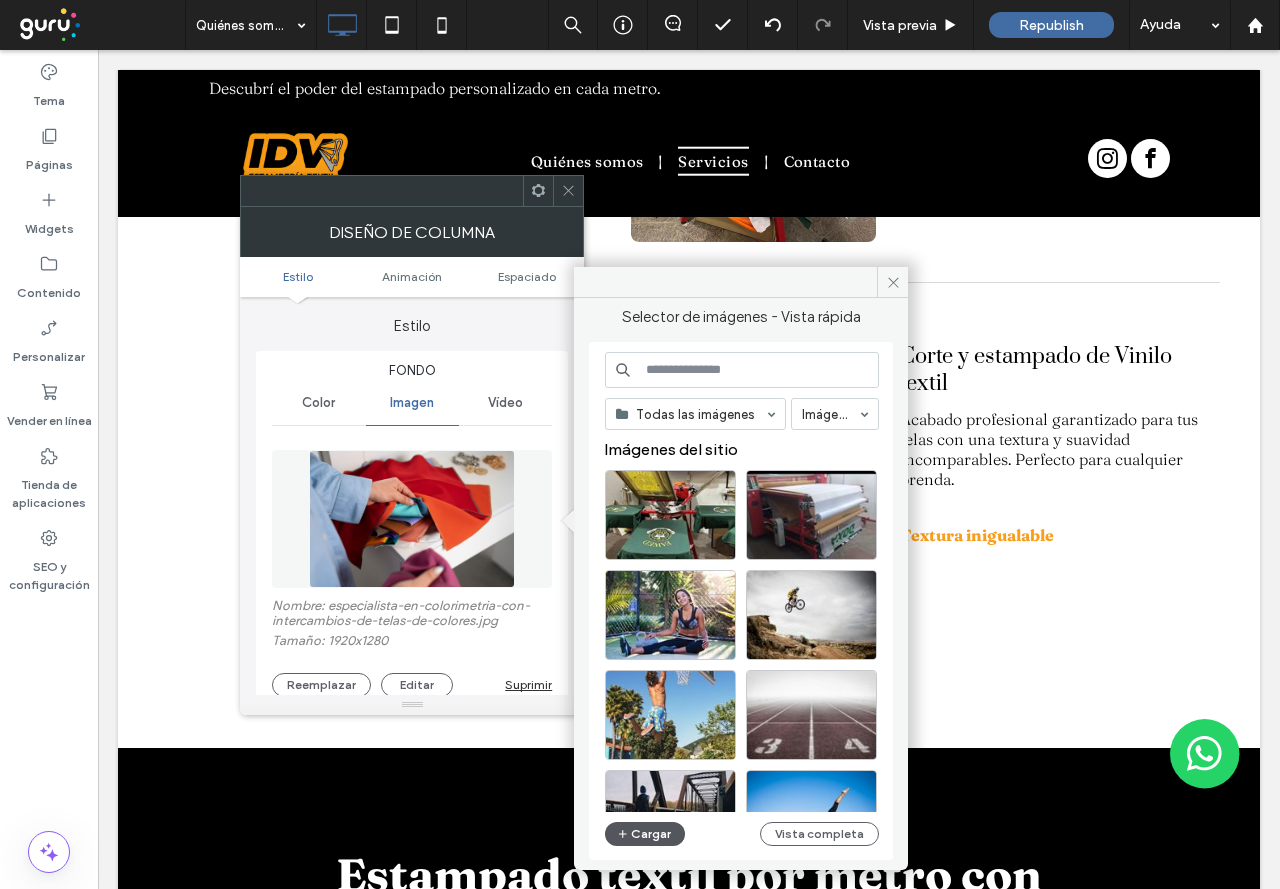 click on "Cargar" at bounding box center (645, 834) 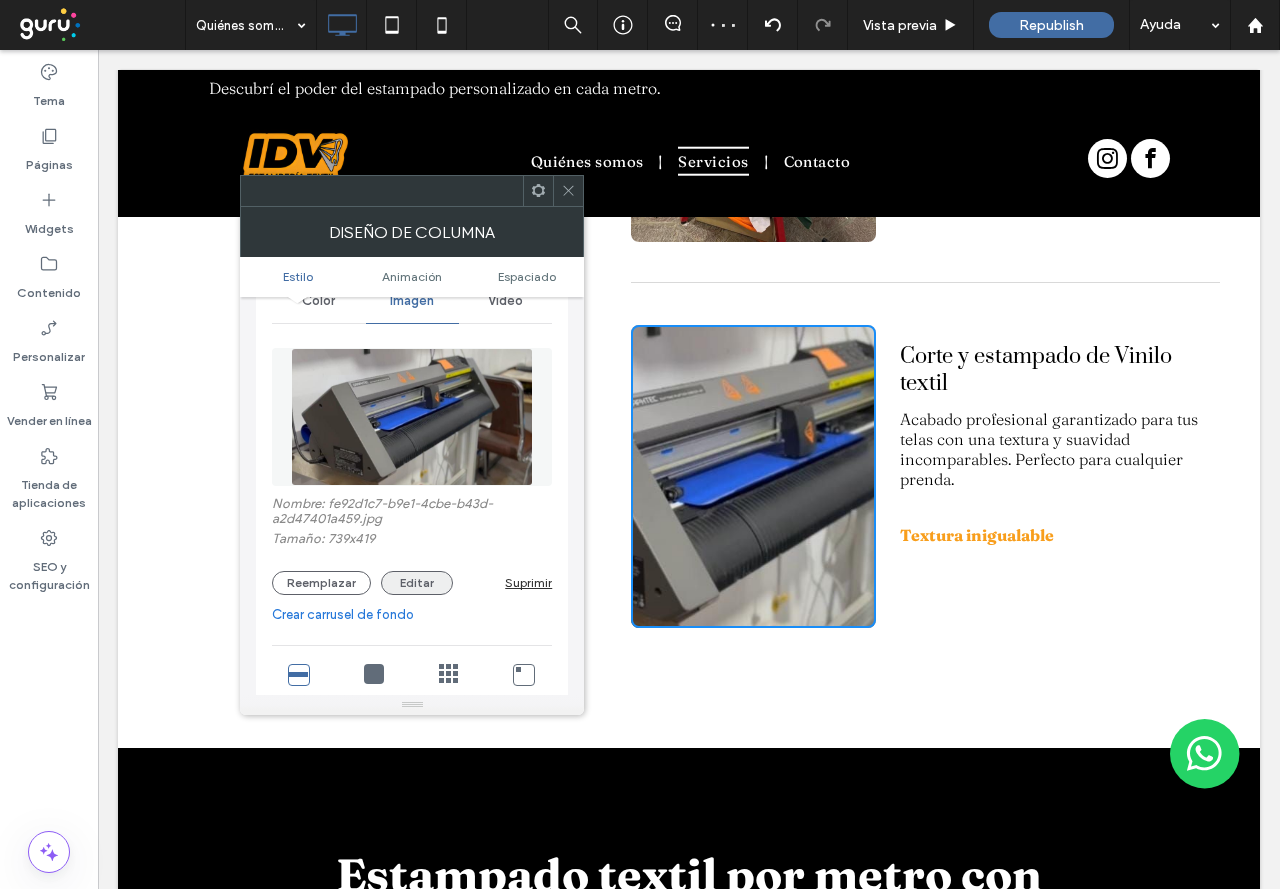 scroll, scrollTop: 200, scrollLeft: 0, axis: vertical 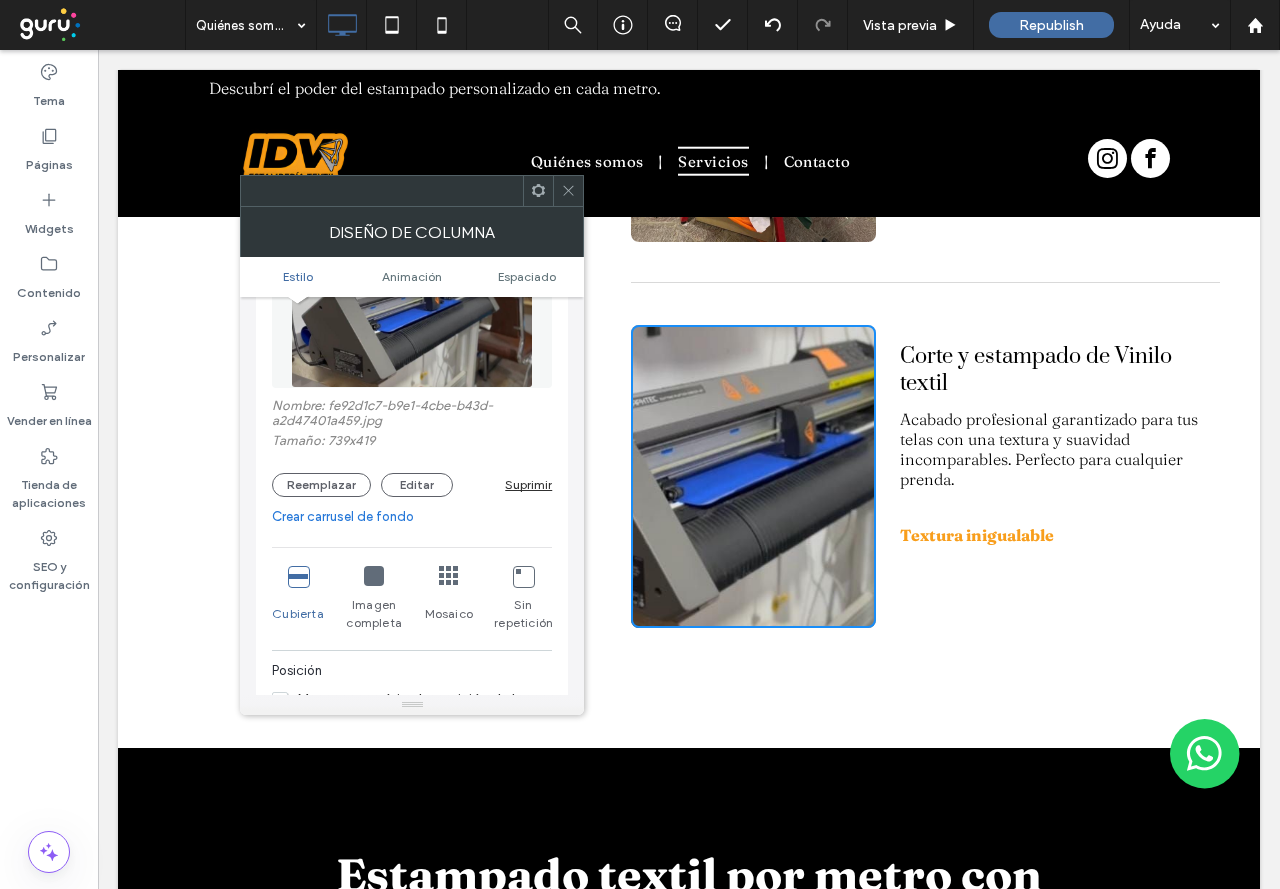 drag, startPoint x: 374, startPoint y: 561, endPoint x: 372, endPoint y: 576, distance: 15.132746 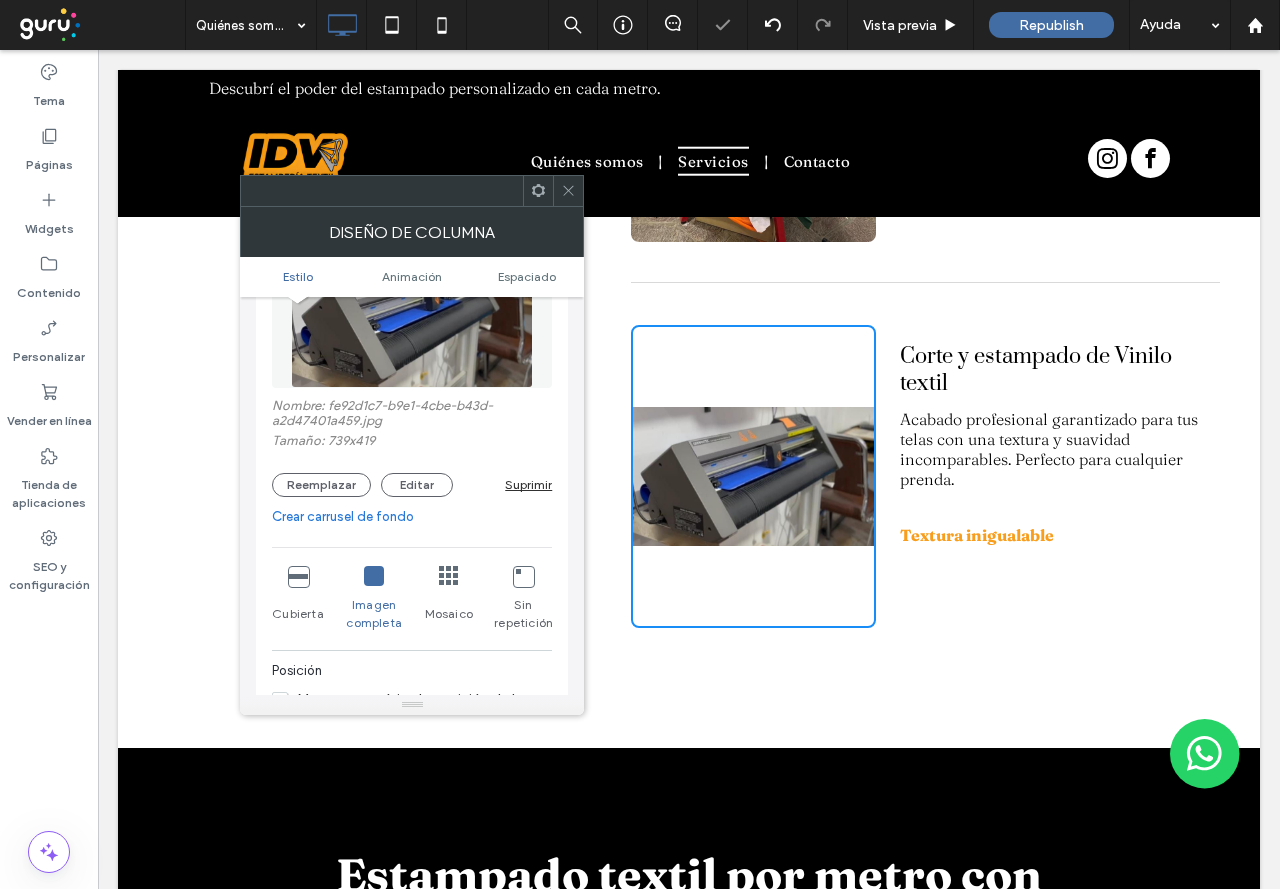 click on "Cubierta" at bounding box center (298, 599) 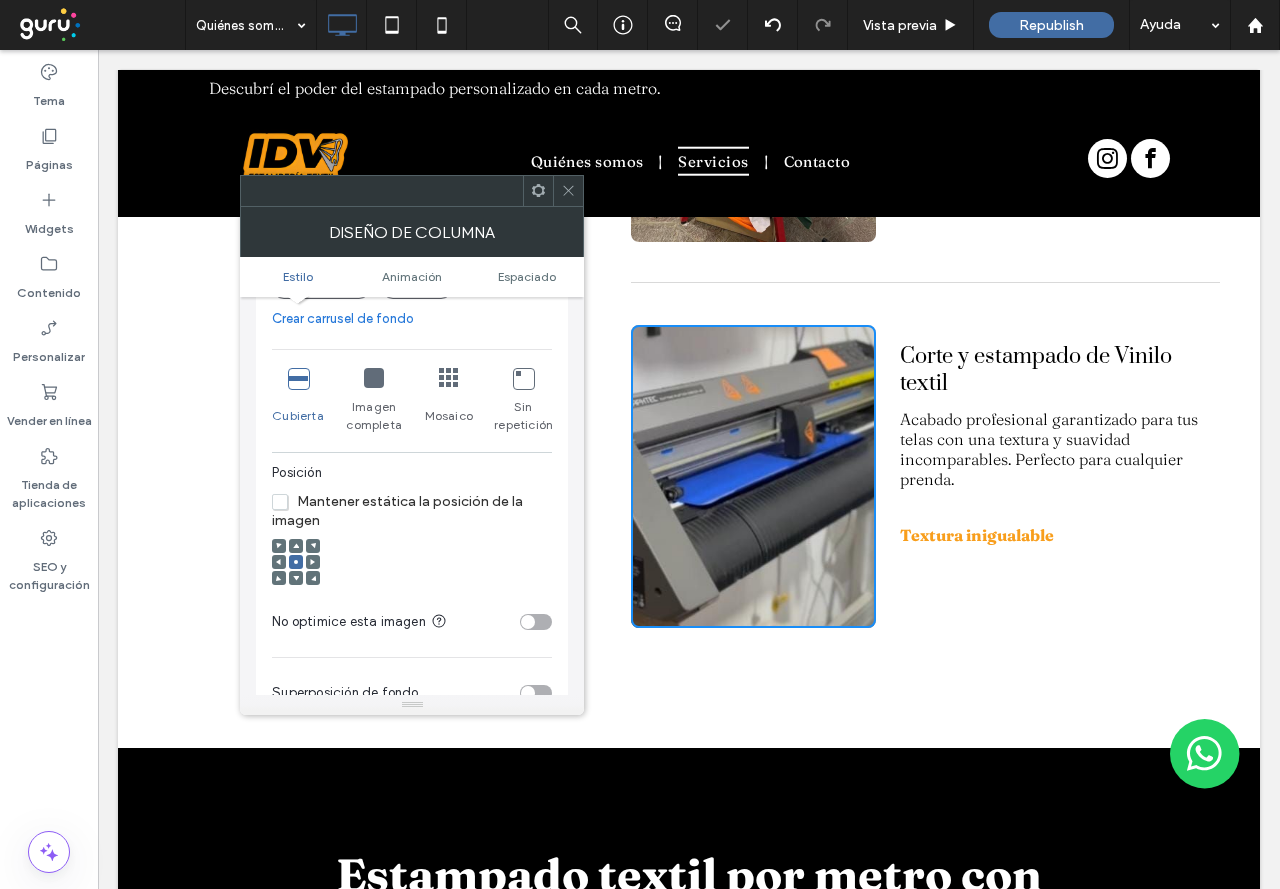 scroll, scrollTop: 400, scrollLeft: 0, axis: vertical 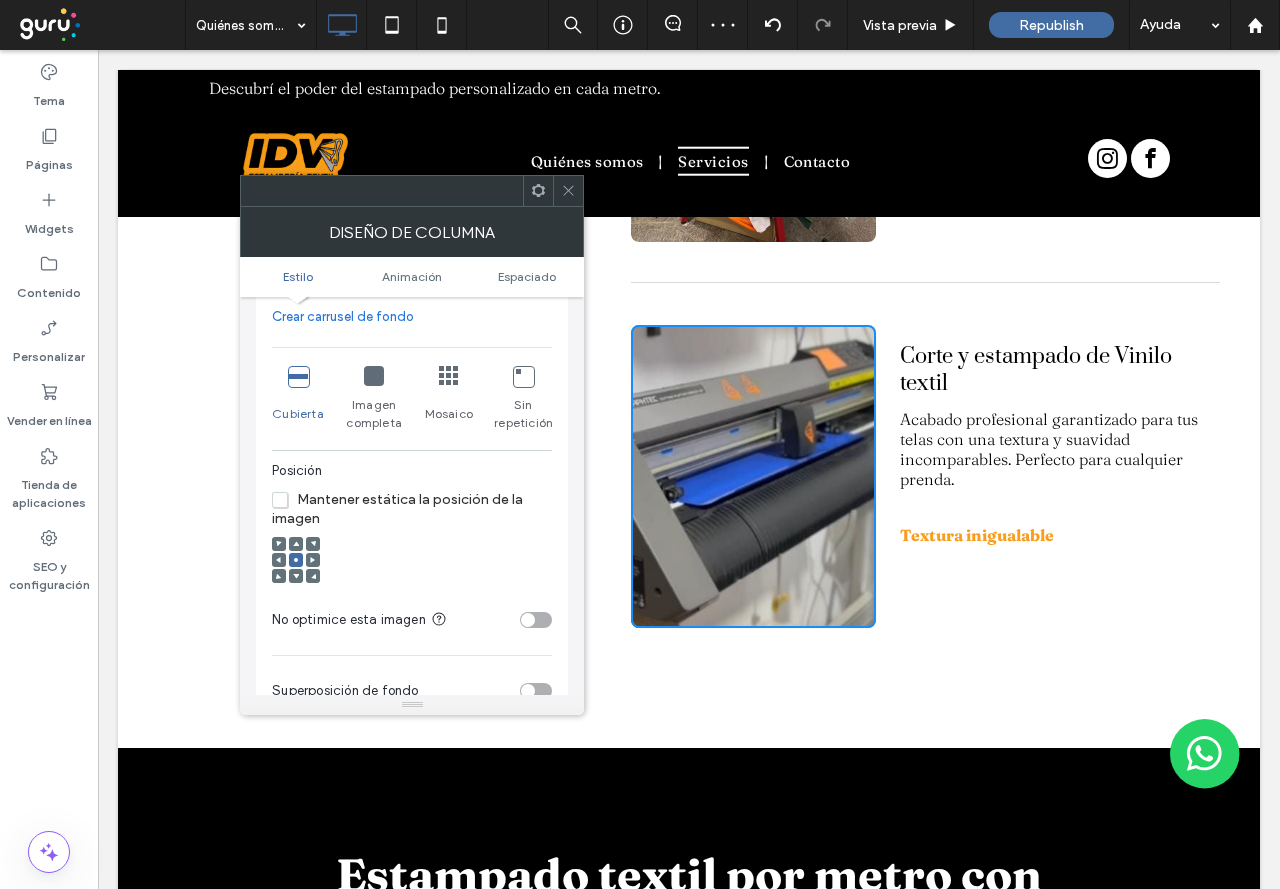 click at bounding box center (374, 376) 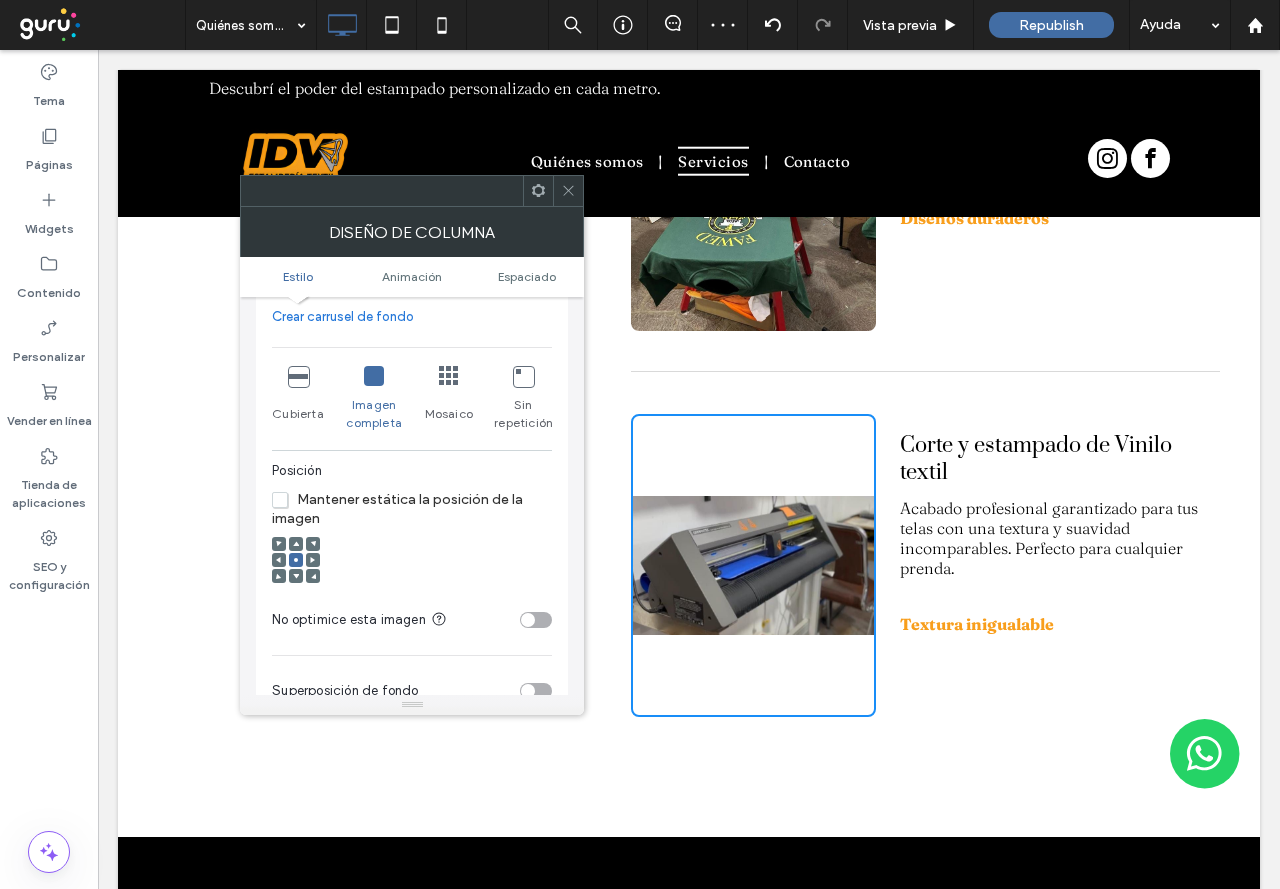 scroll, scrollTop: 3100, scrollLeft: 0, axis: vertical 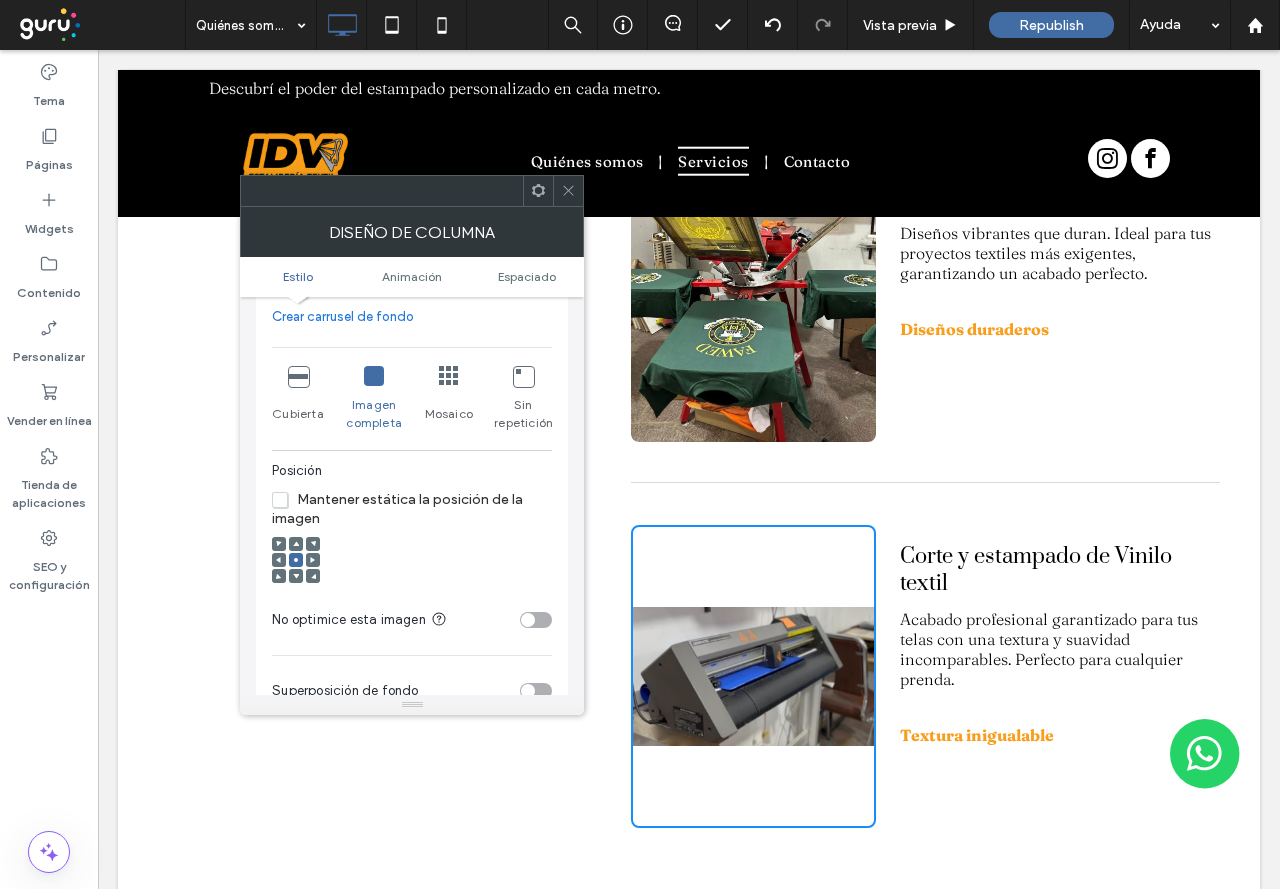 click 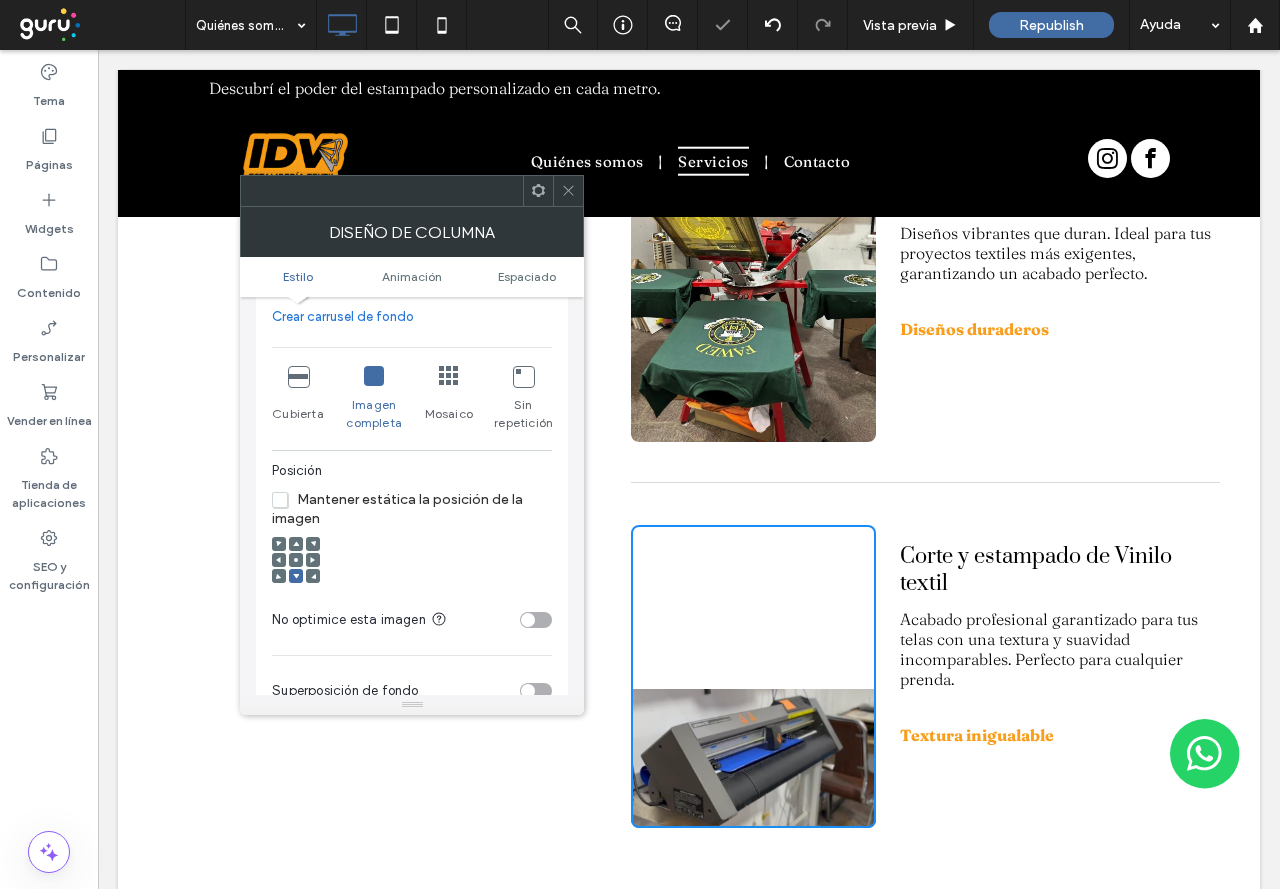 click 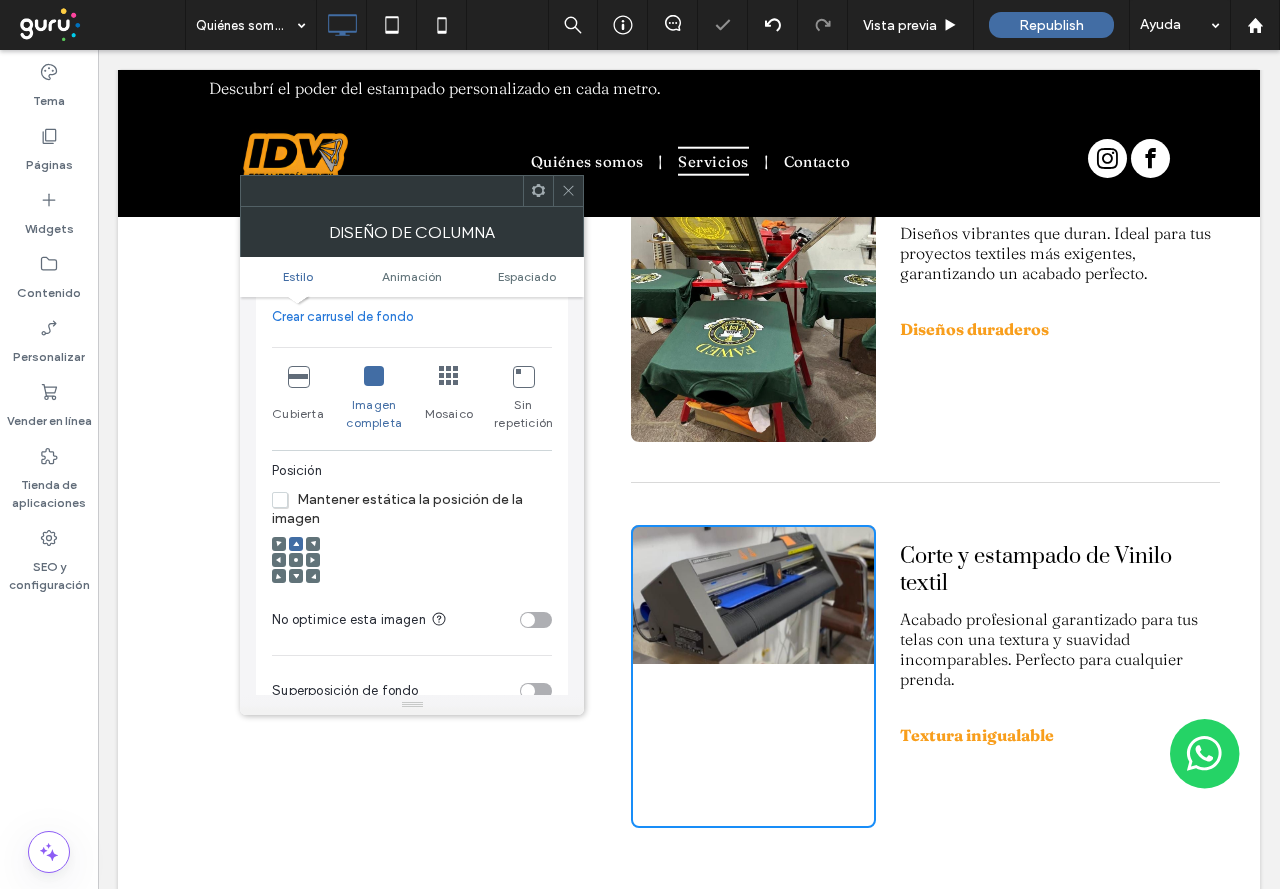 click 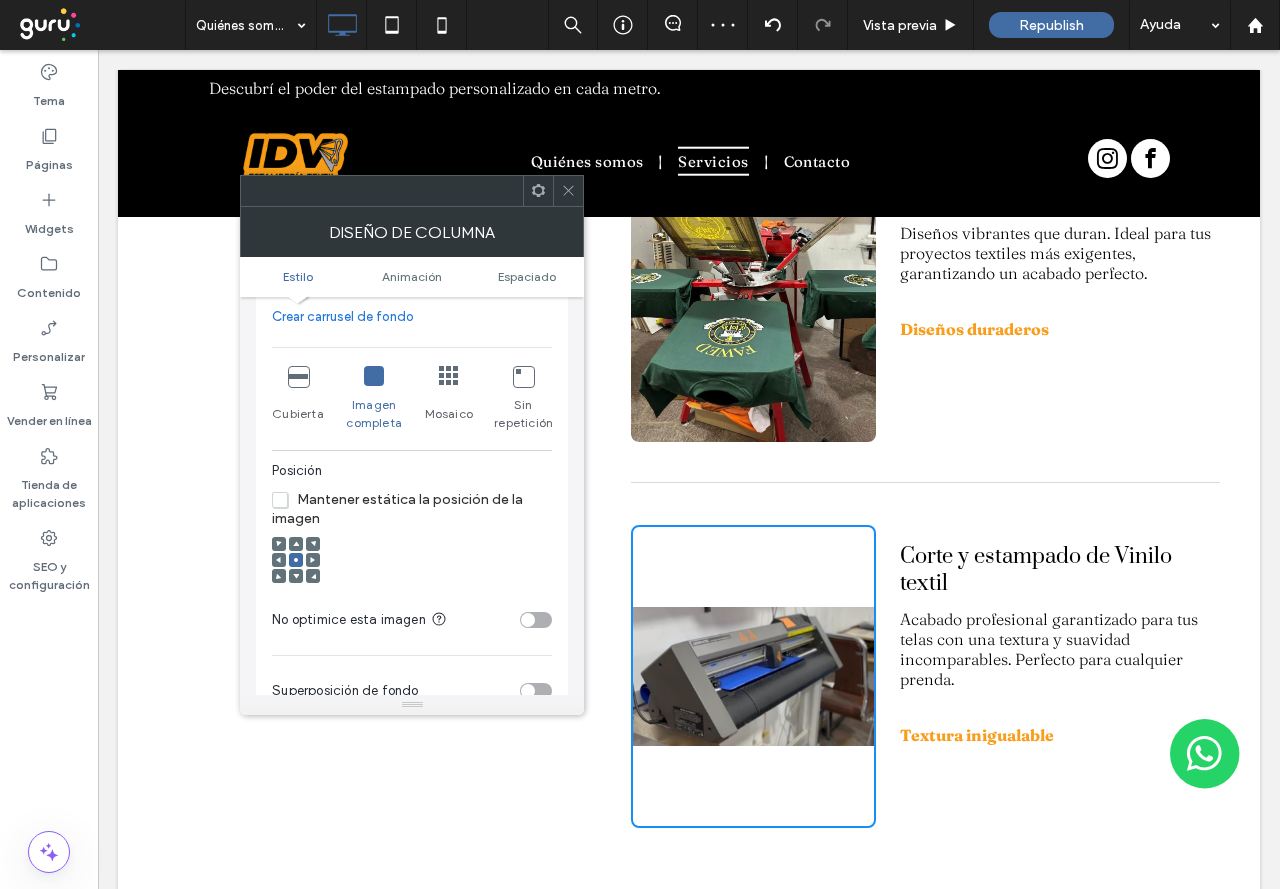 click on "Sin repetición" at bounding box center [523, 414] 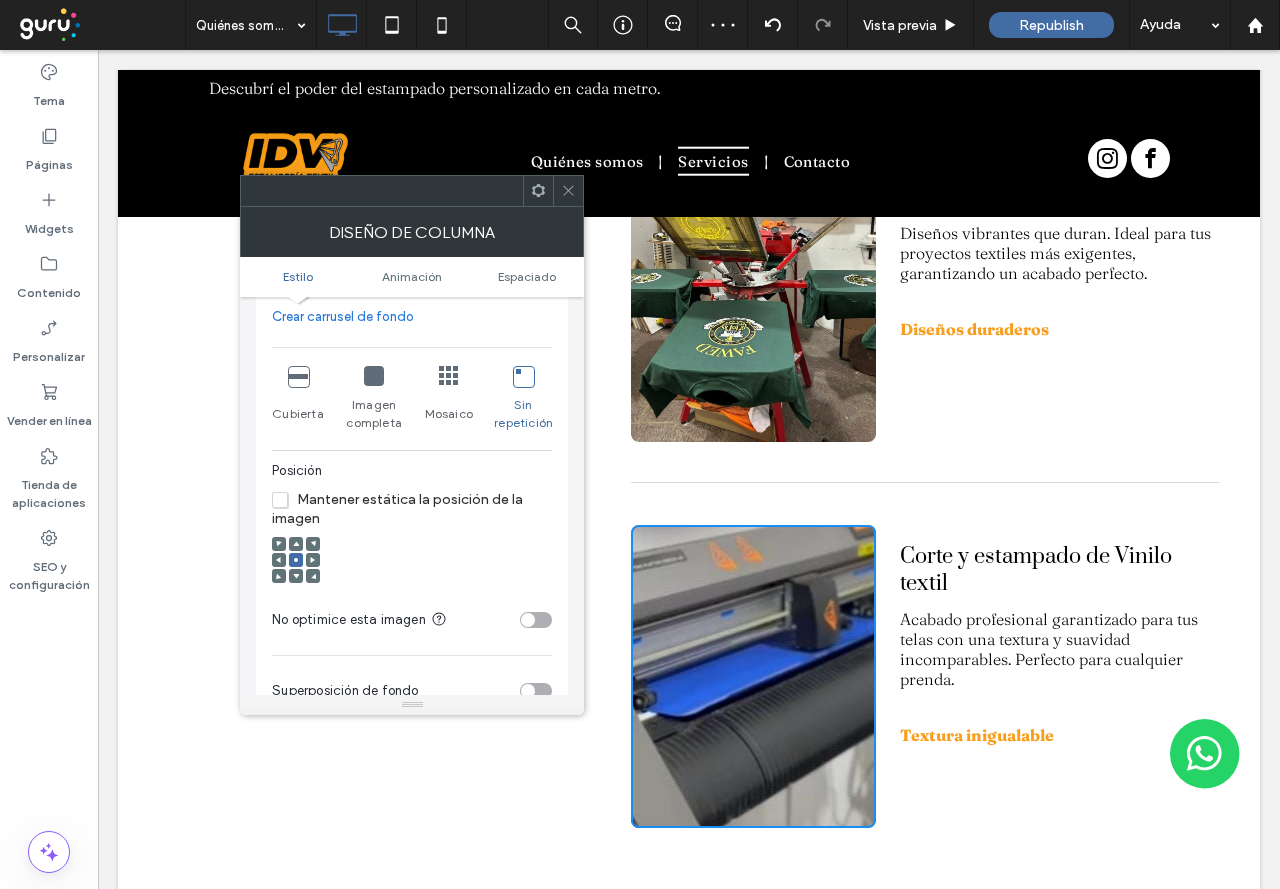 click on "Sin repetición" at bounding box center [523, 399] 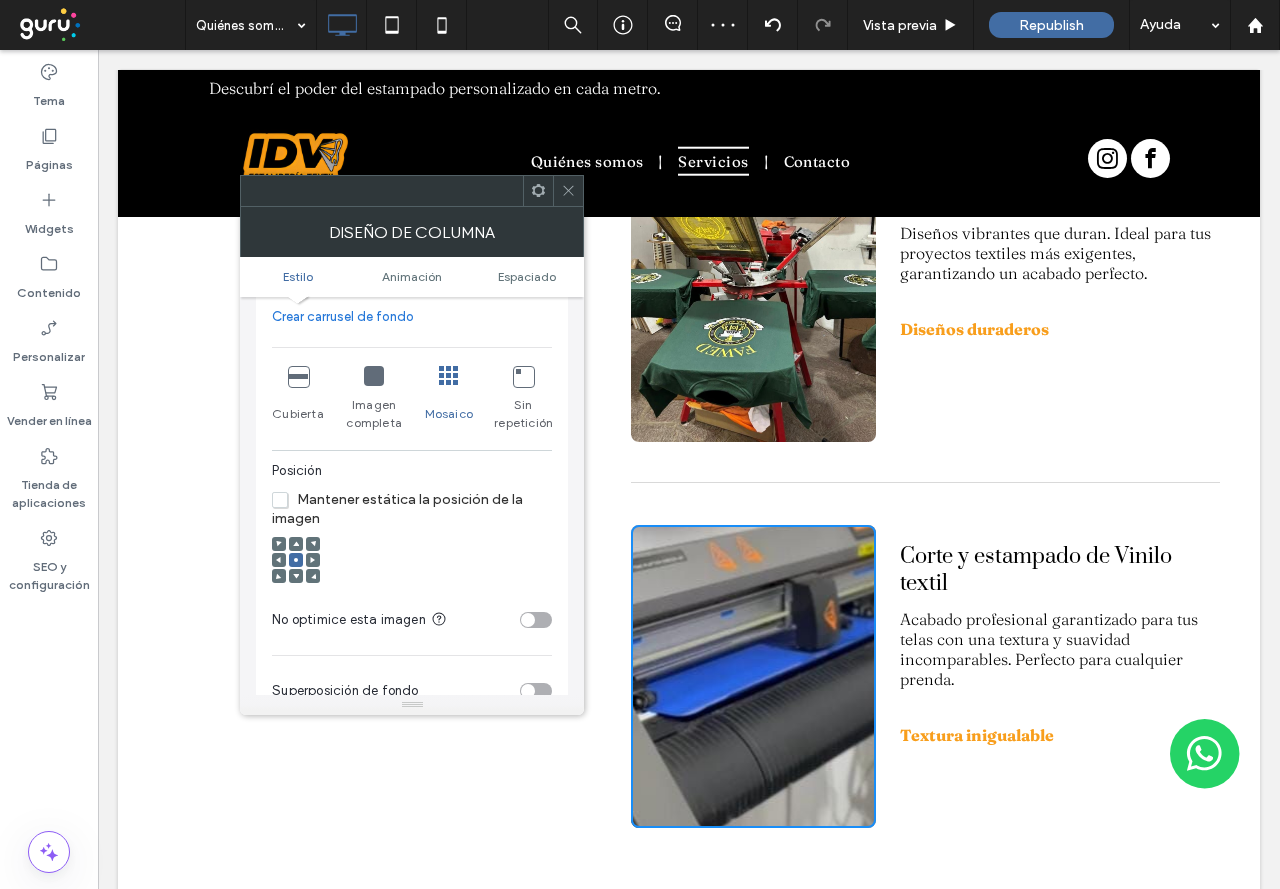 click at bounding box center [449, 376] 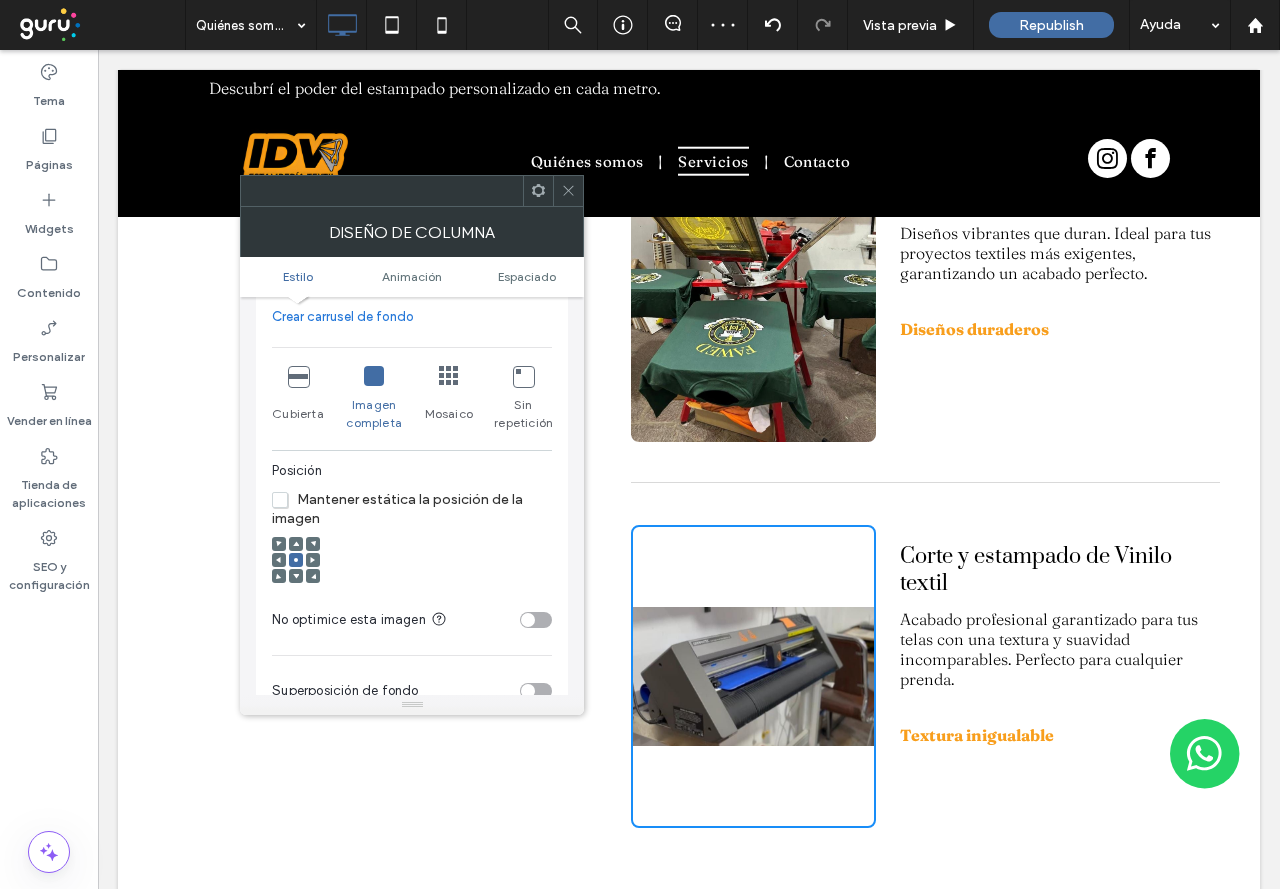 click on "Sin repetición" at bounding box center (523, 399) 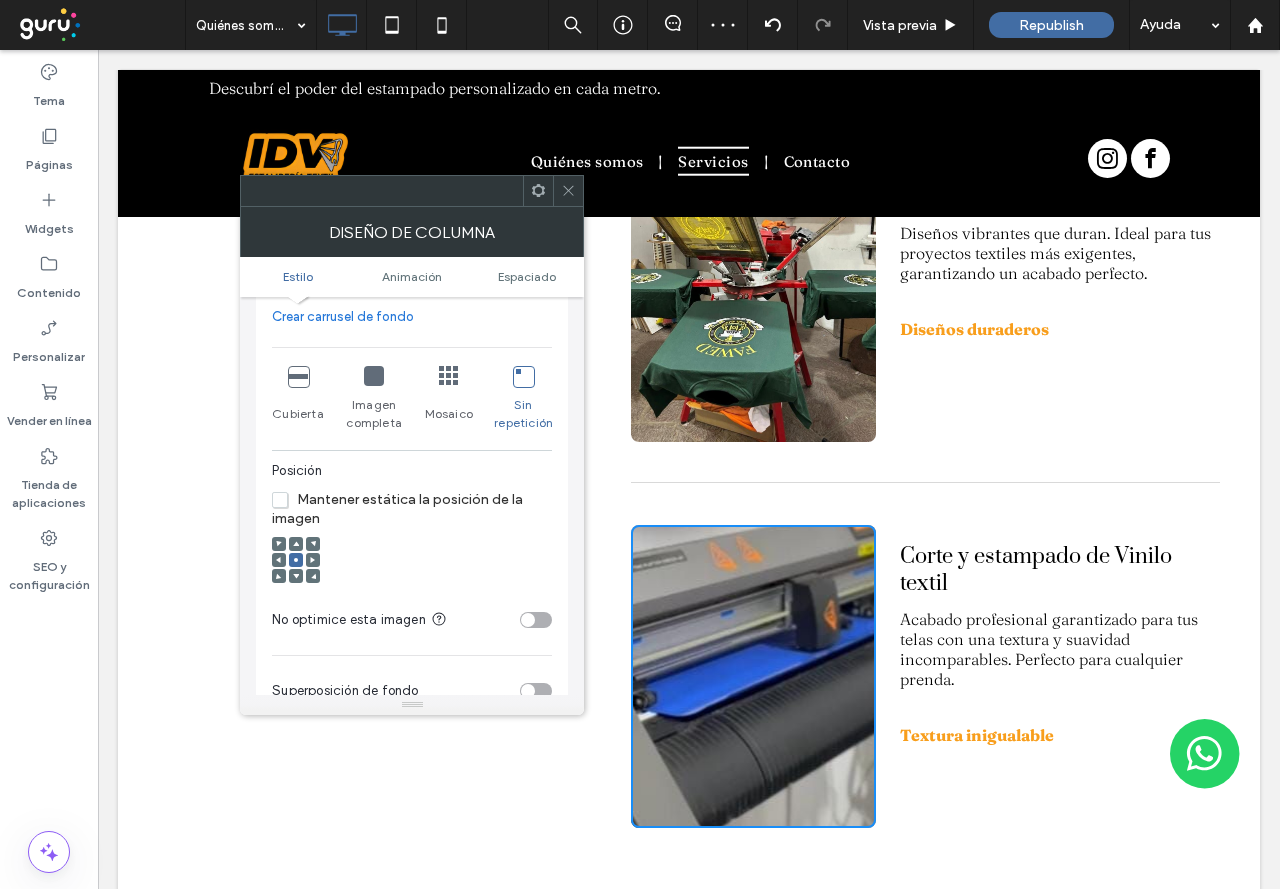 click at bounding box center [298, 376] 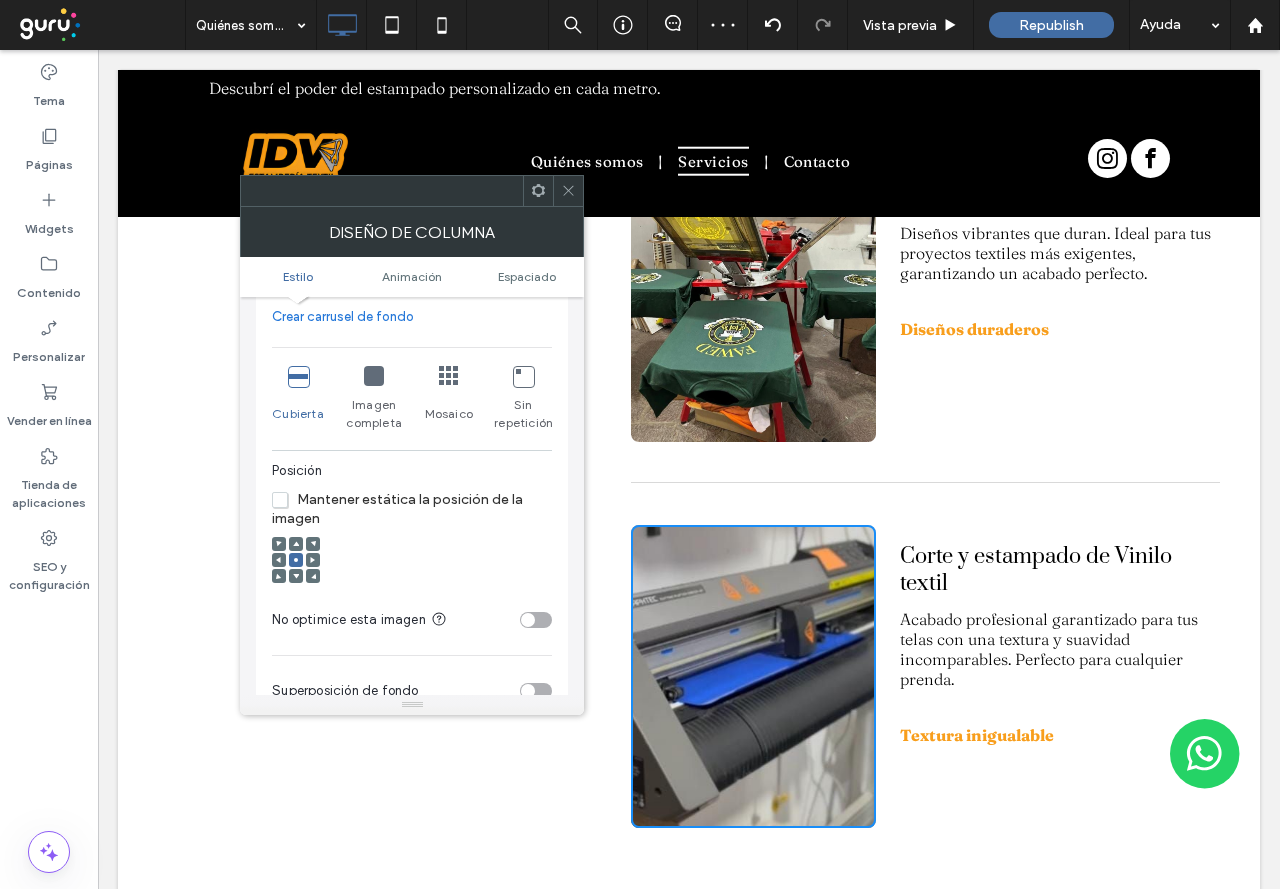 click 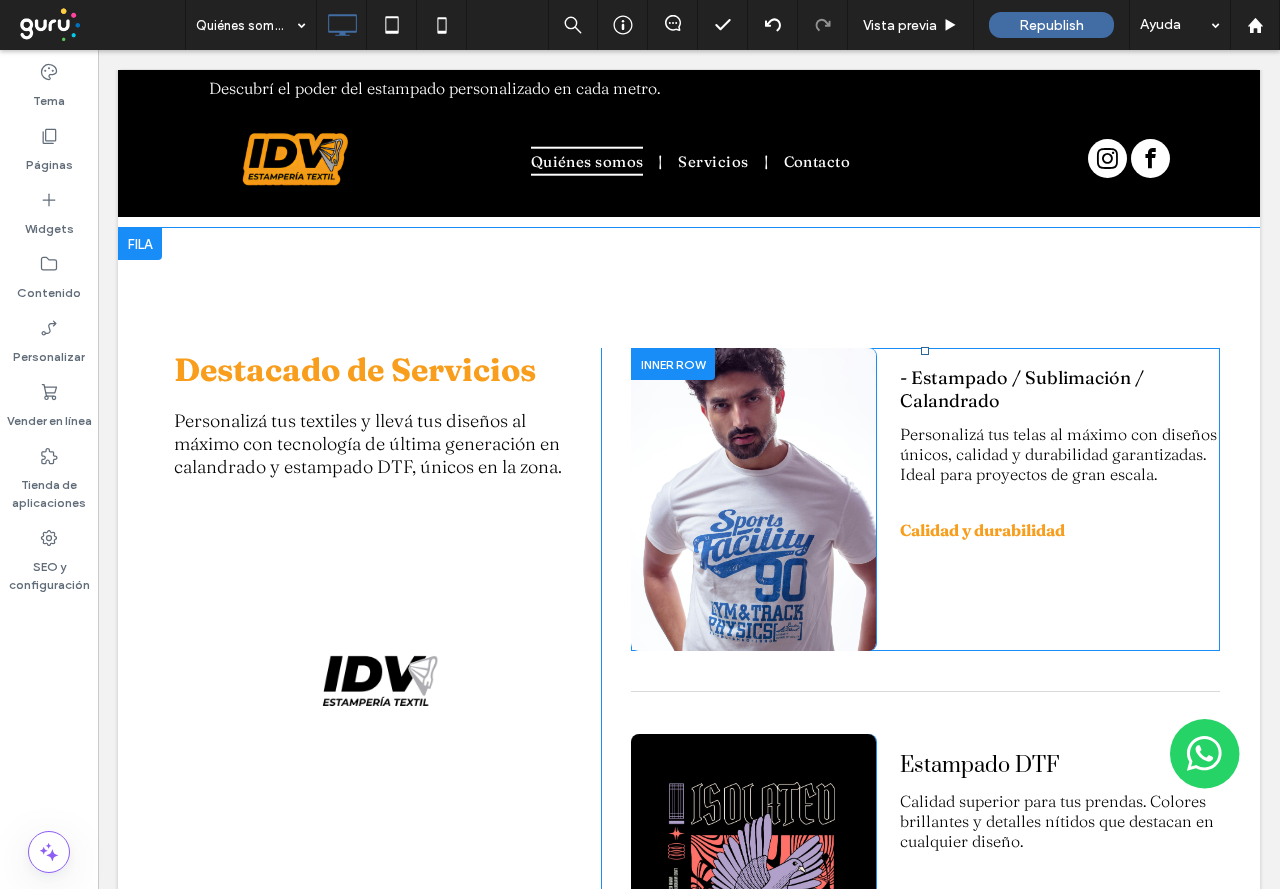scroll, scrollTop: 2100, scrollLeft: 0, axis: vertical 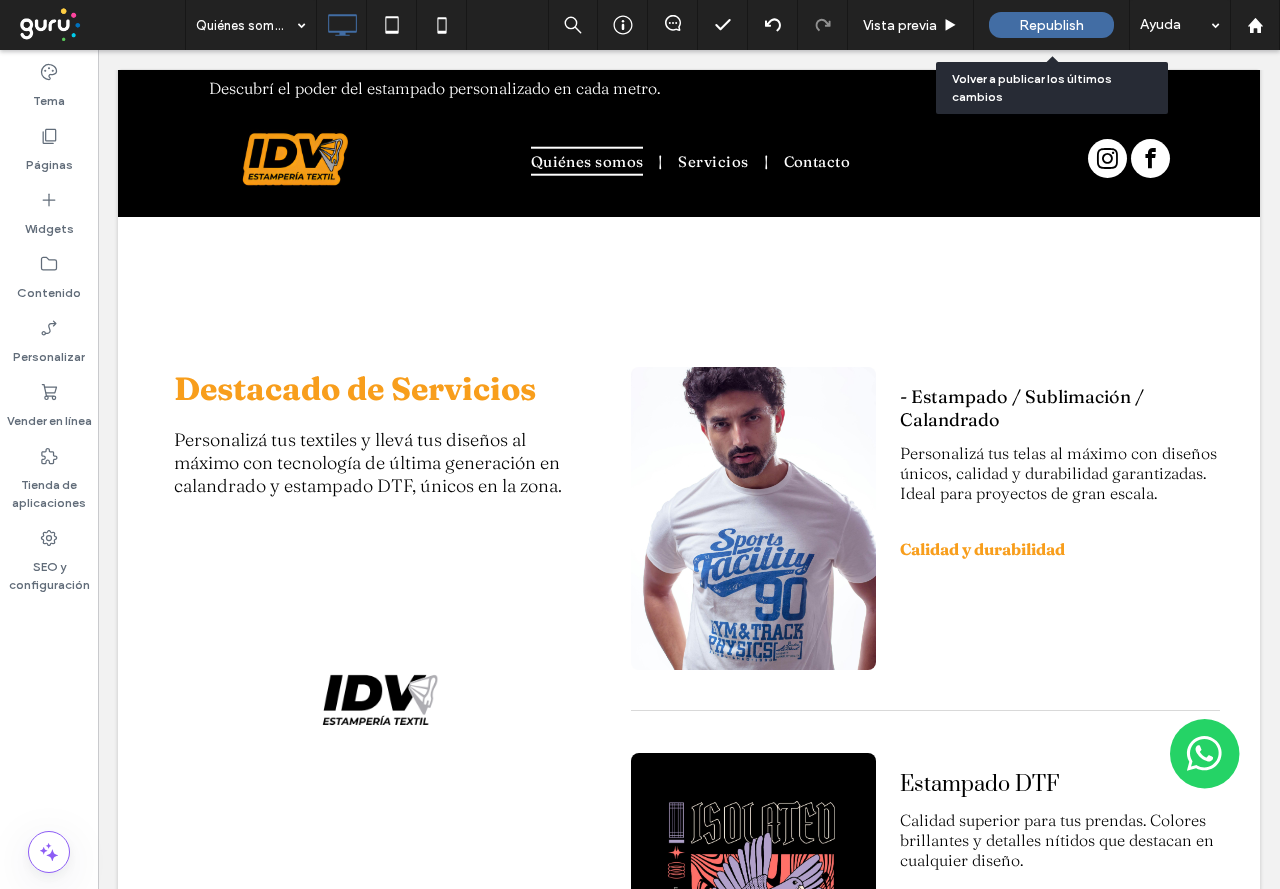 click on "Republish" at bounding box center [1051, 25] 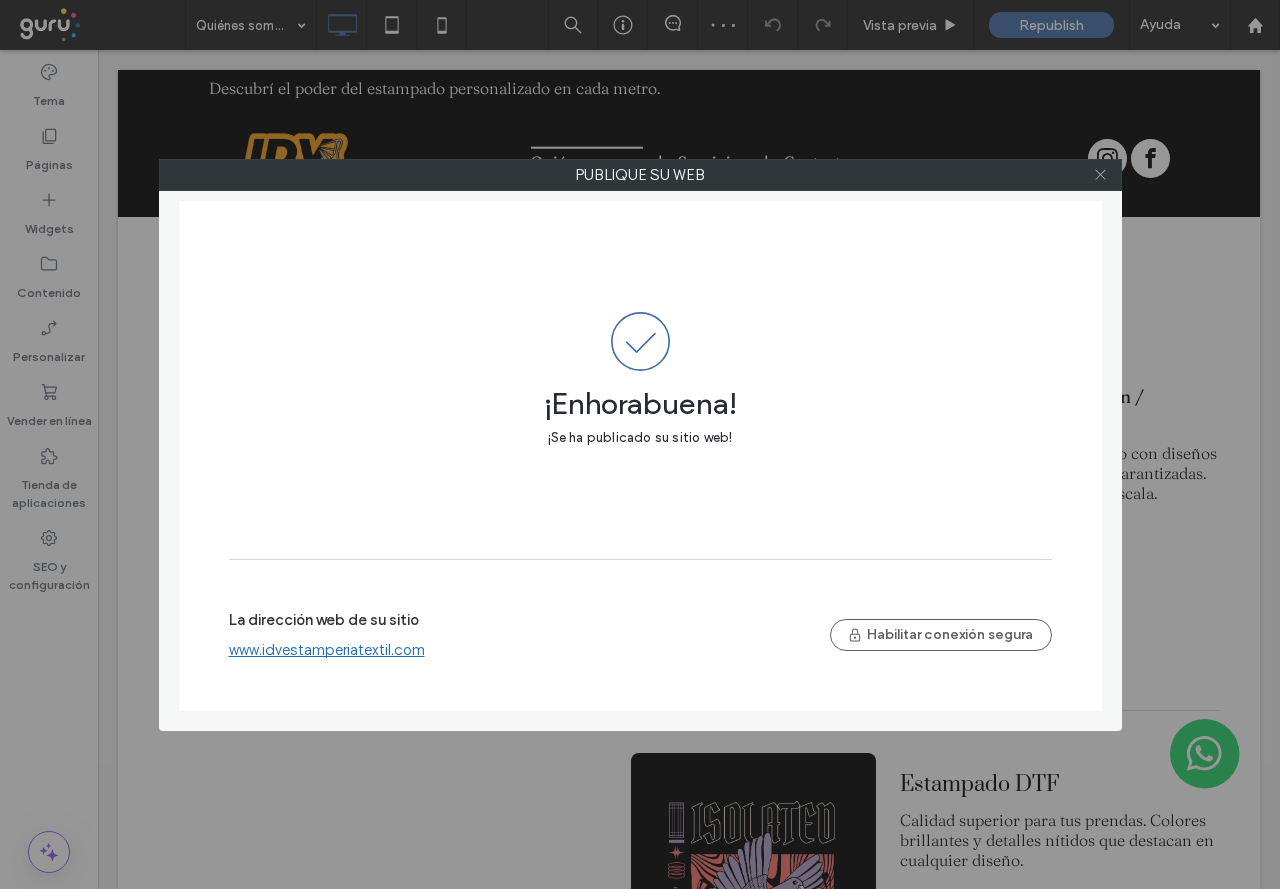 click 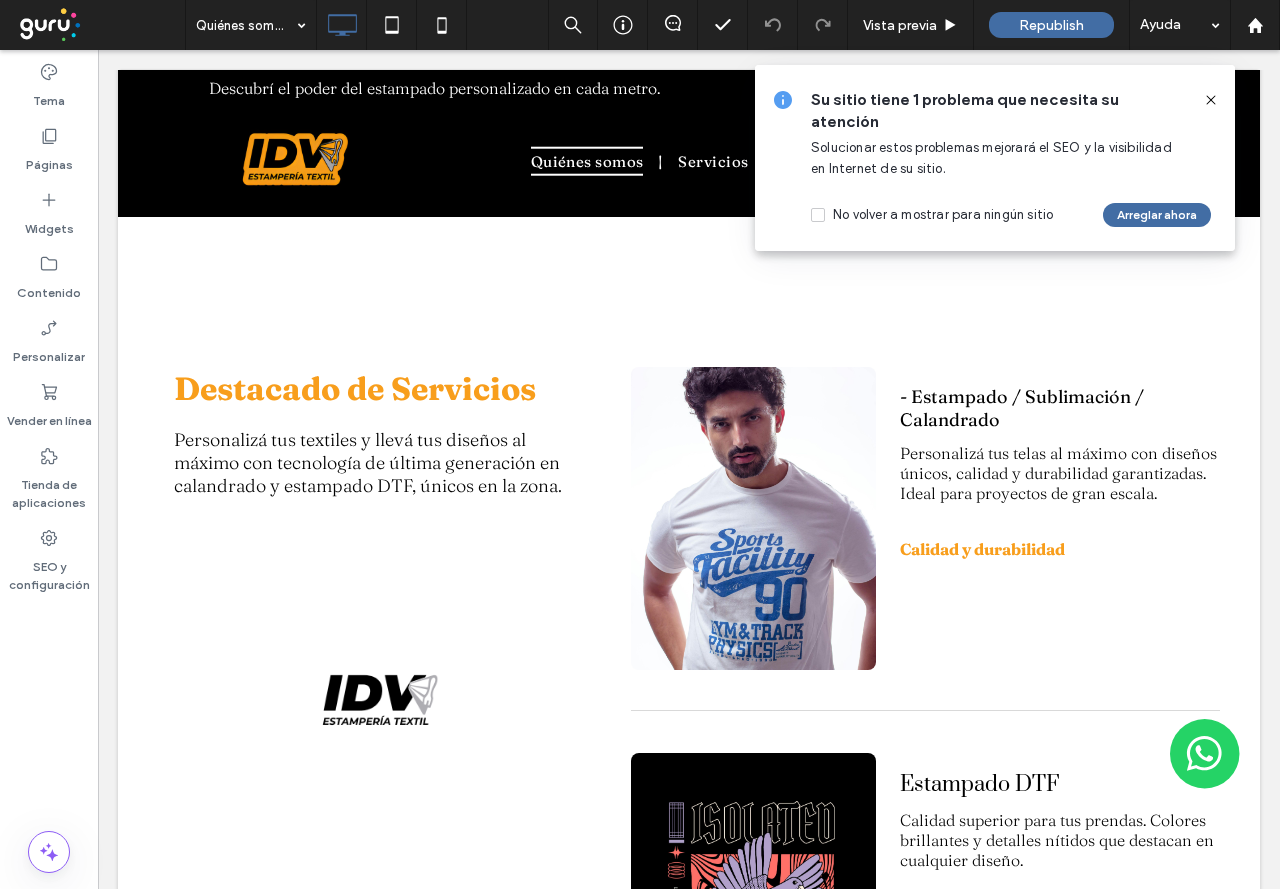 click 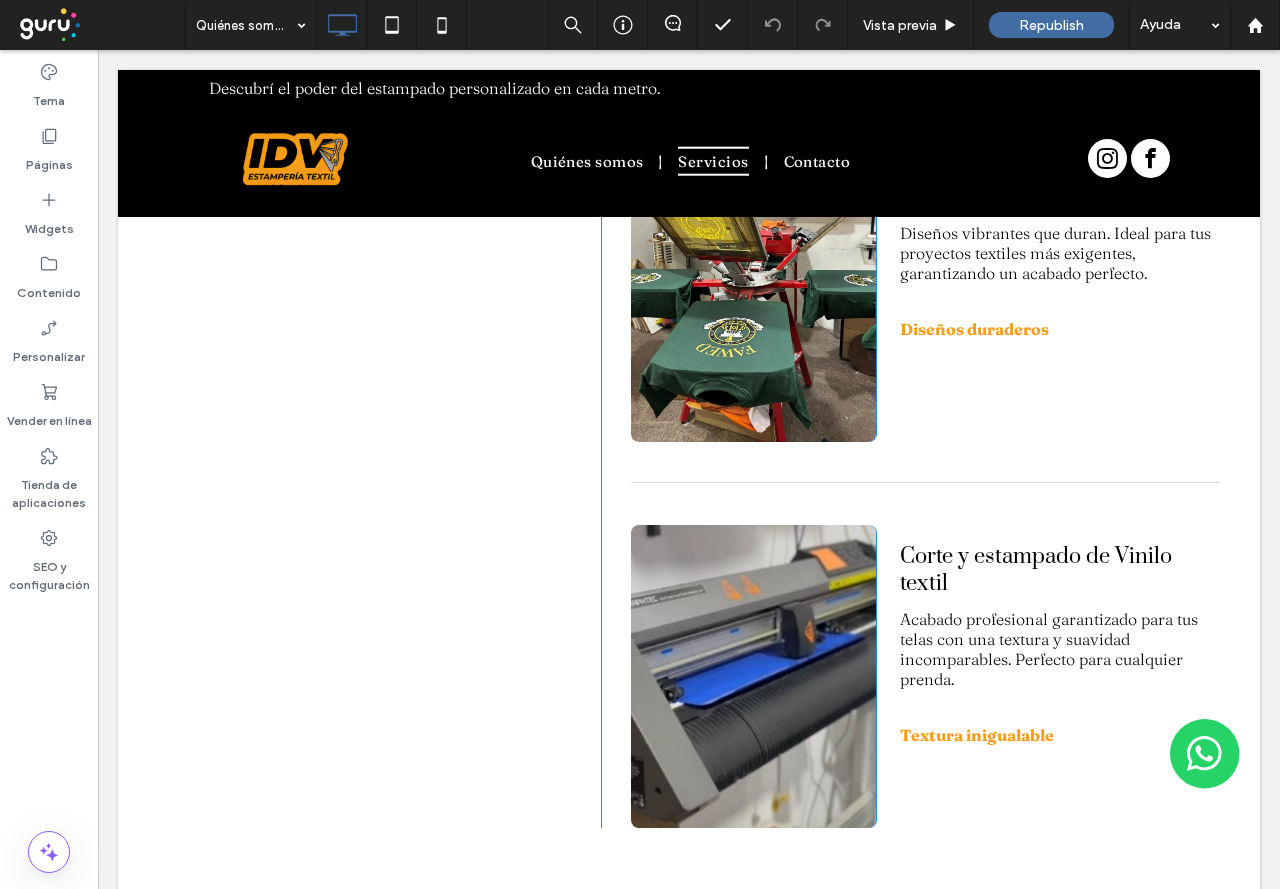 scroll, scrollTop: 3500, scrollLeft: 0, axis: vertical 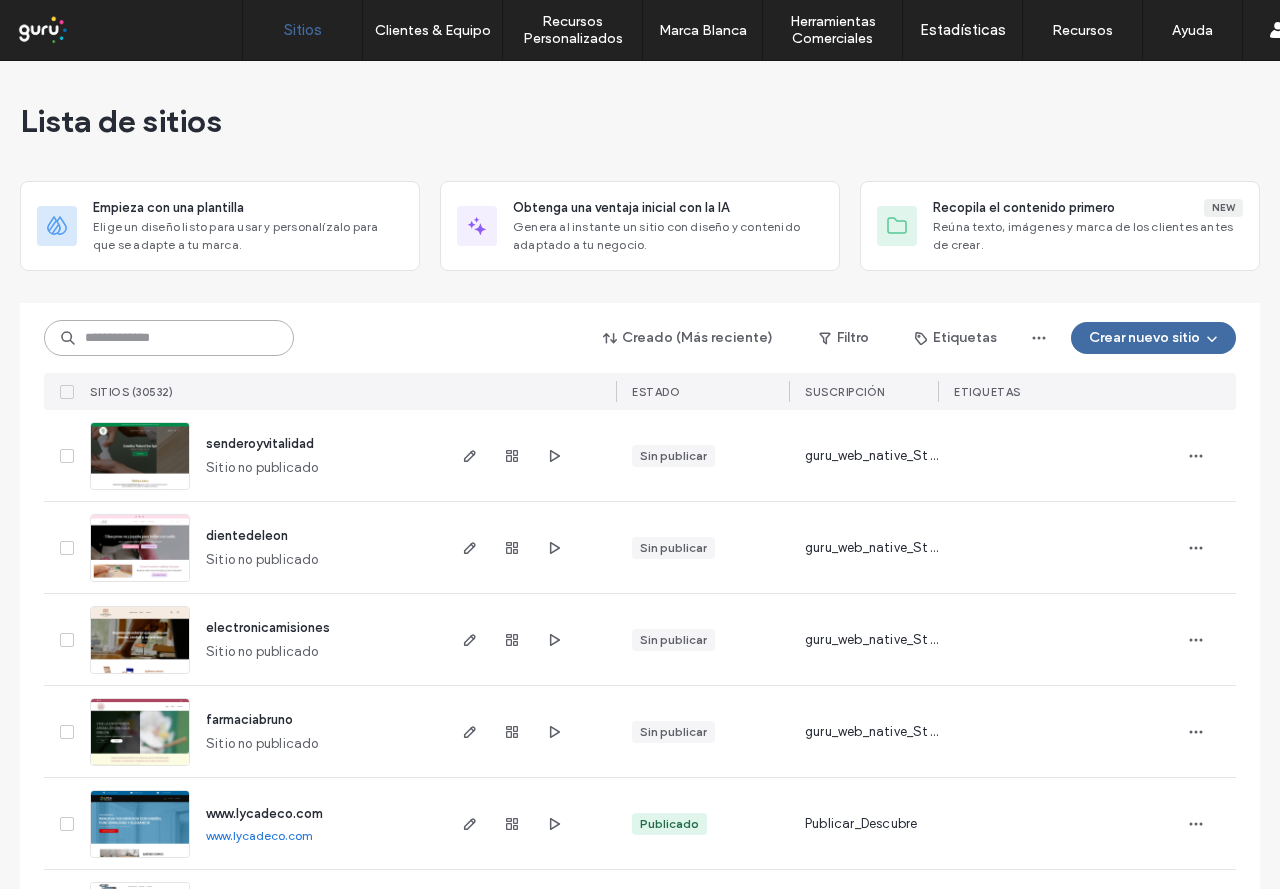 click at bounding box center (169, 338) 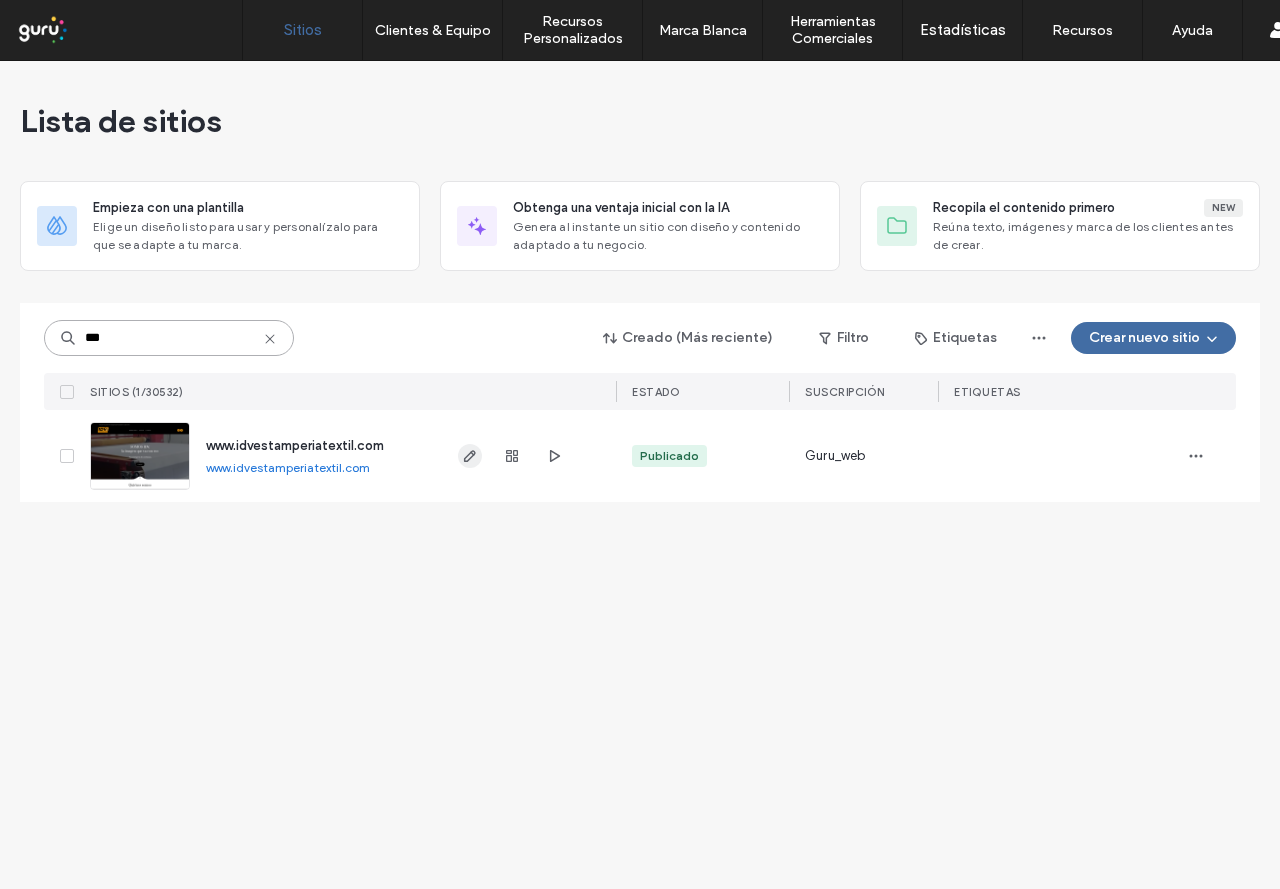 type on "***" 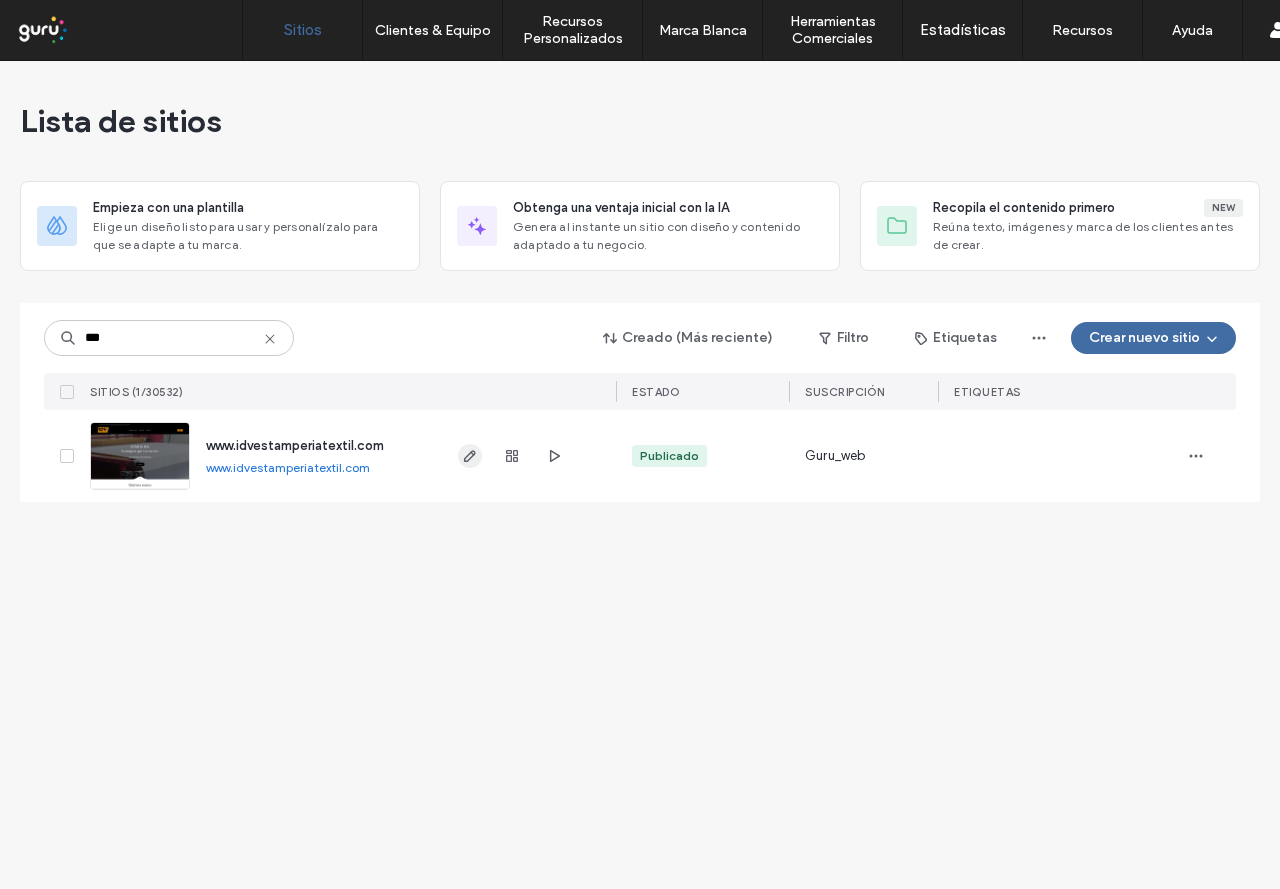 click at bounding box center (470, 456) 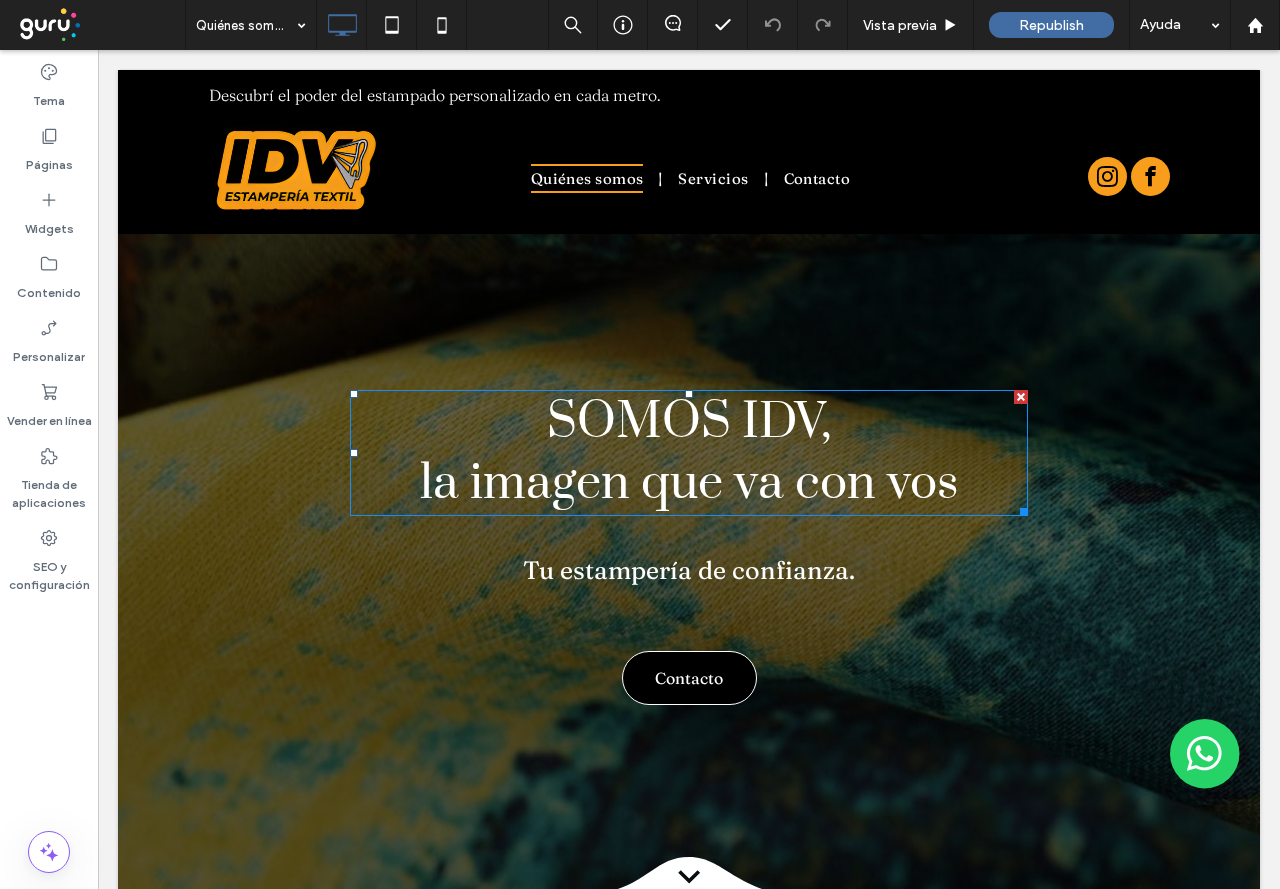 scroll, scrollTop: 0, scrollLeft: 0, axis: both 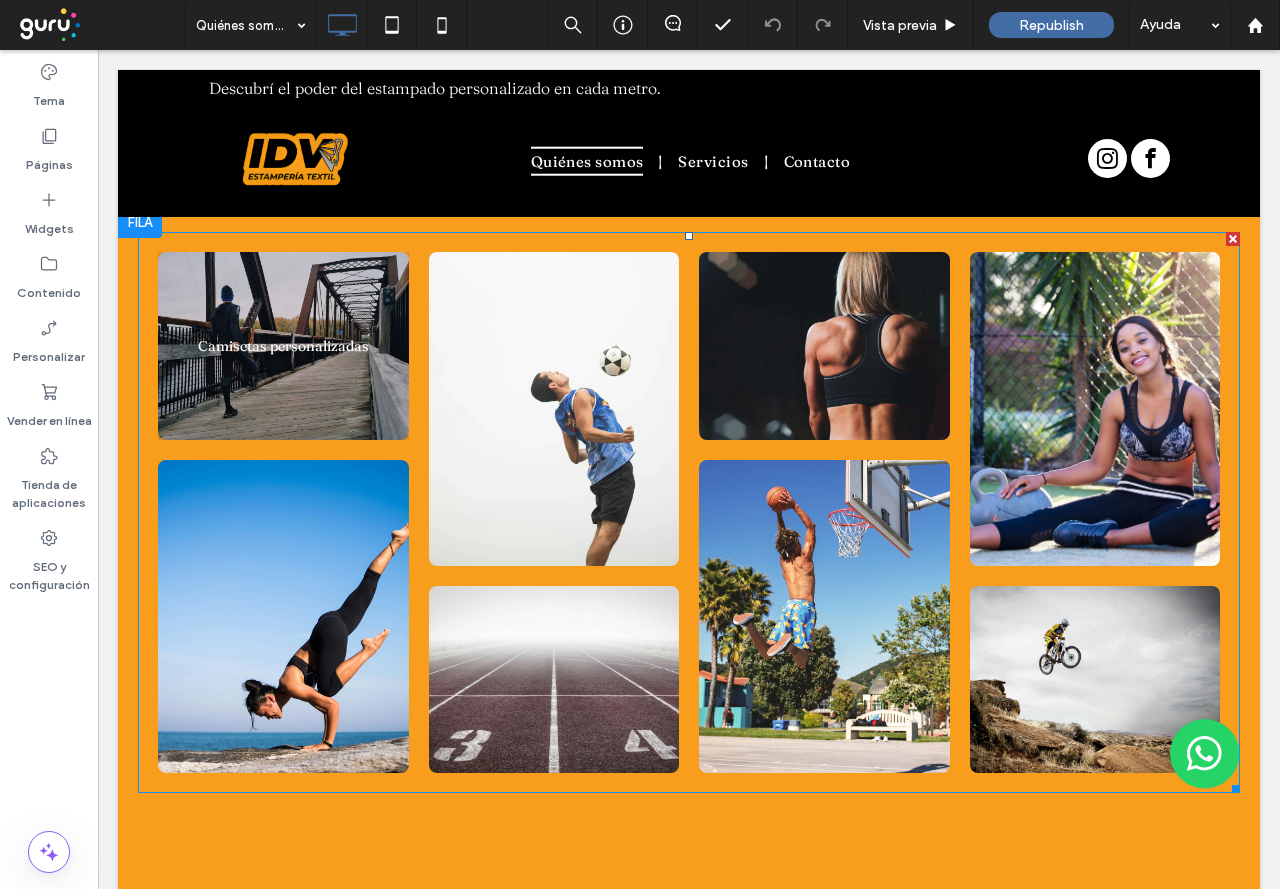 click at bounding box center (283, 346) 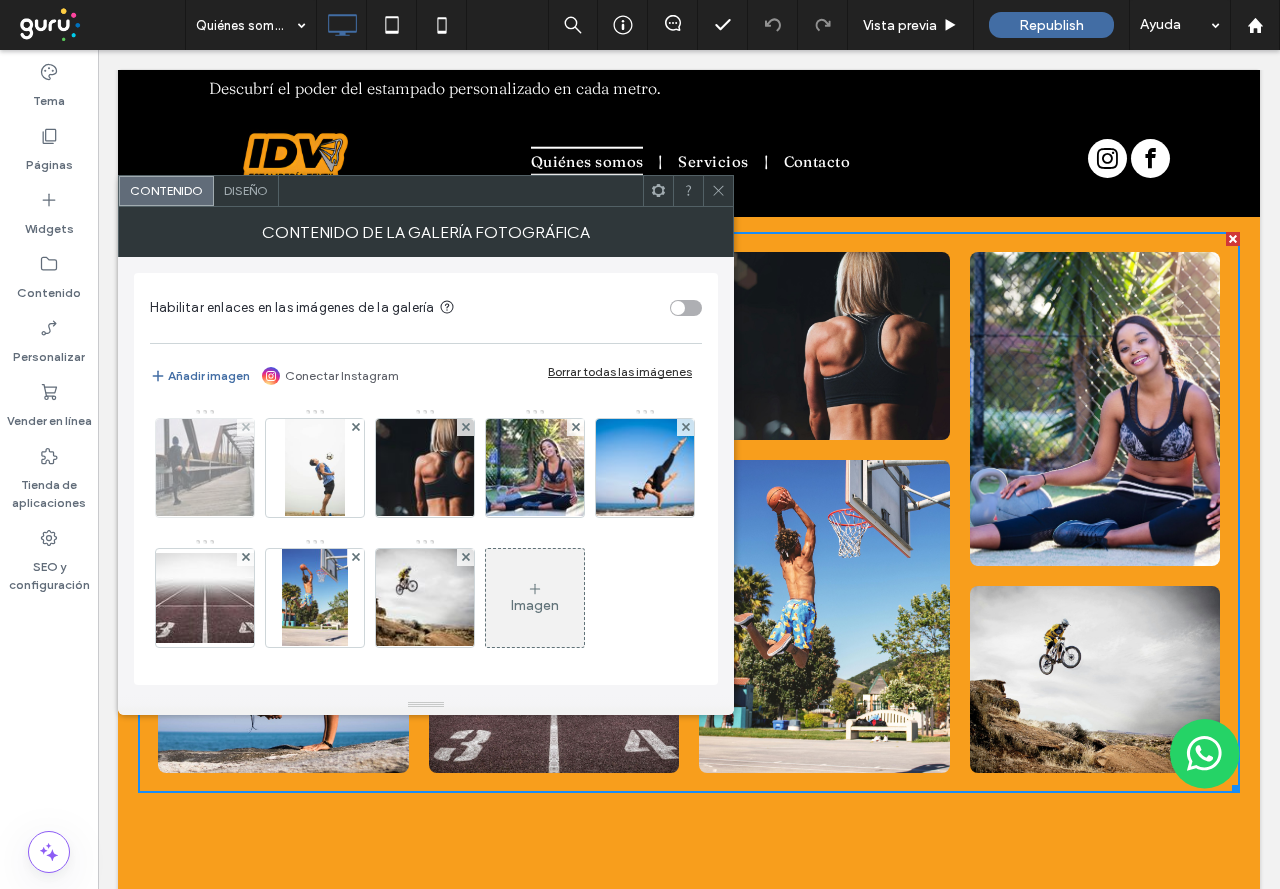 click at bounding box center (205, 468) 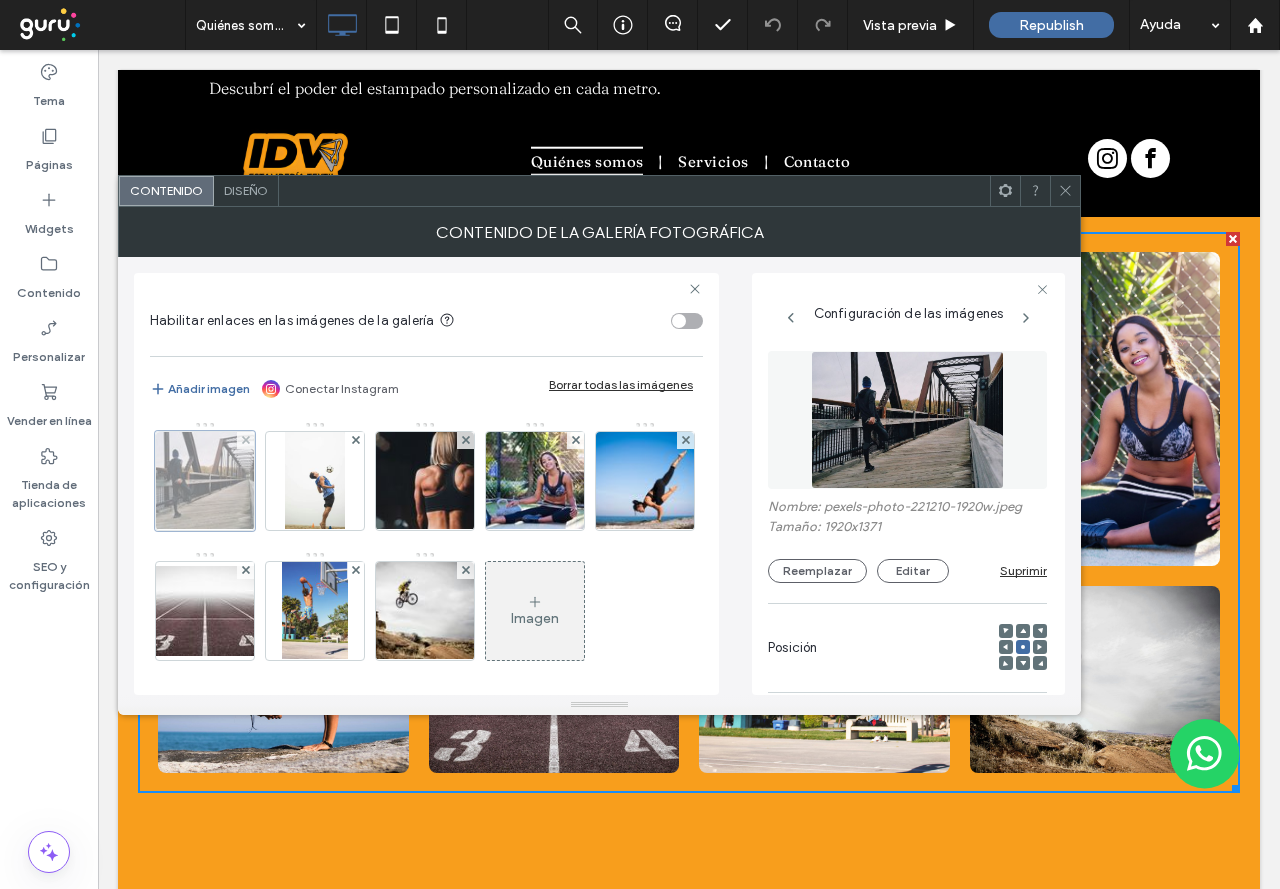 scroll, scrollTop: 0, scrollLeft: 147, axis: horizontal 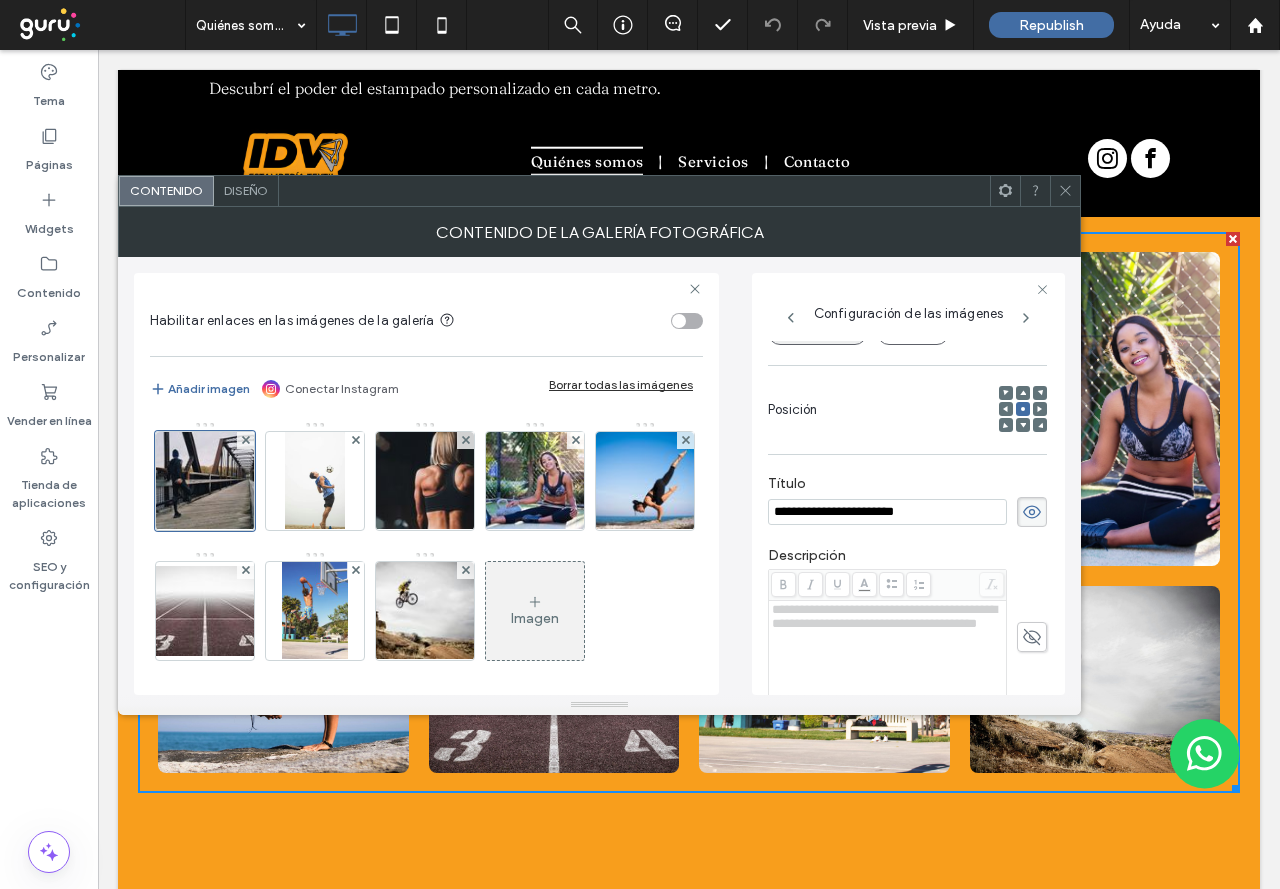 click on "Reemplazar" at bounding box center [817, 333] 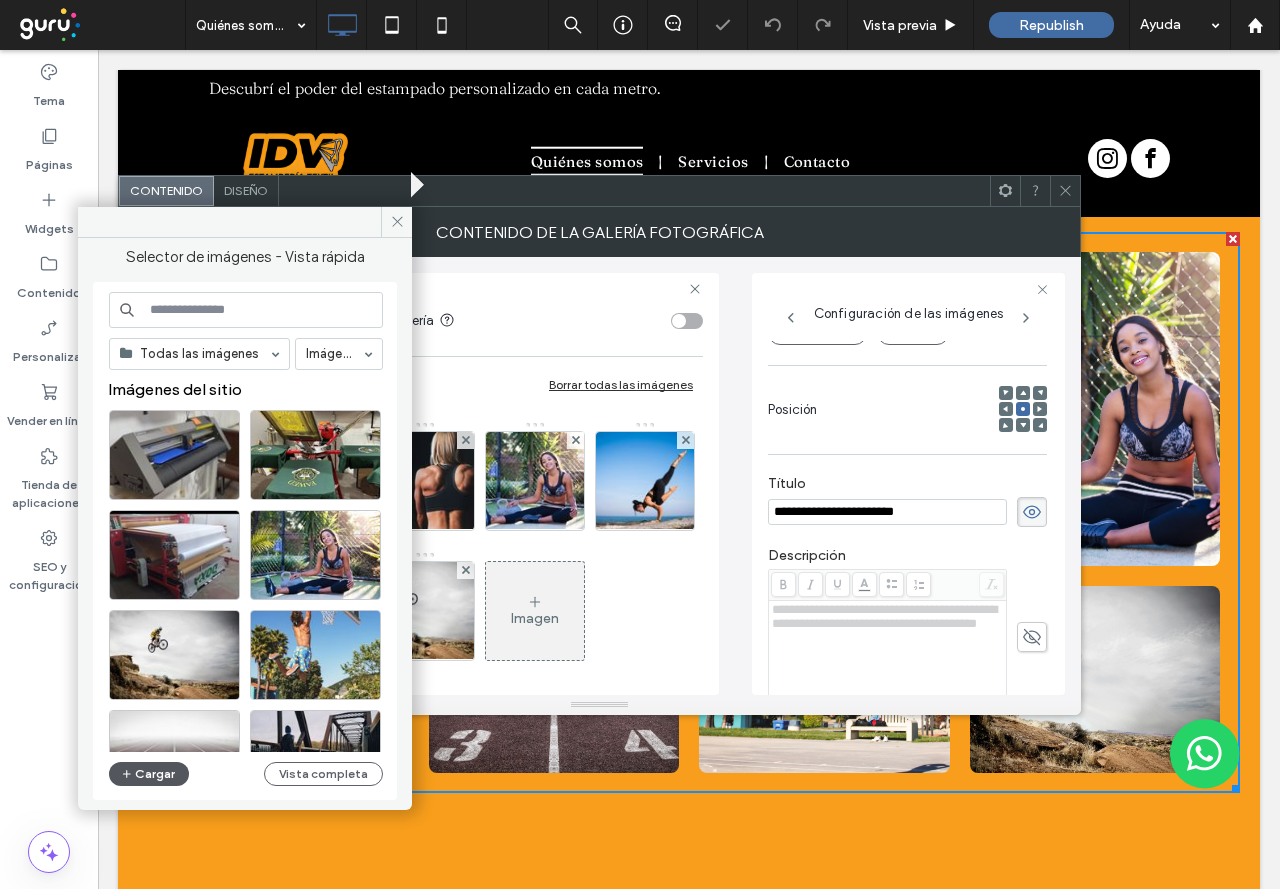 click on "Cargar" at bounding box center [149, 774] 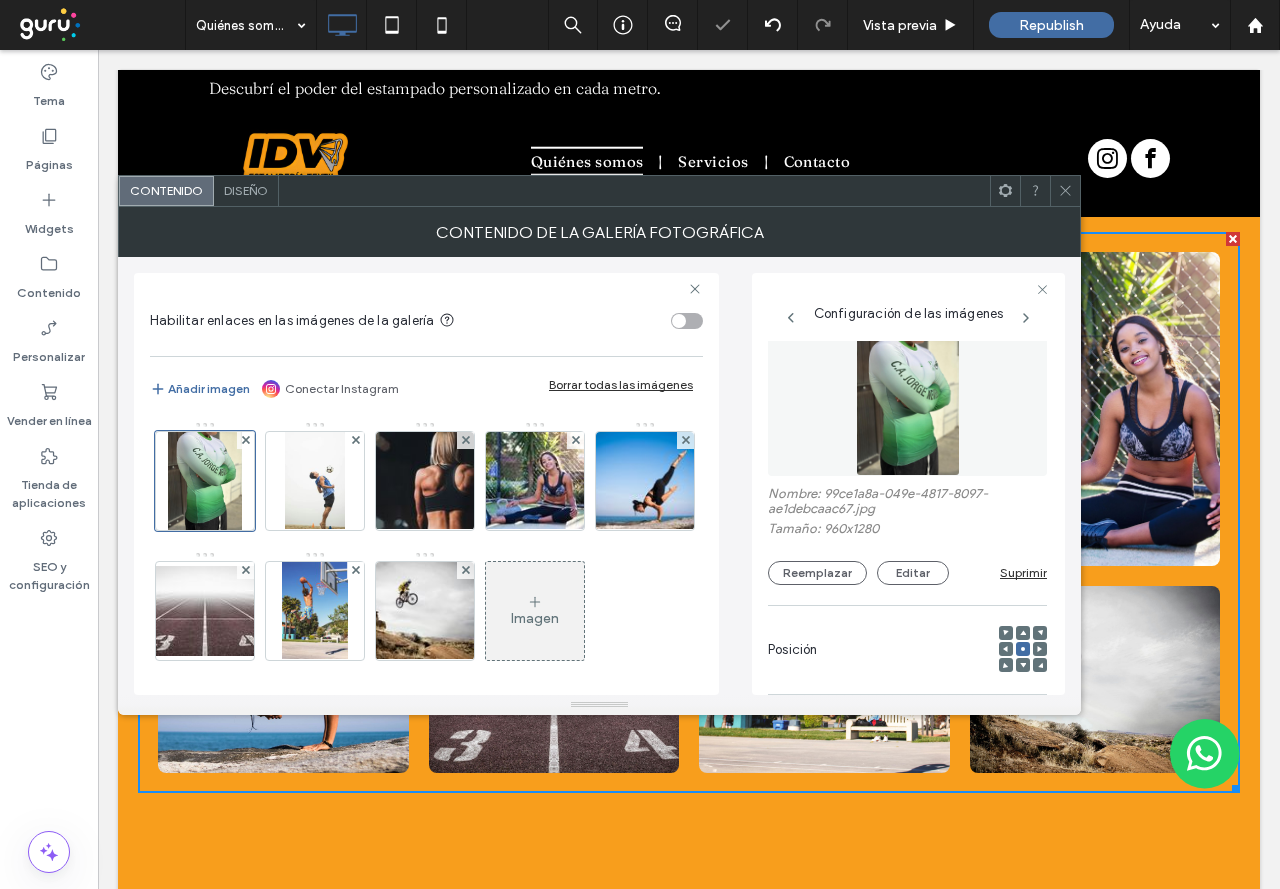 scroll, scrollTop: 0, scrollLeft: 0, axis: both 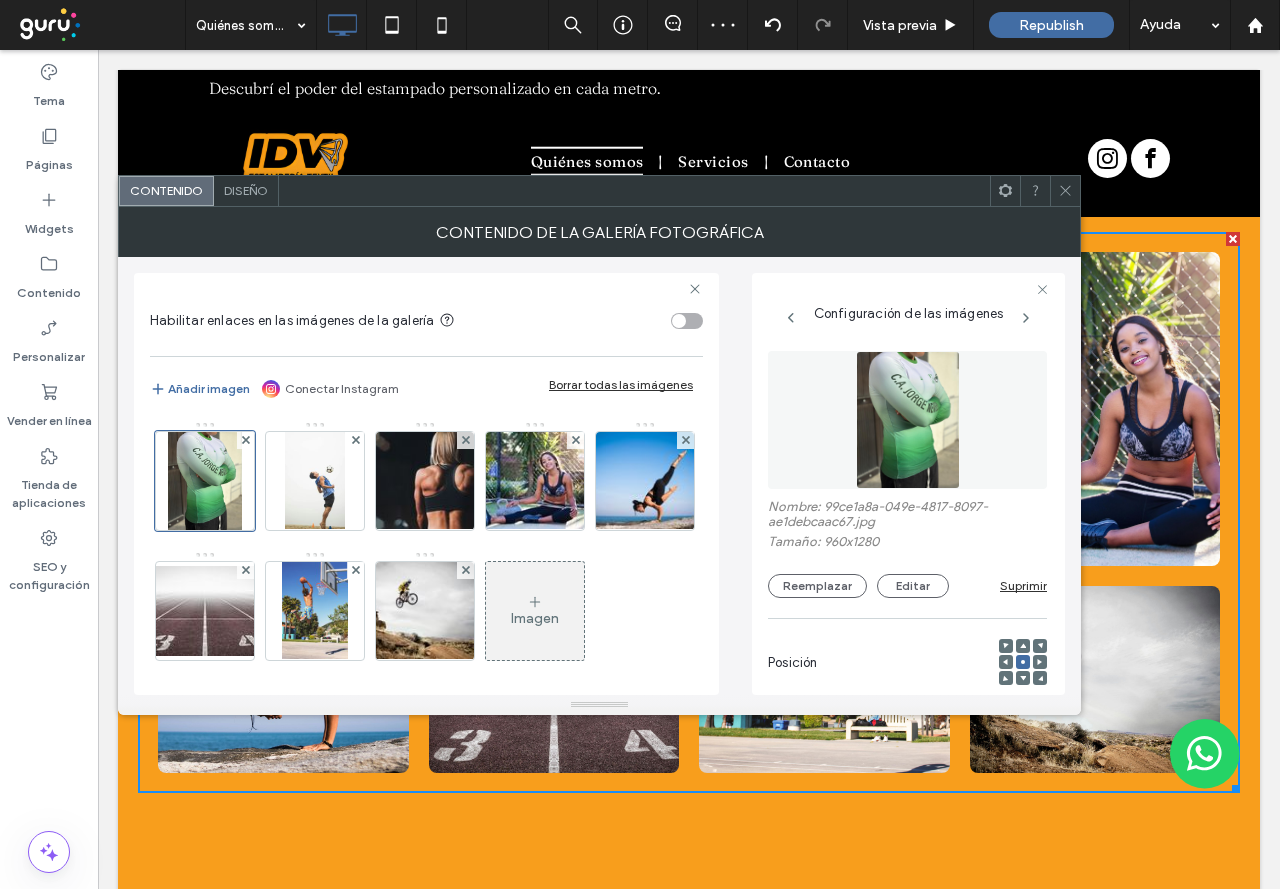 click 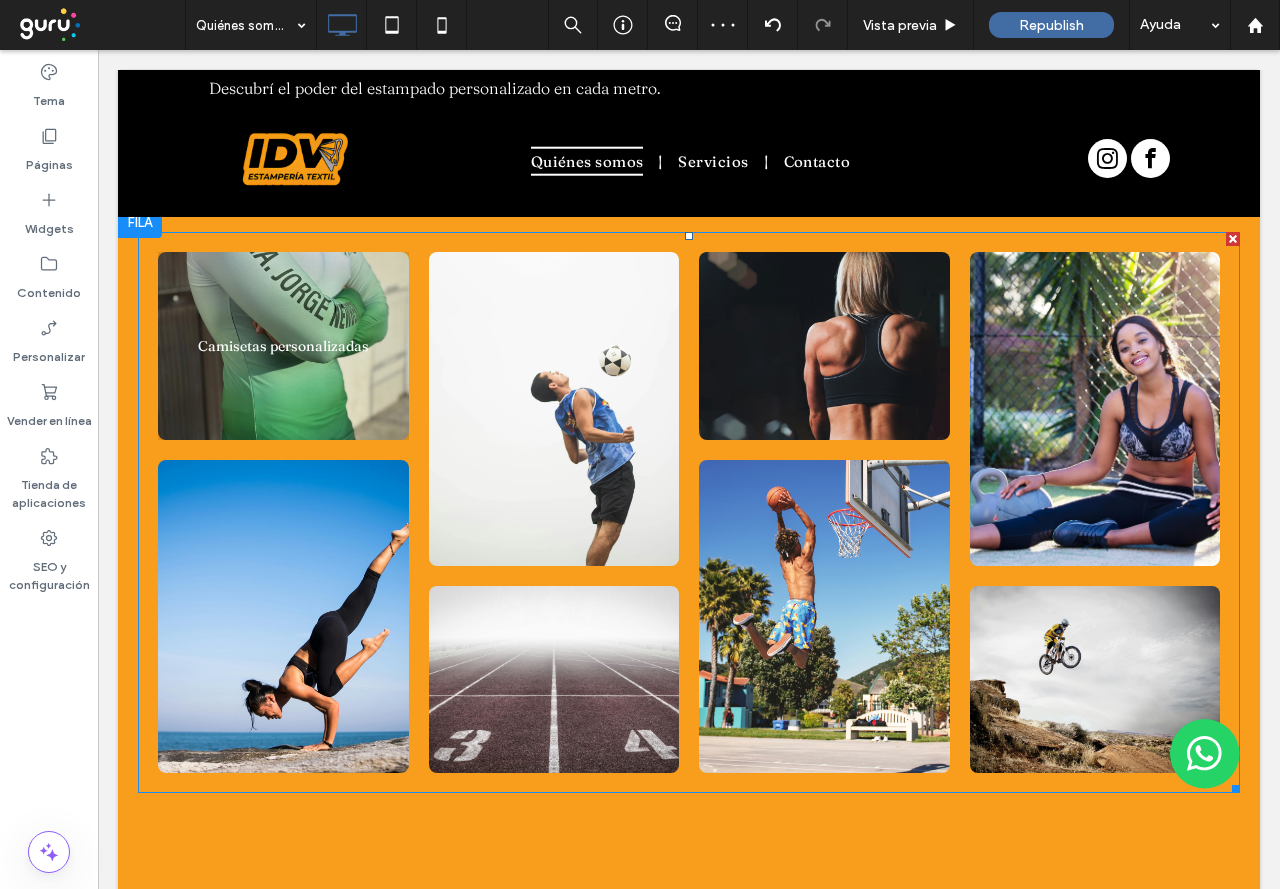 click at bounding box center (283, 346) 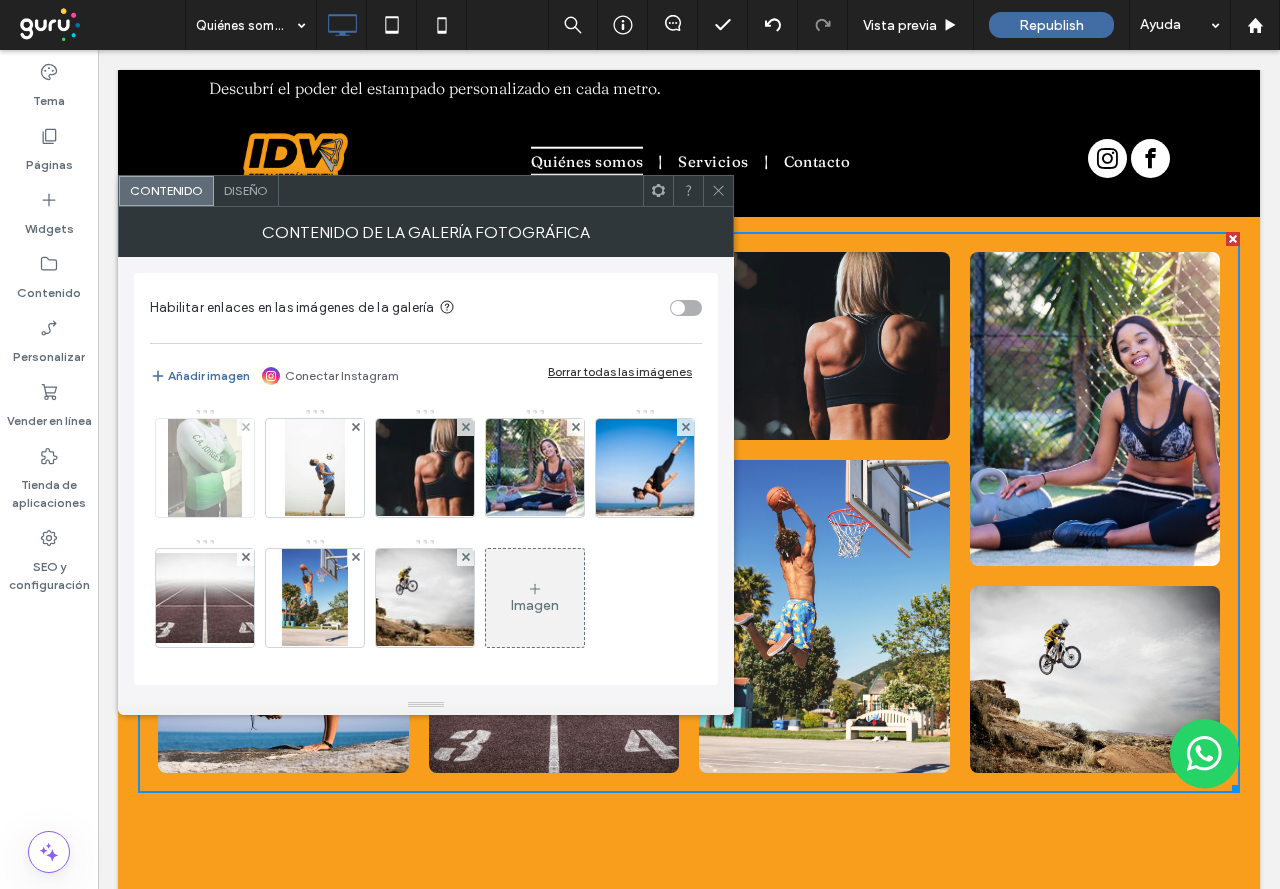 click at bounding box center (205, 468) 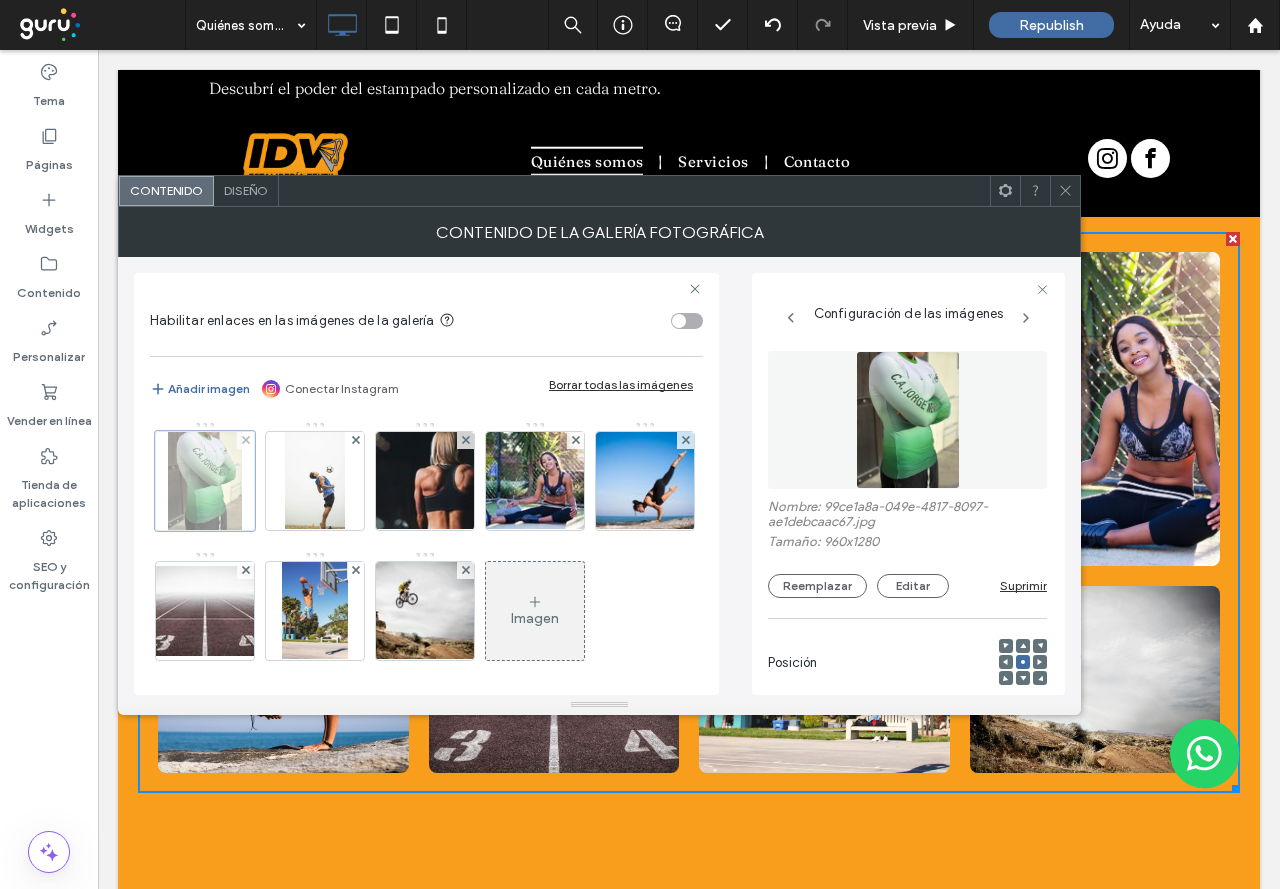 scroll, scrollTop: 0, scrollLeft: 147, axis: horizontal 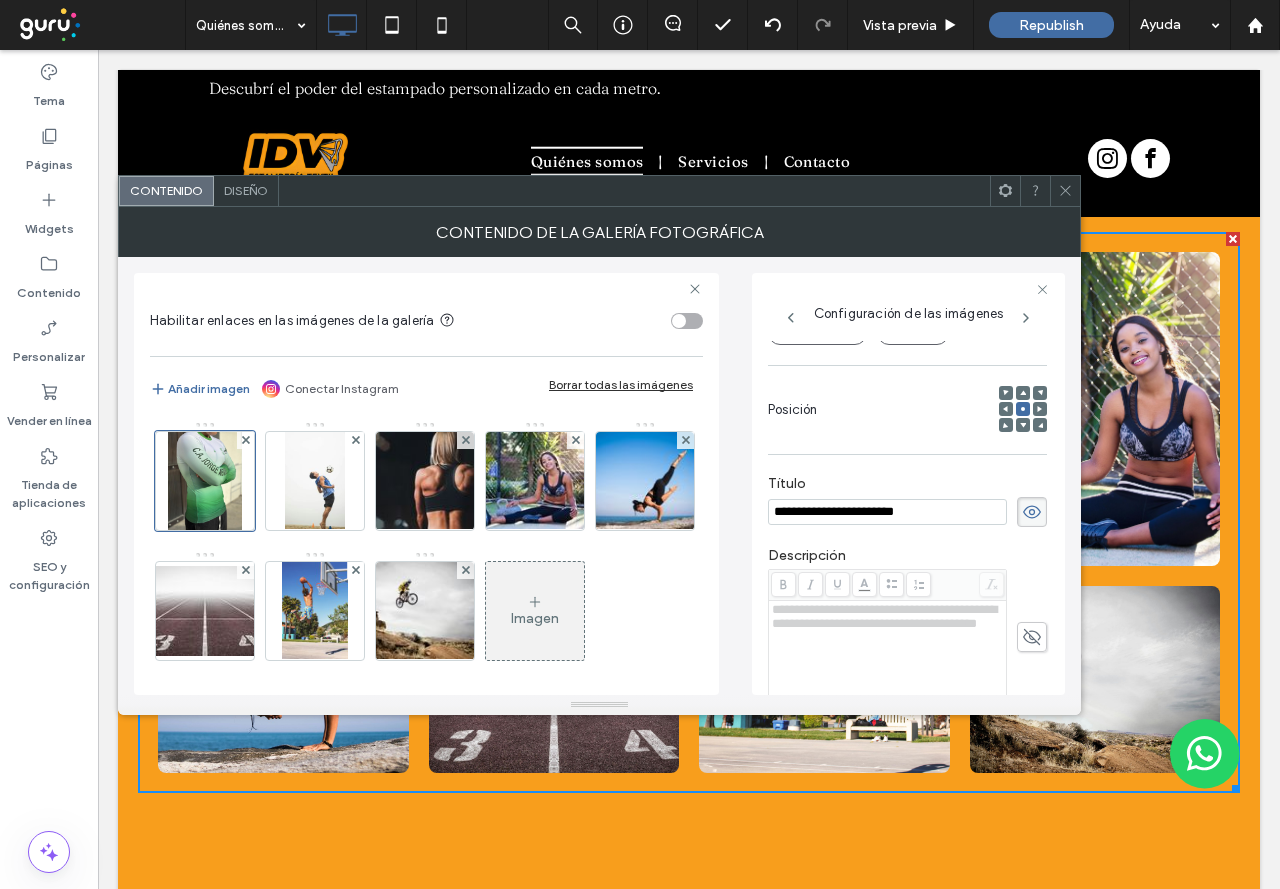 click 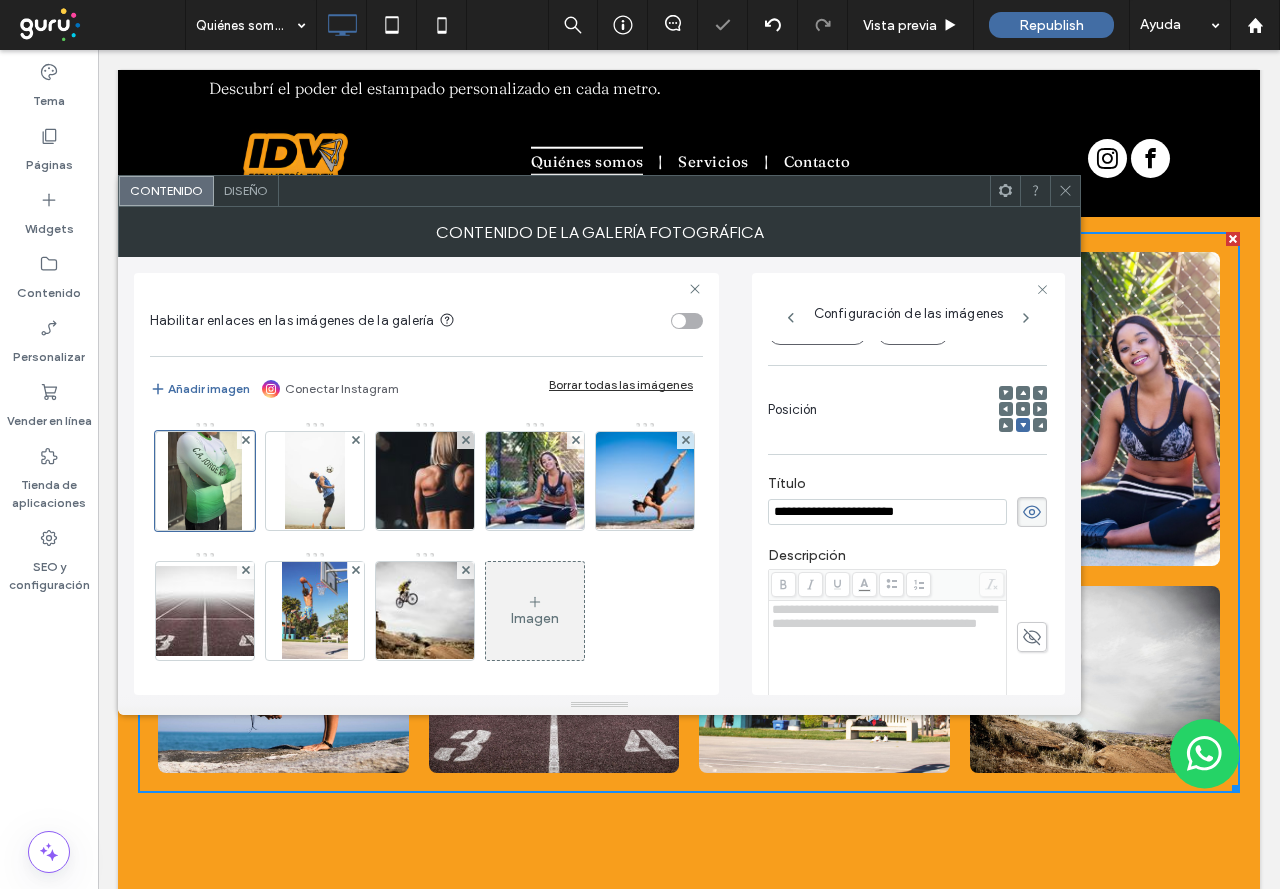 click on "Contenido de la galería fotográfica" at bounding box center (599, 232) 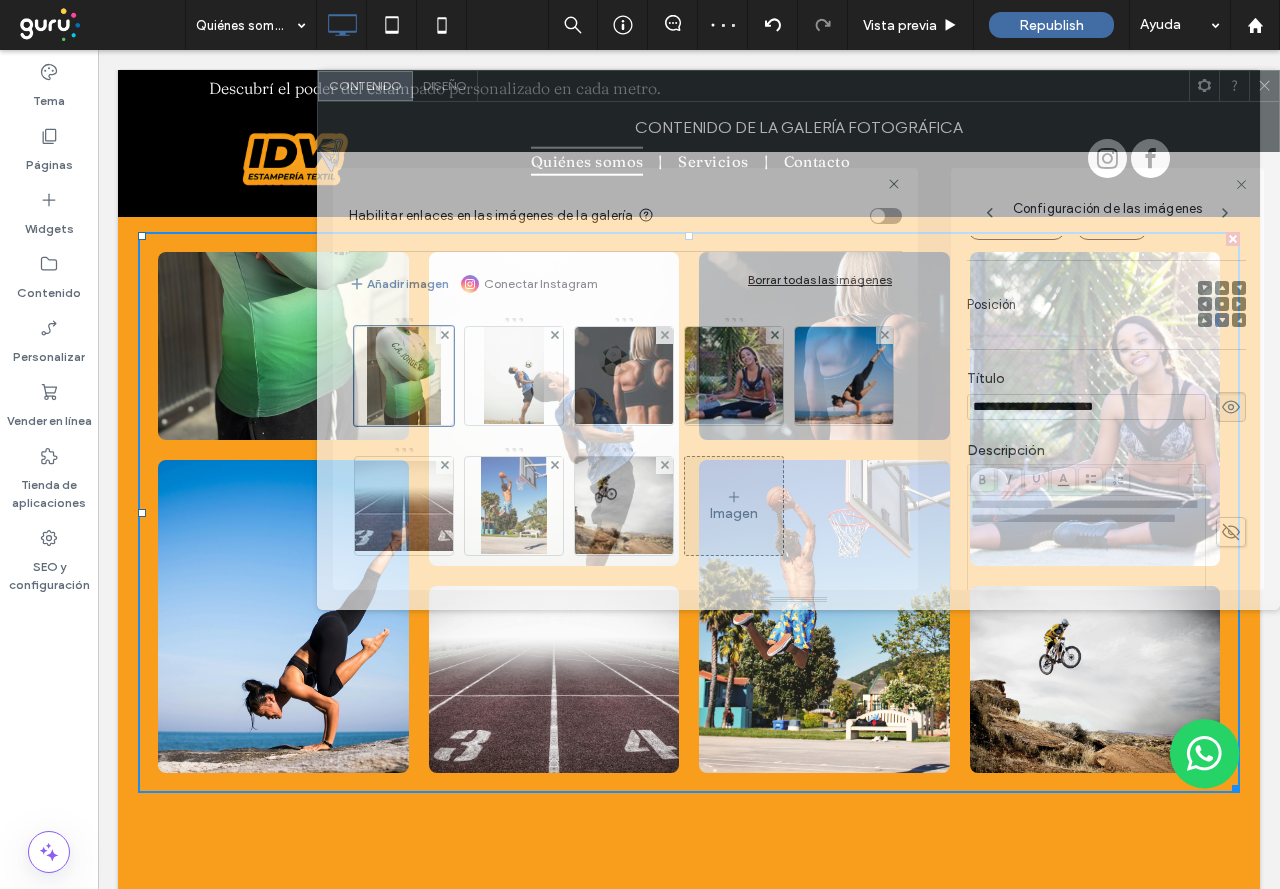 drag, startPoint x: 874, startPoint y: 201, endPoint x: 1210, endPoint y: 96, distance: 352.02414 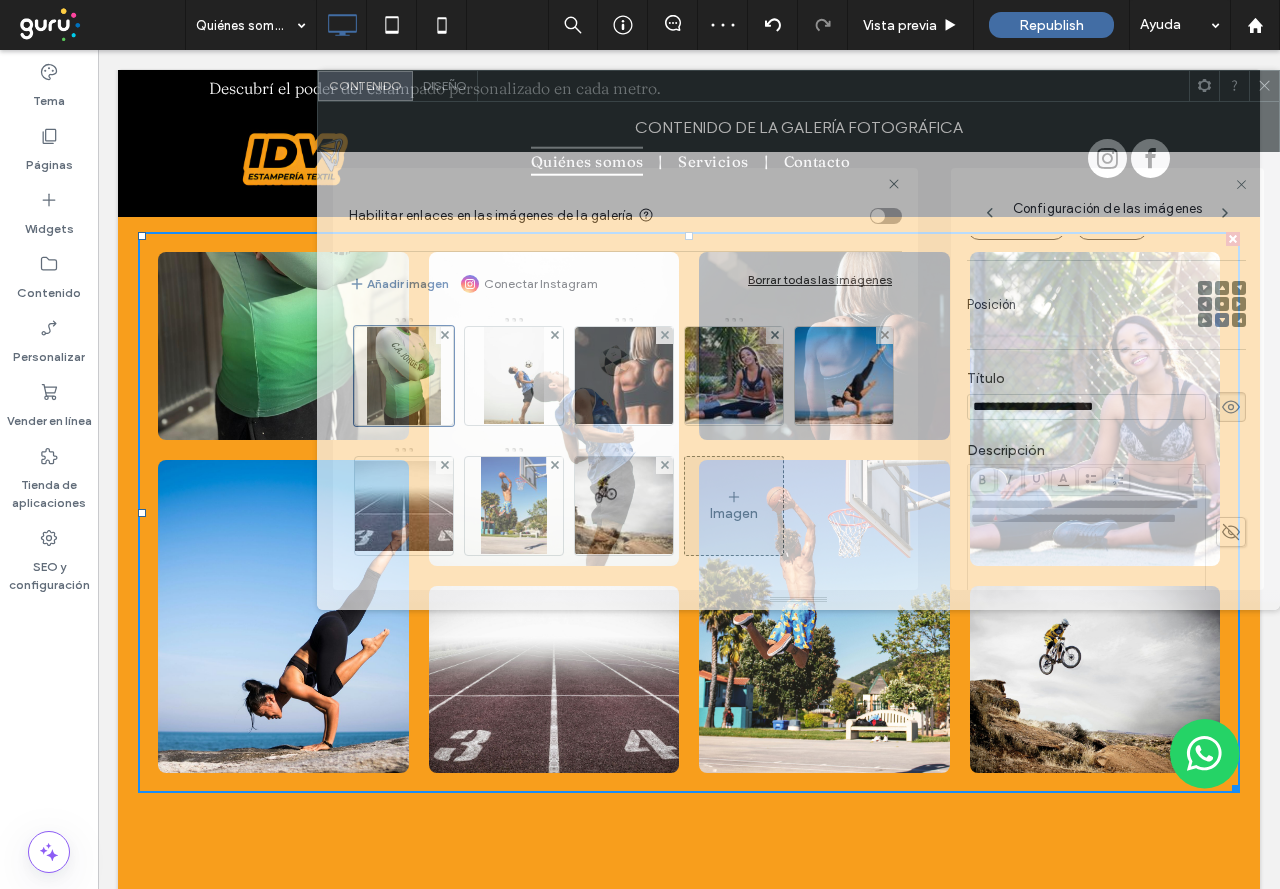 click on "Contenido Diseño" at bounding box center [798, 86] 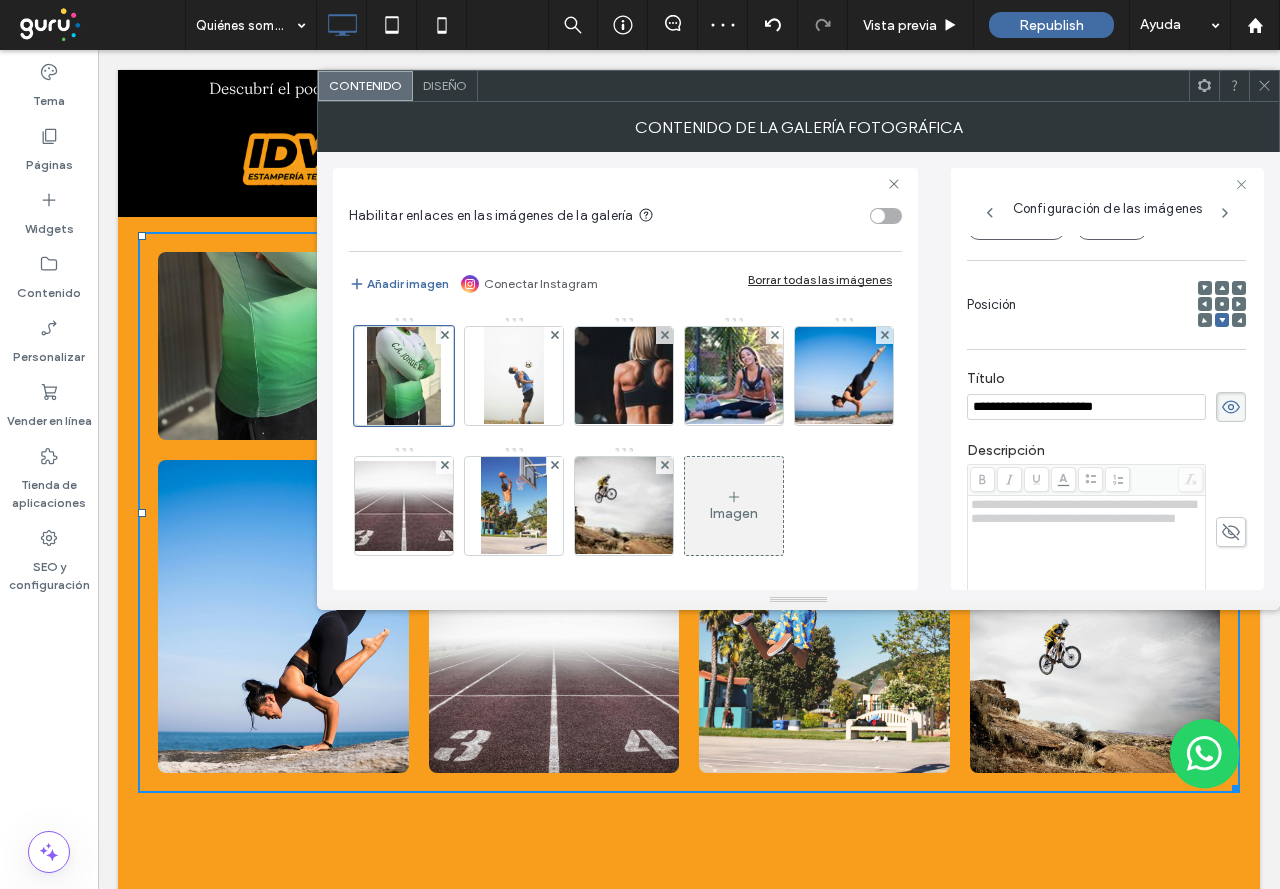 click at bounding box center (1222, 288) 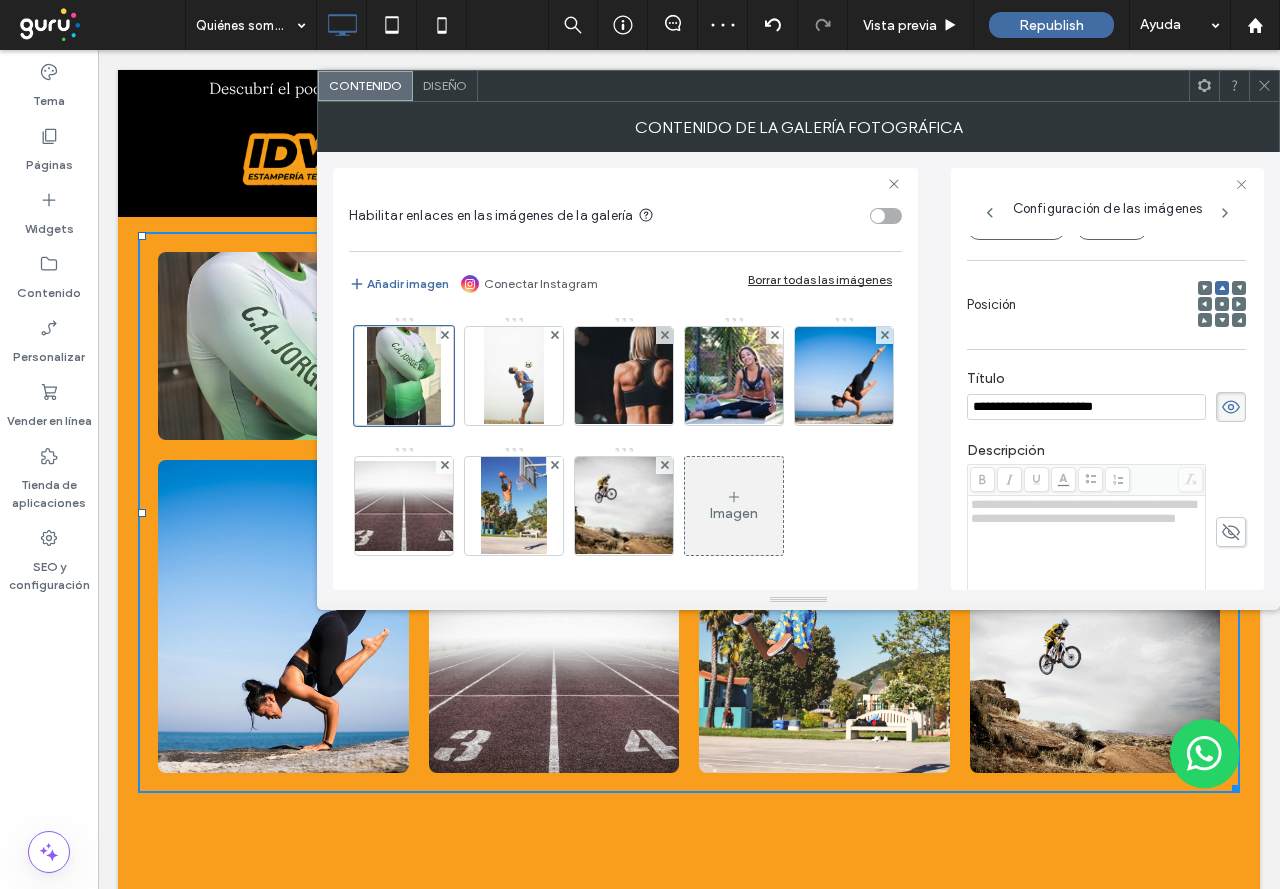 click 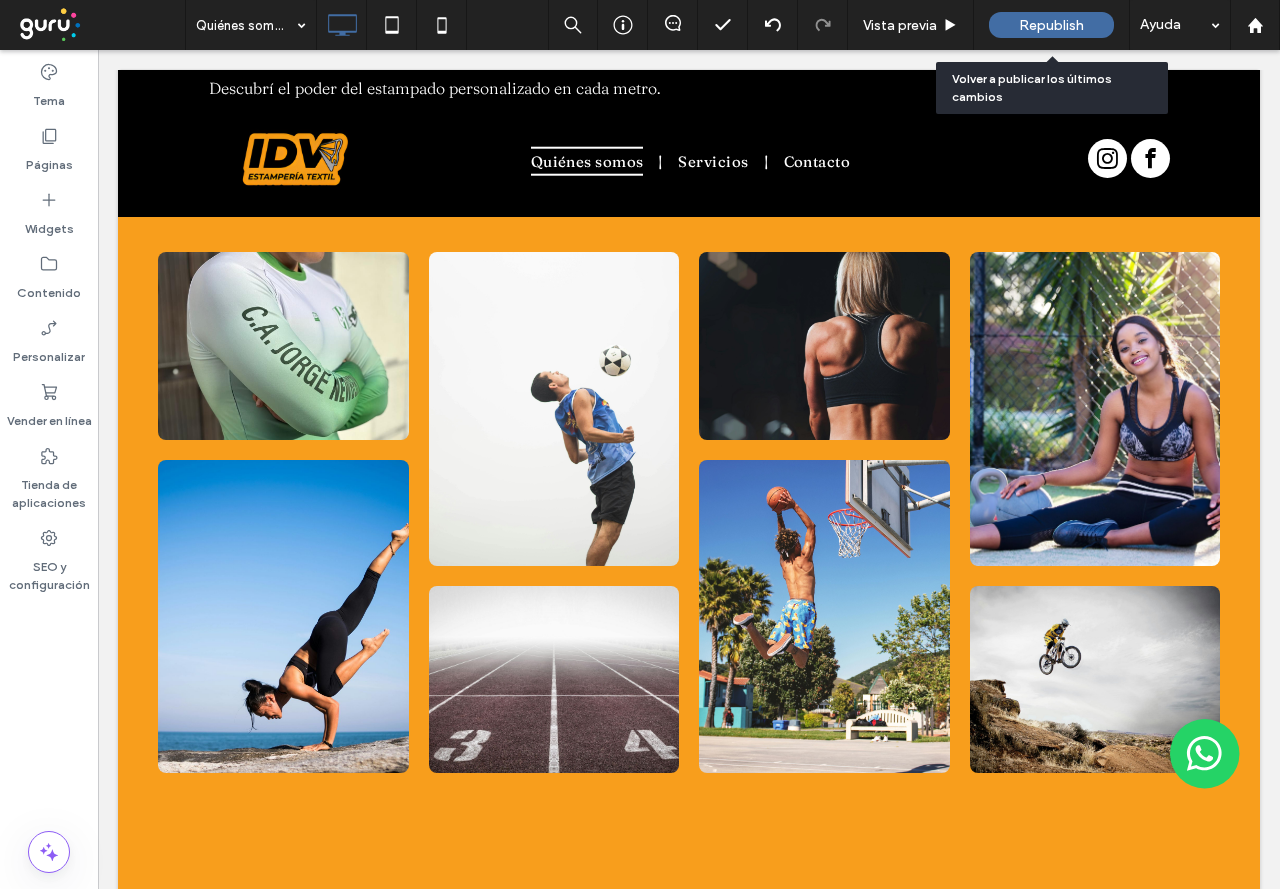 click on "Republish" at bounding box center (1051, 25) 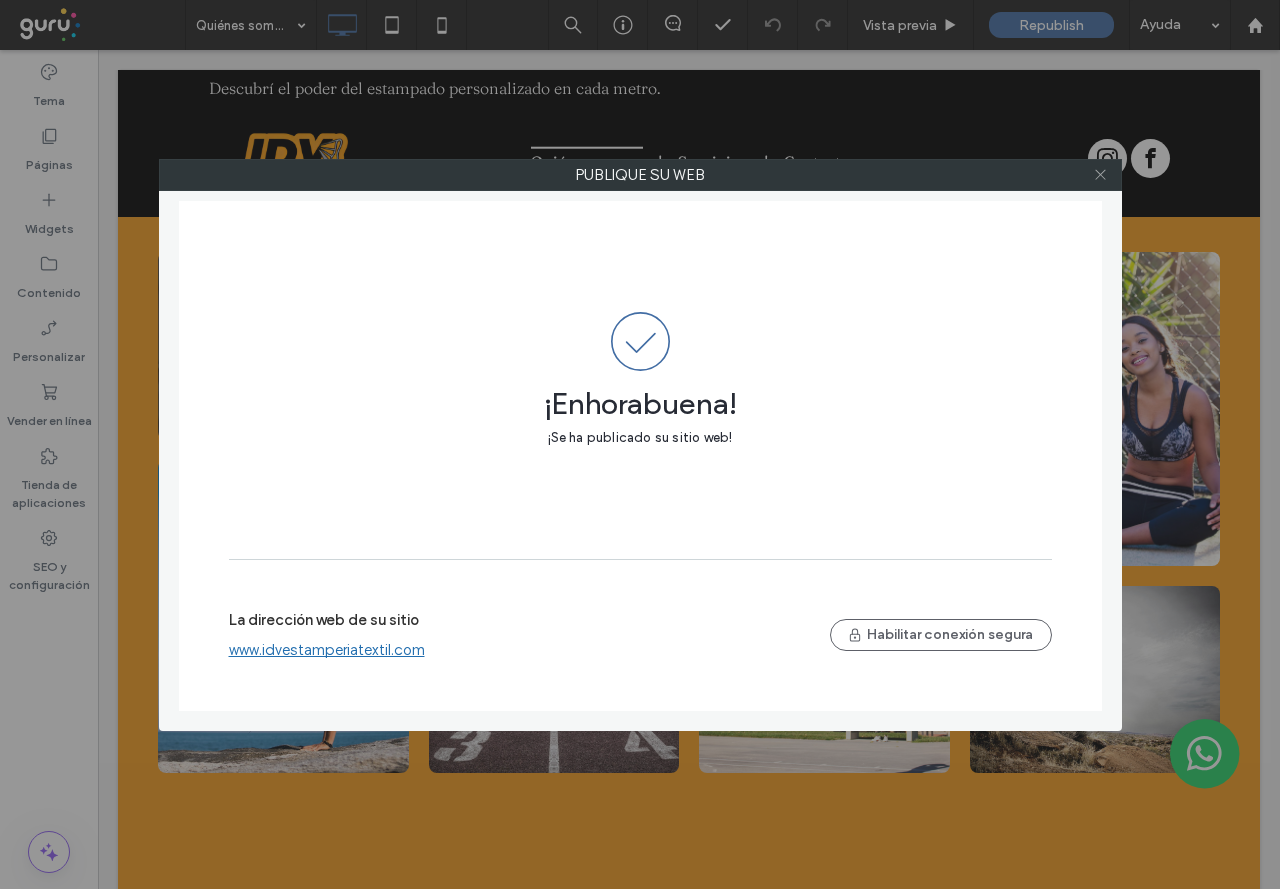 click 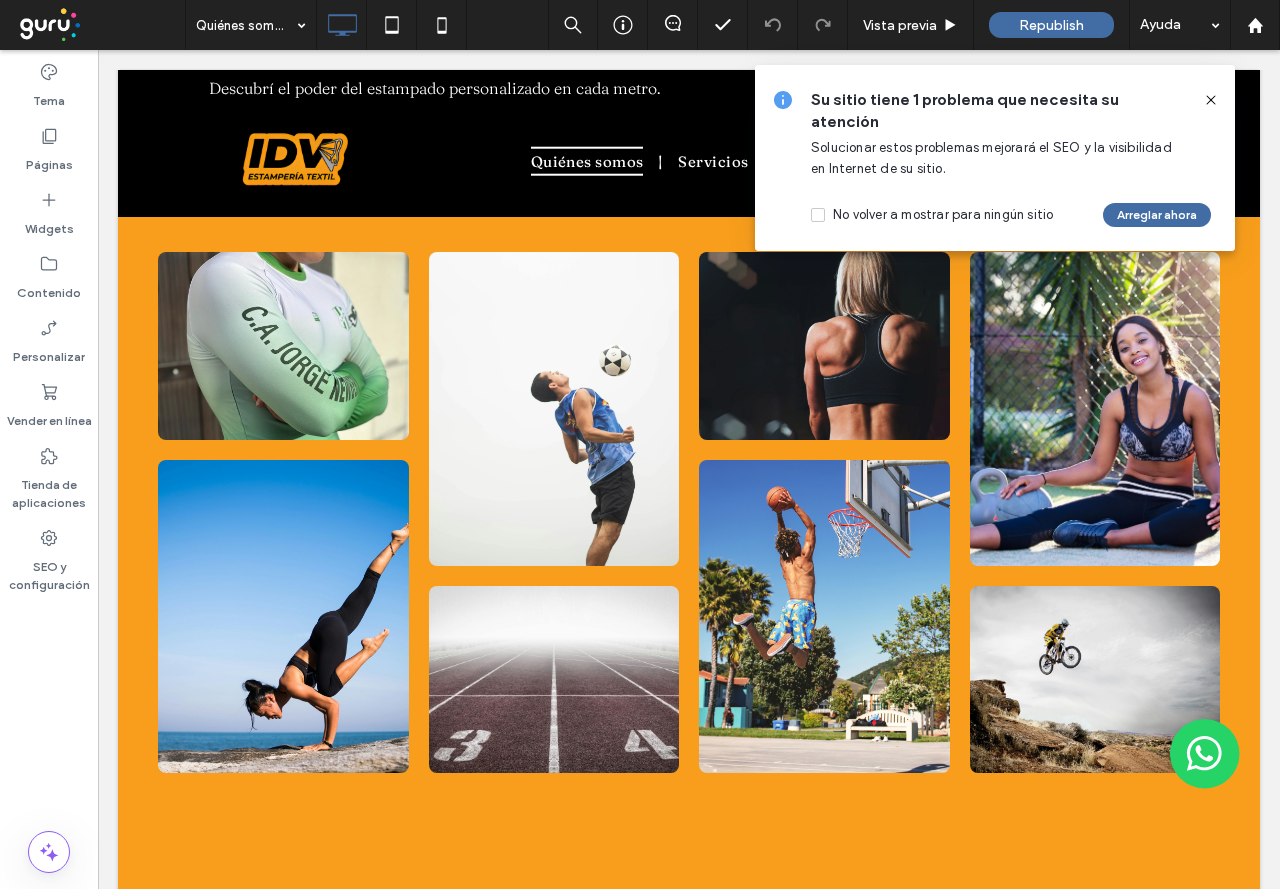 drag, startPoint x: 1218, startPoint y: 95, endPoint x: 1048, endPoint y: 9, distance: 190.51509 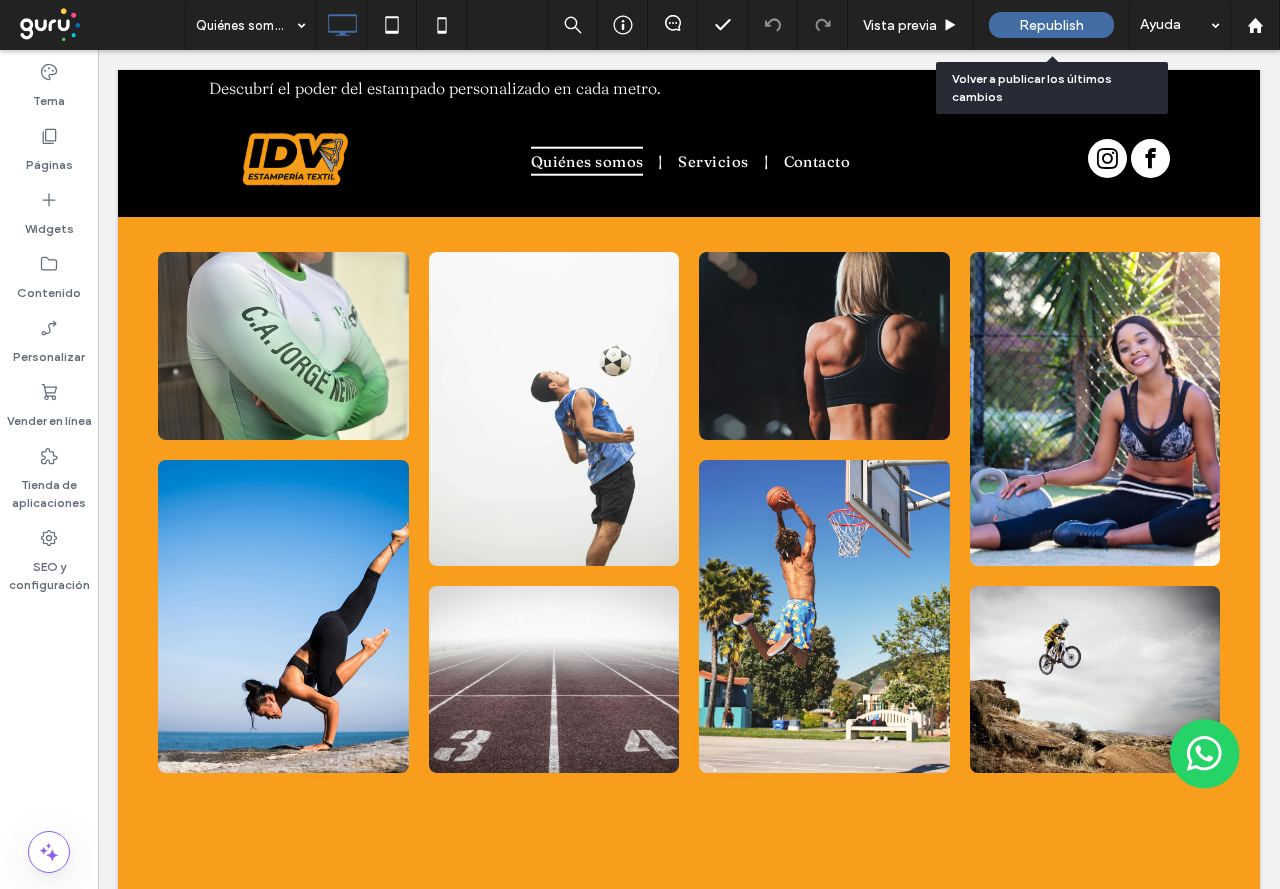 click on "Republish" at bounding box center (1051, 25) 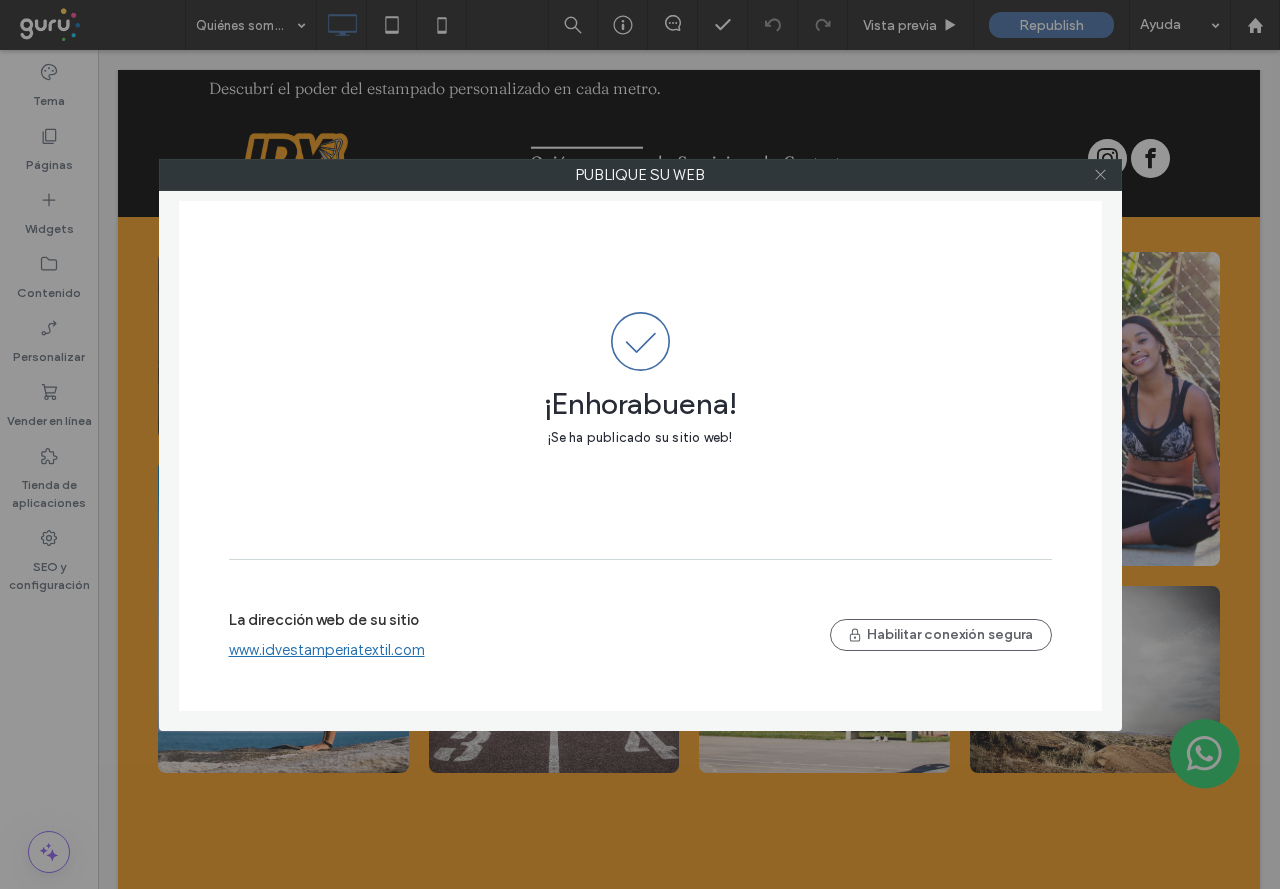 click 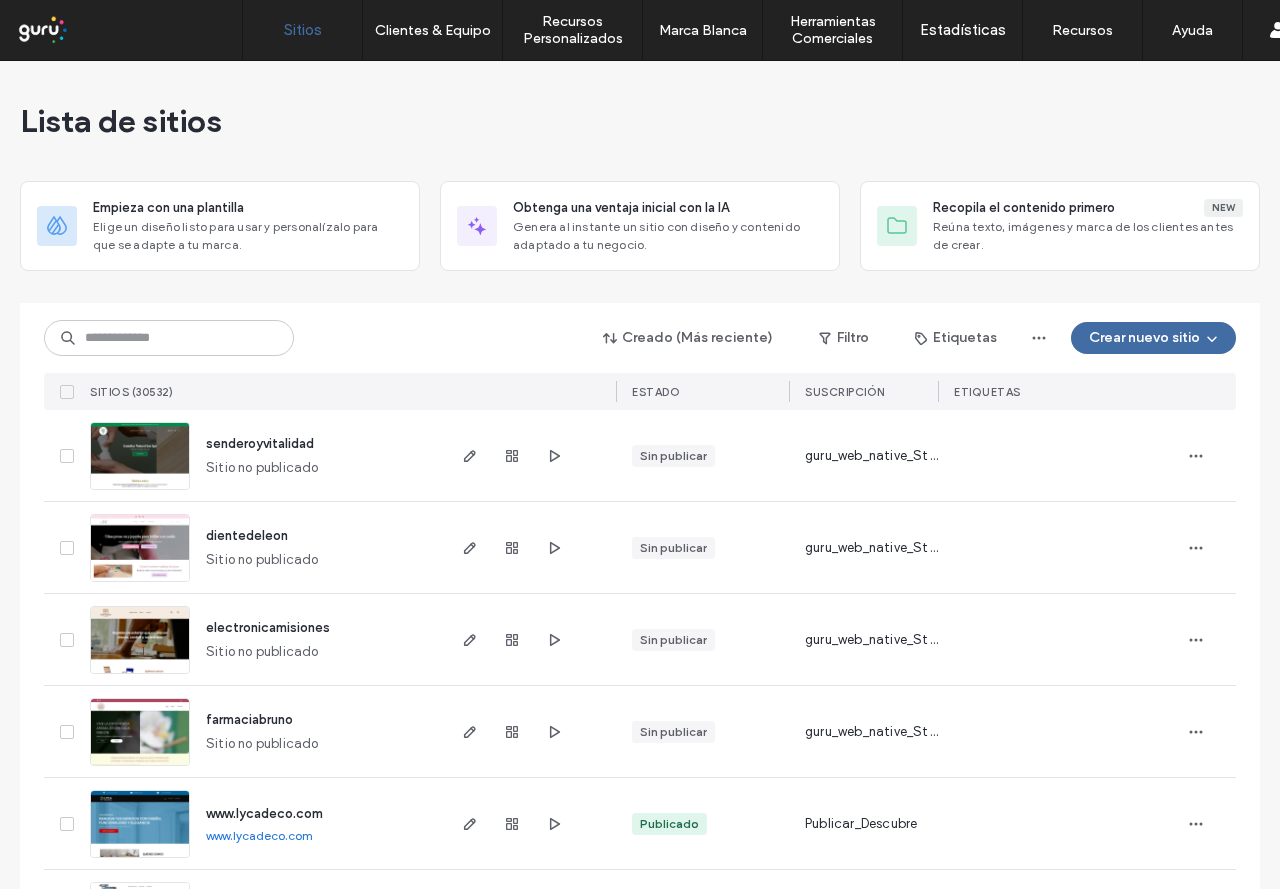 scroll, scrollTop: 0, scrollLeft: 0, axis: both 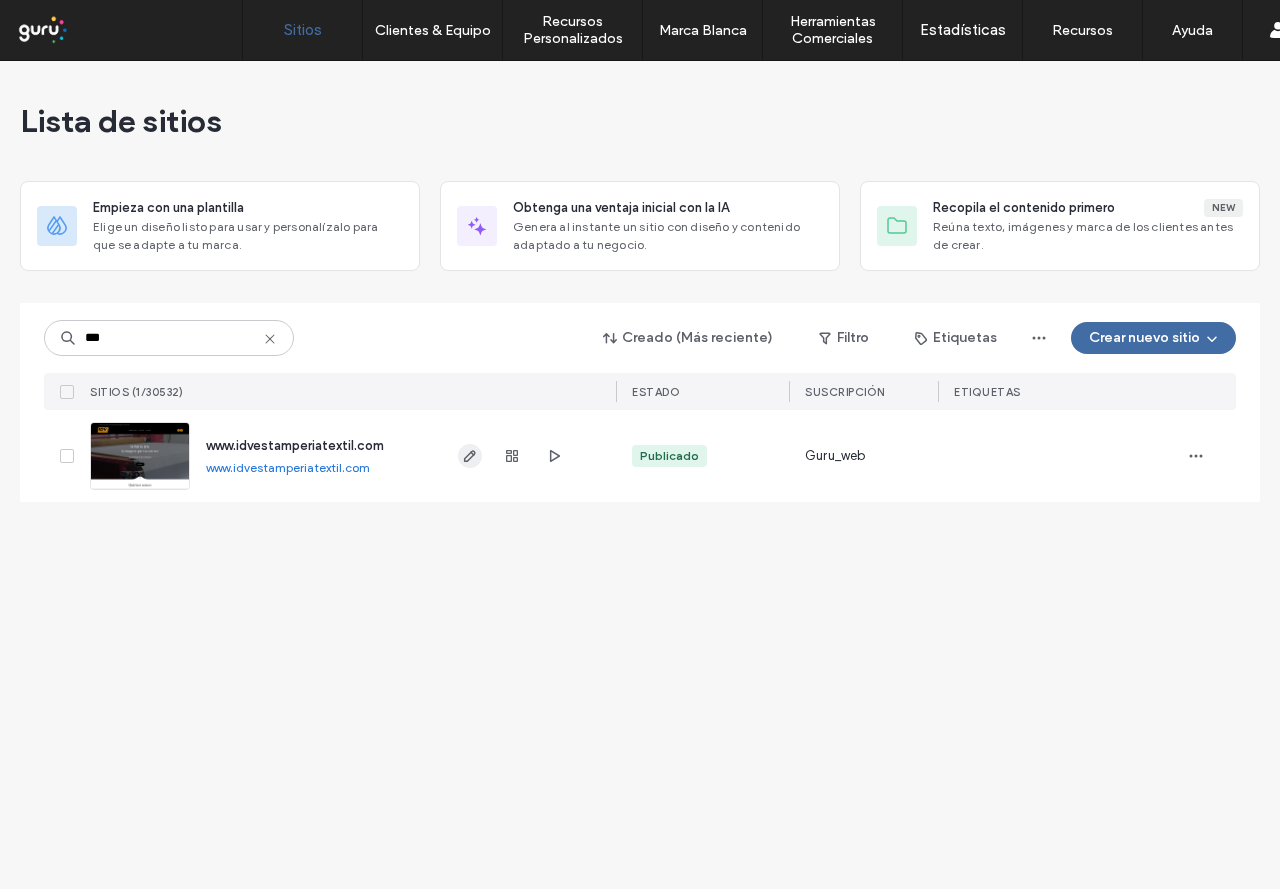 type on "***" 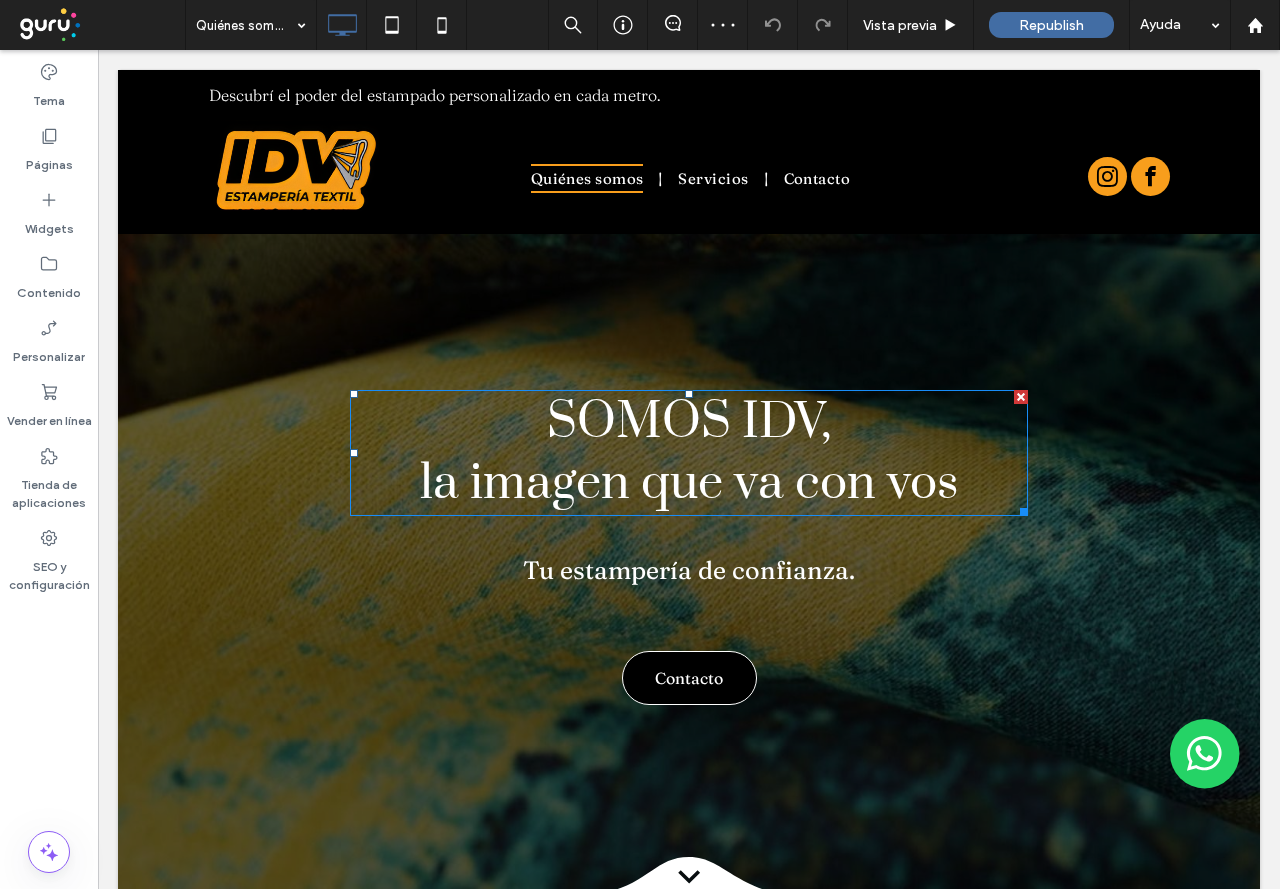 scroll, scrollTop: 0, scrollLeft: 0, axis: both 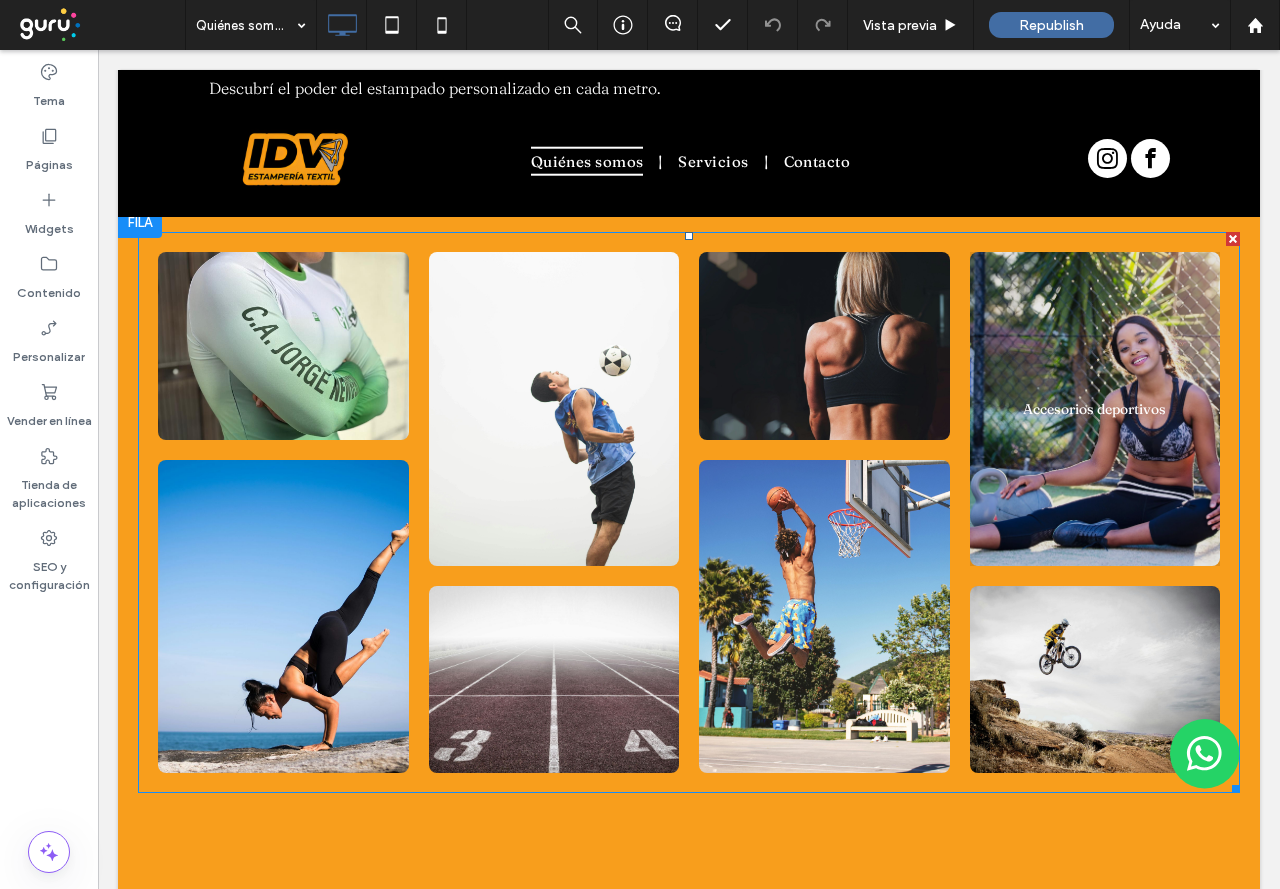 click at bounding box center (1095, 408) 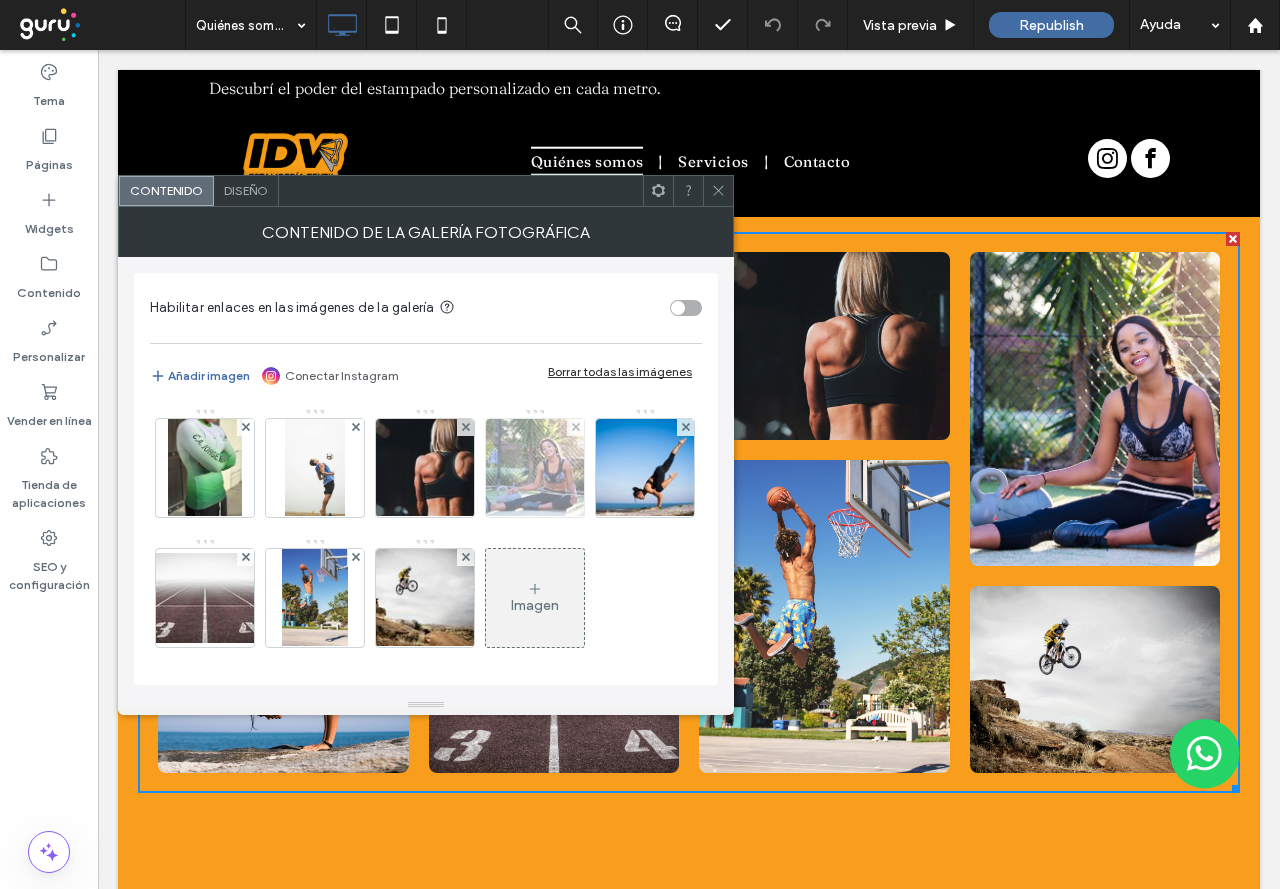 click at bounding box center [535, 468] 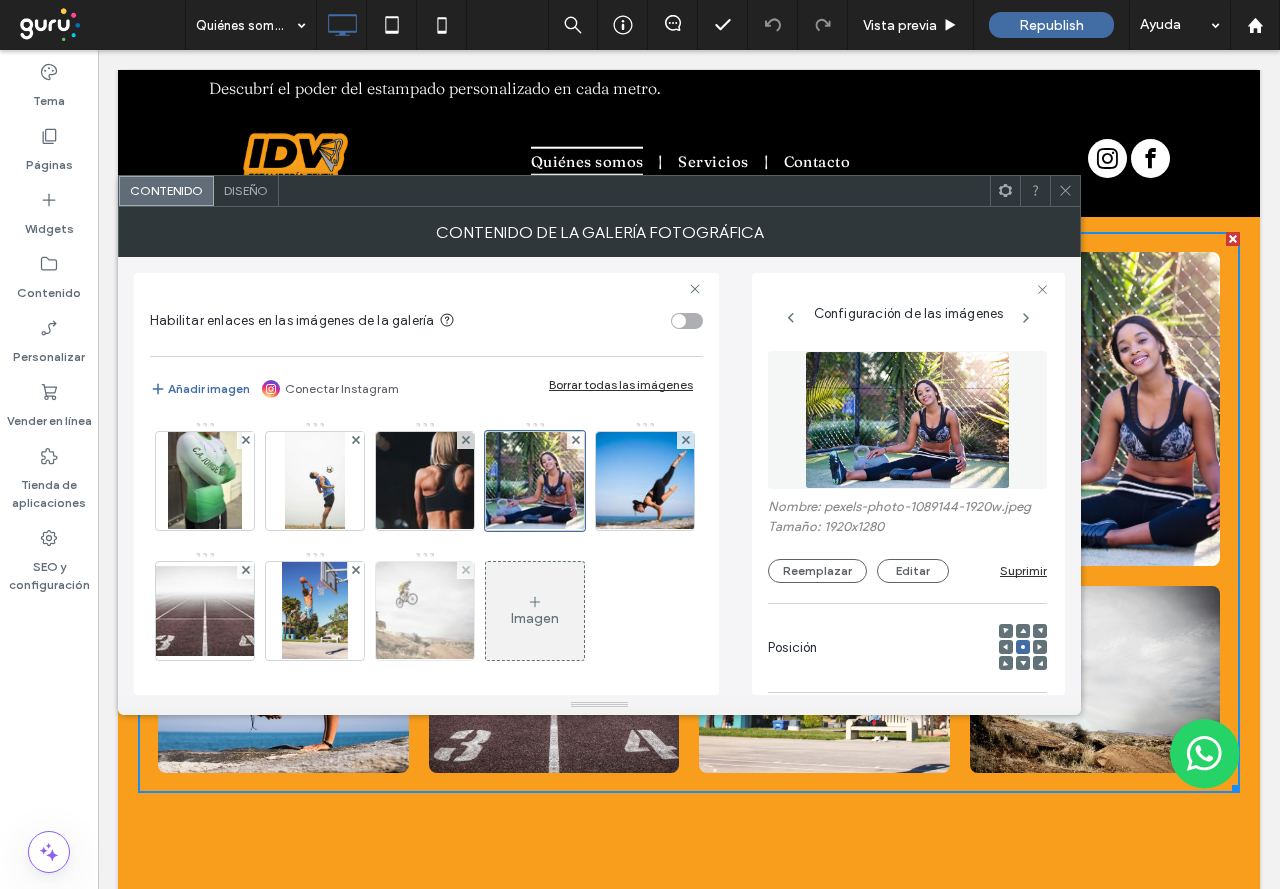 scroll, scrollTop: 0, scrollLeft: 17, axis: horizontal 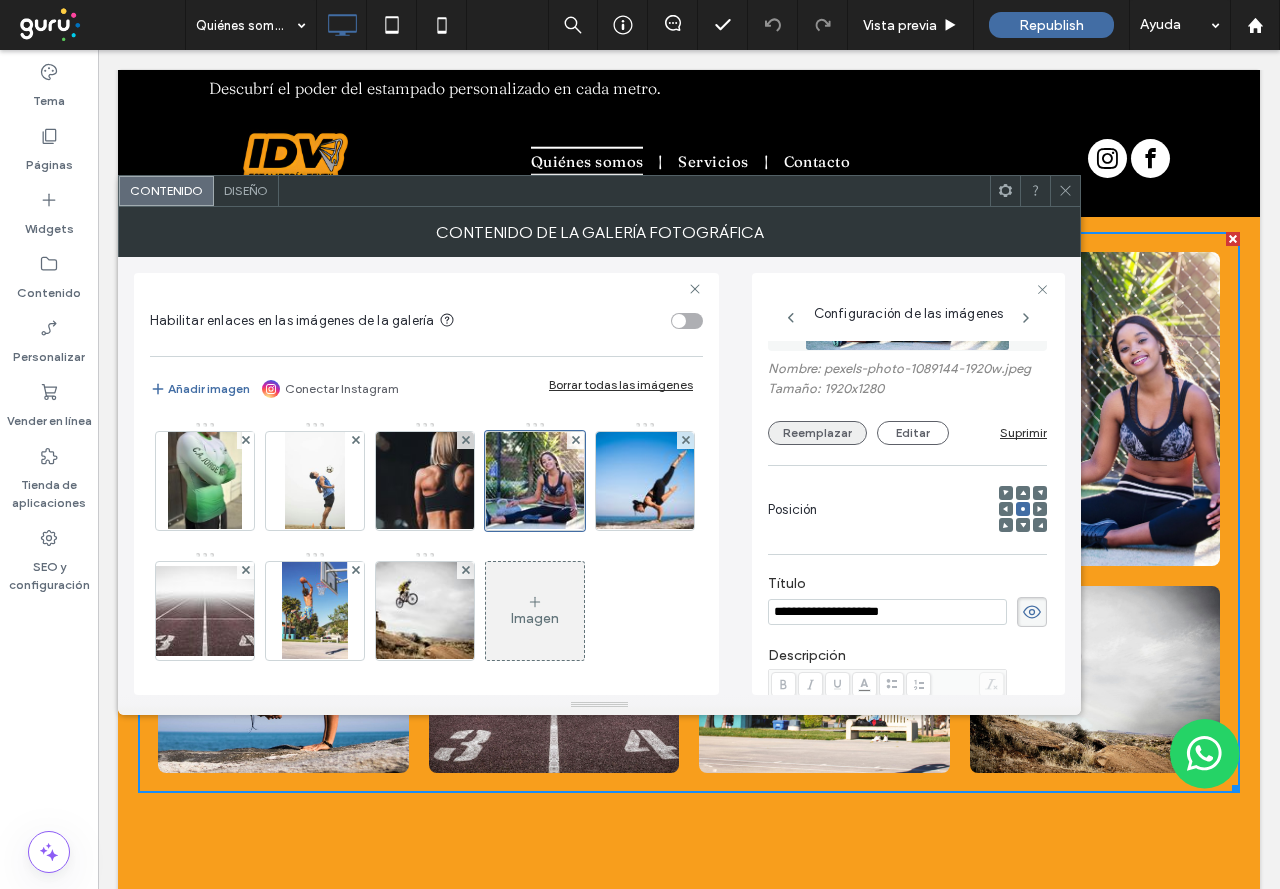 click on "Reemplazar" at bounding box center [817, 433] 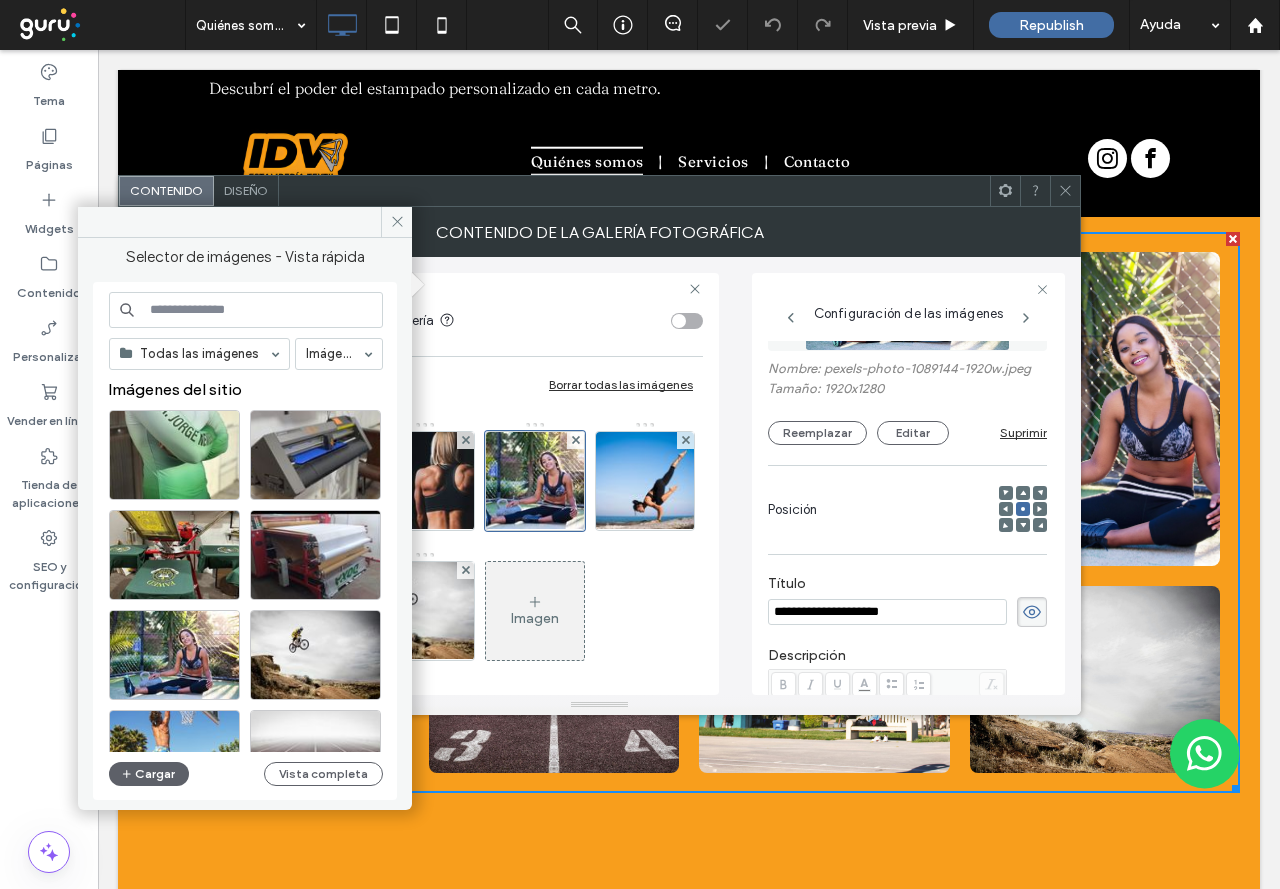 click on "Todas las imágenes Imágenes Imágenes del sitio Cargar Vista completa" at bounding box center [246, 541] 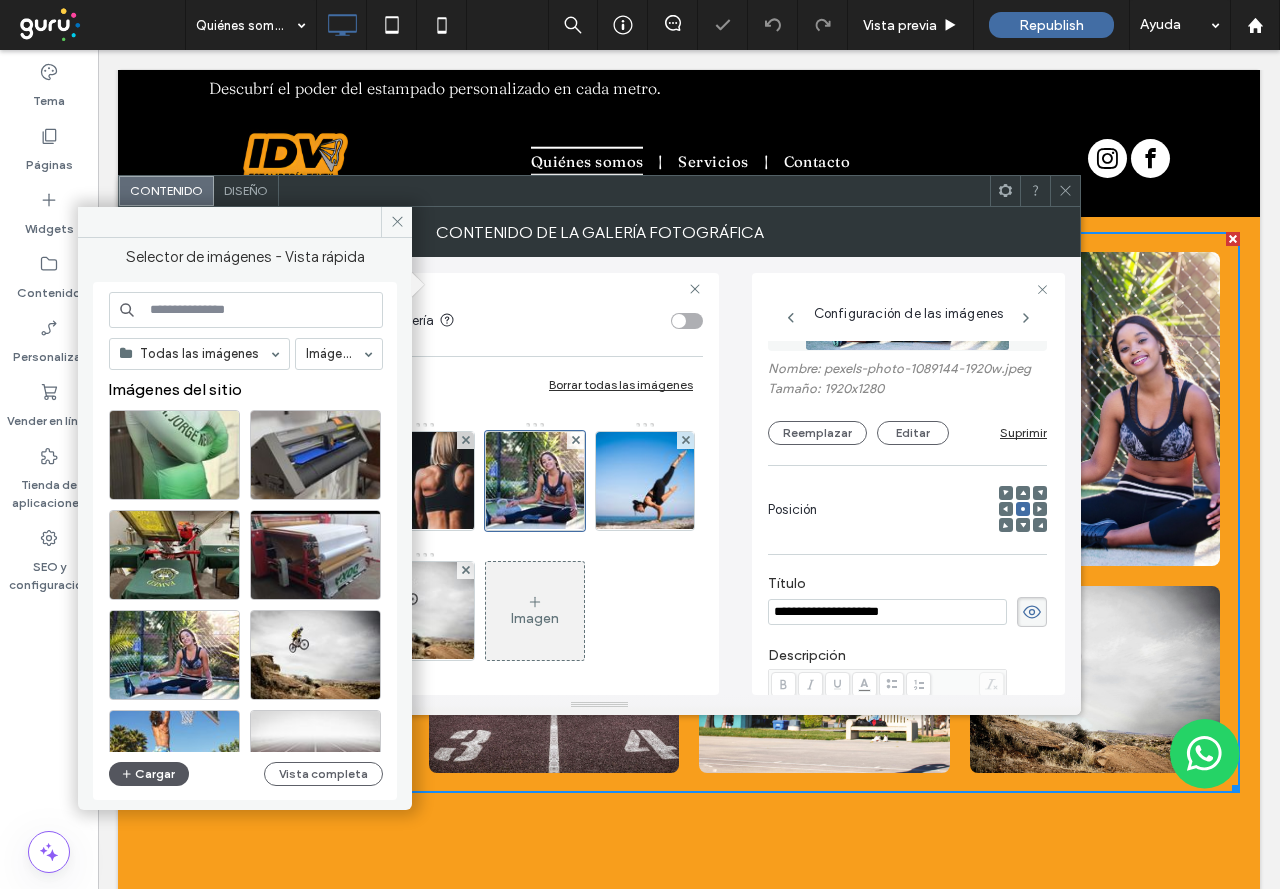 click on "Cargar" at bounding box center (149, 774) 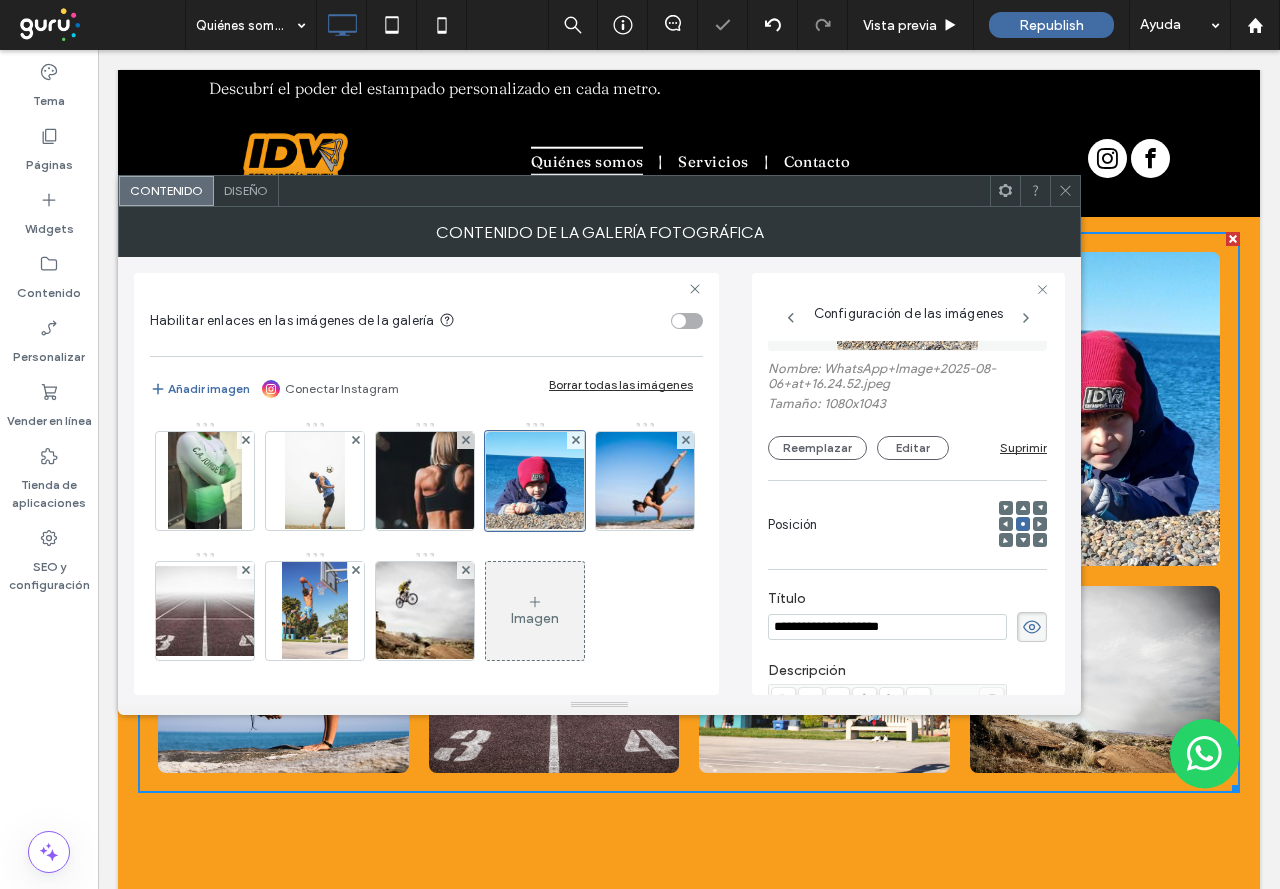 click at bounding box center (1065, 191) 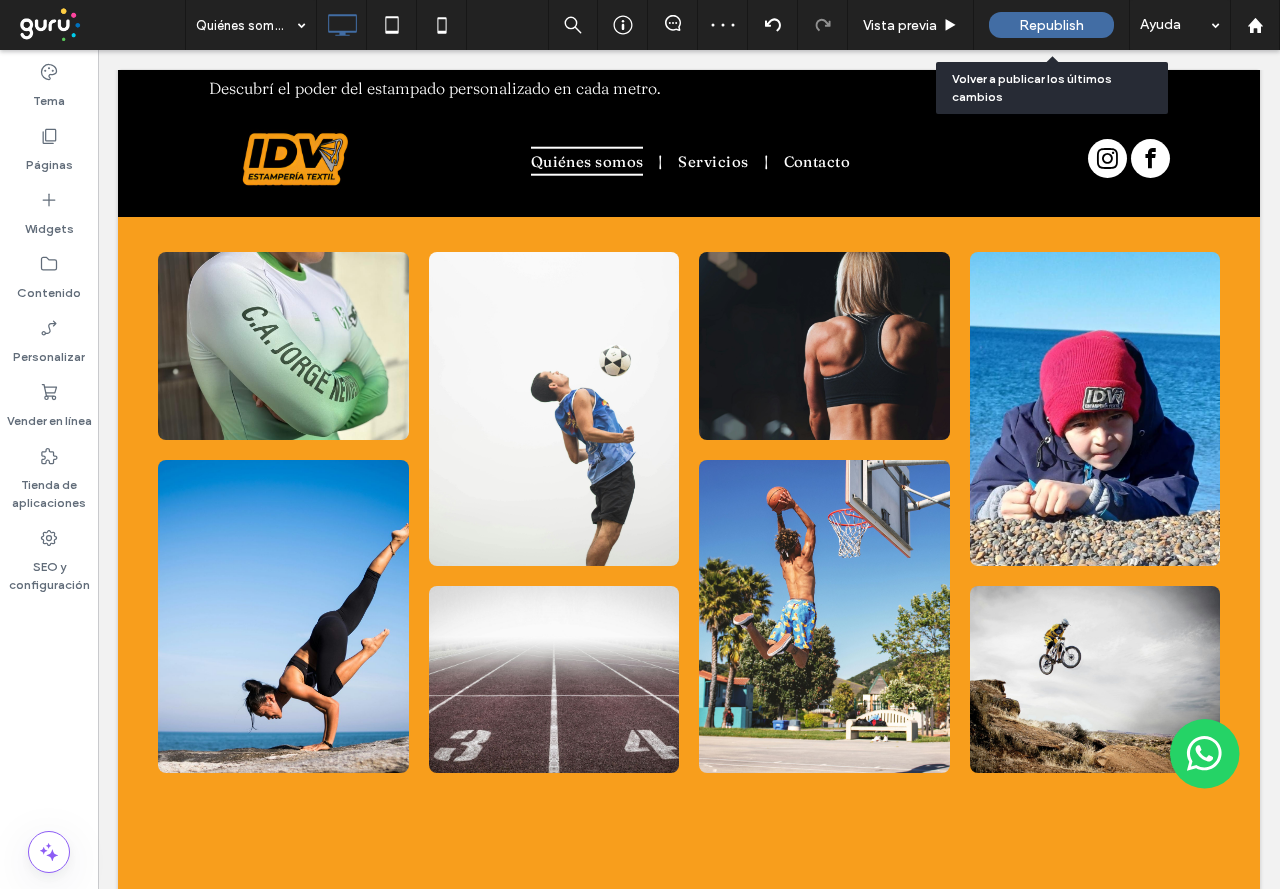 click on "Republish" at bounding box center (1051, 25) 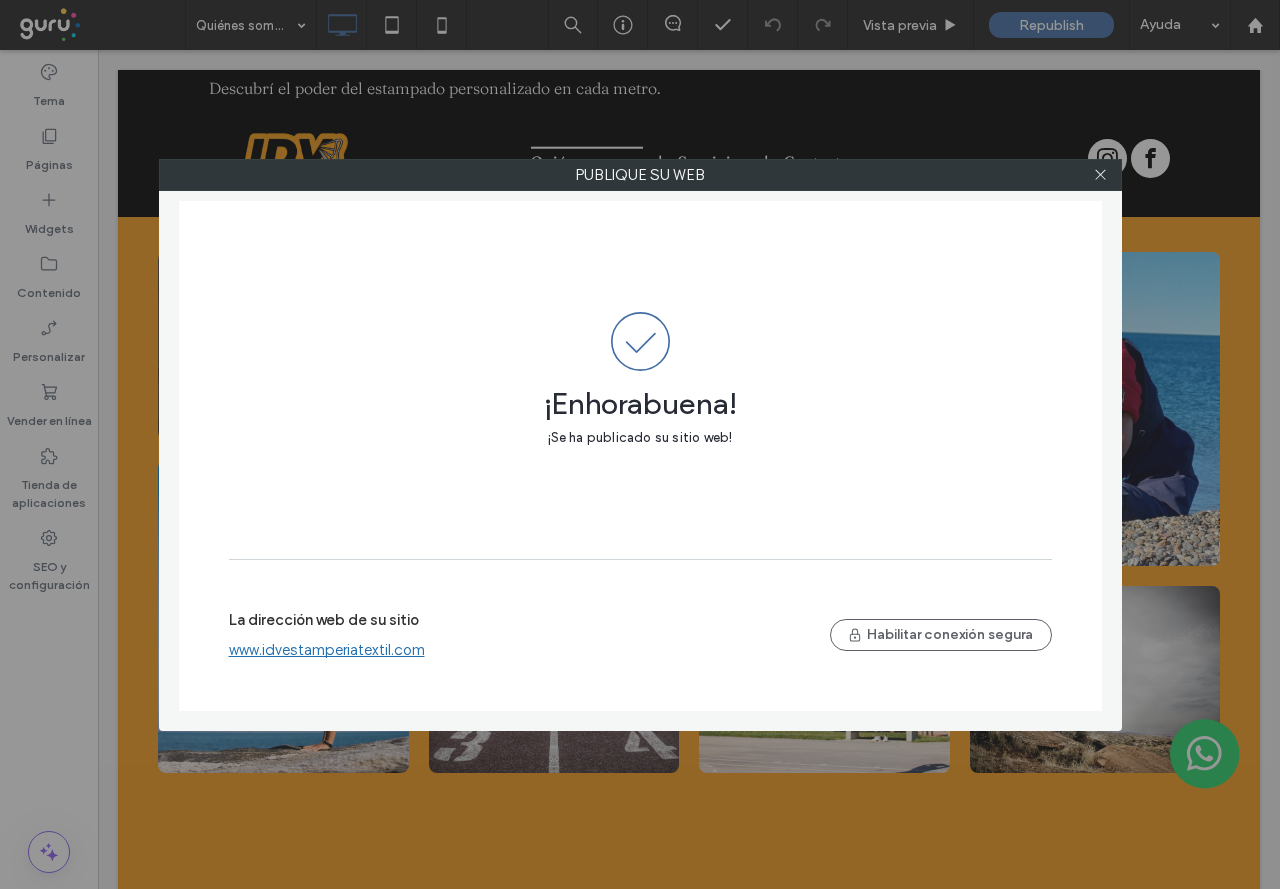 click at bounding box center (1101, 175) 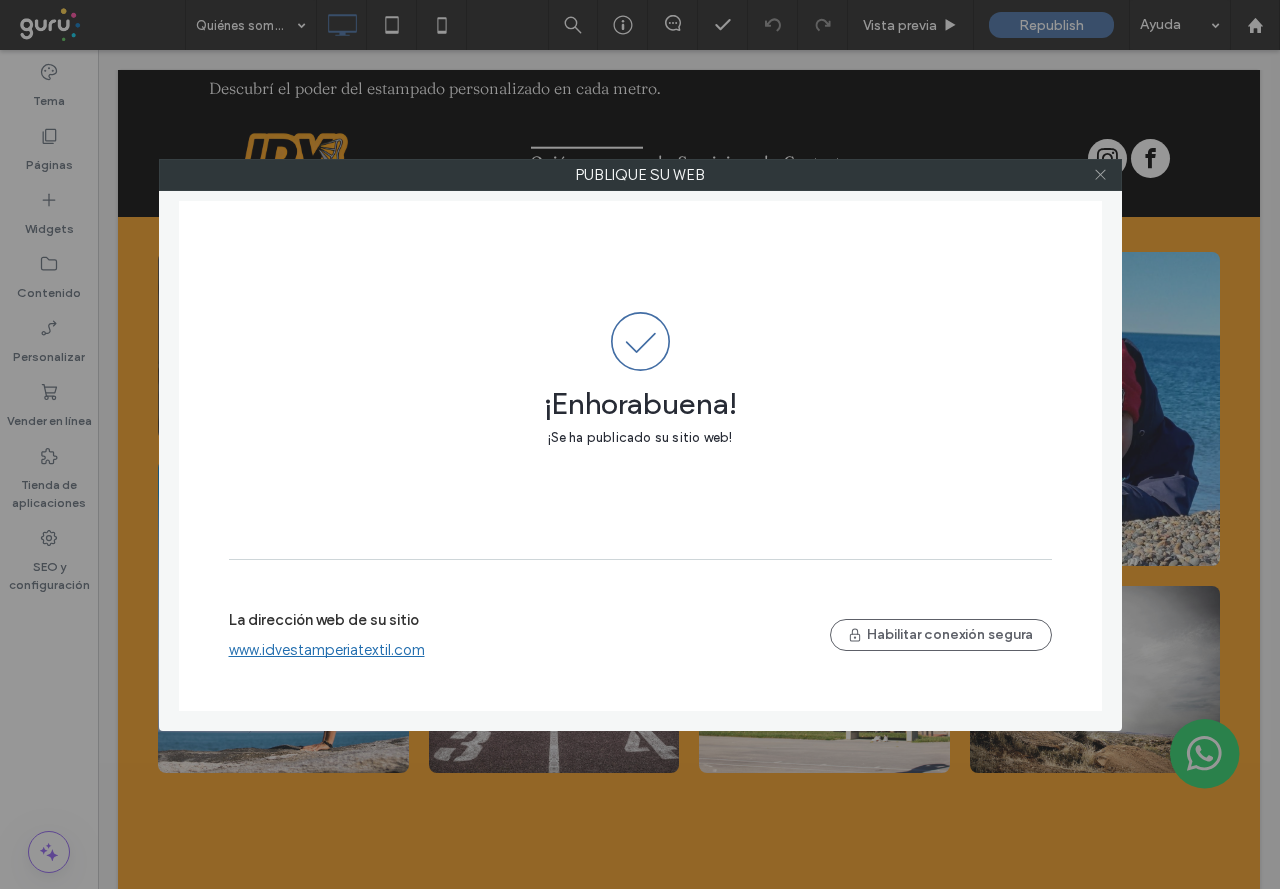 click 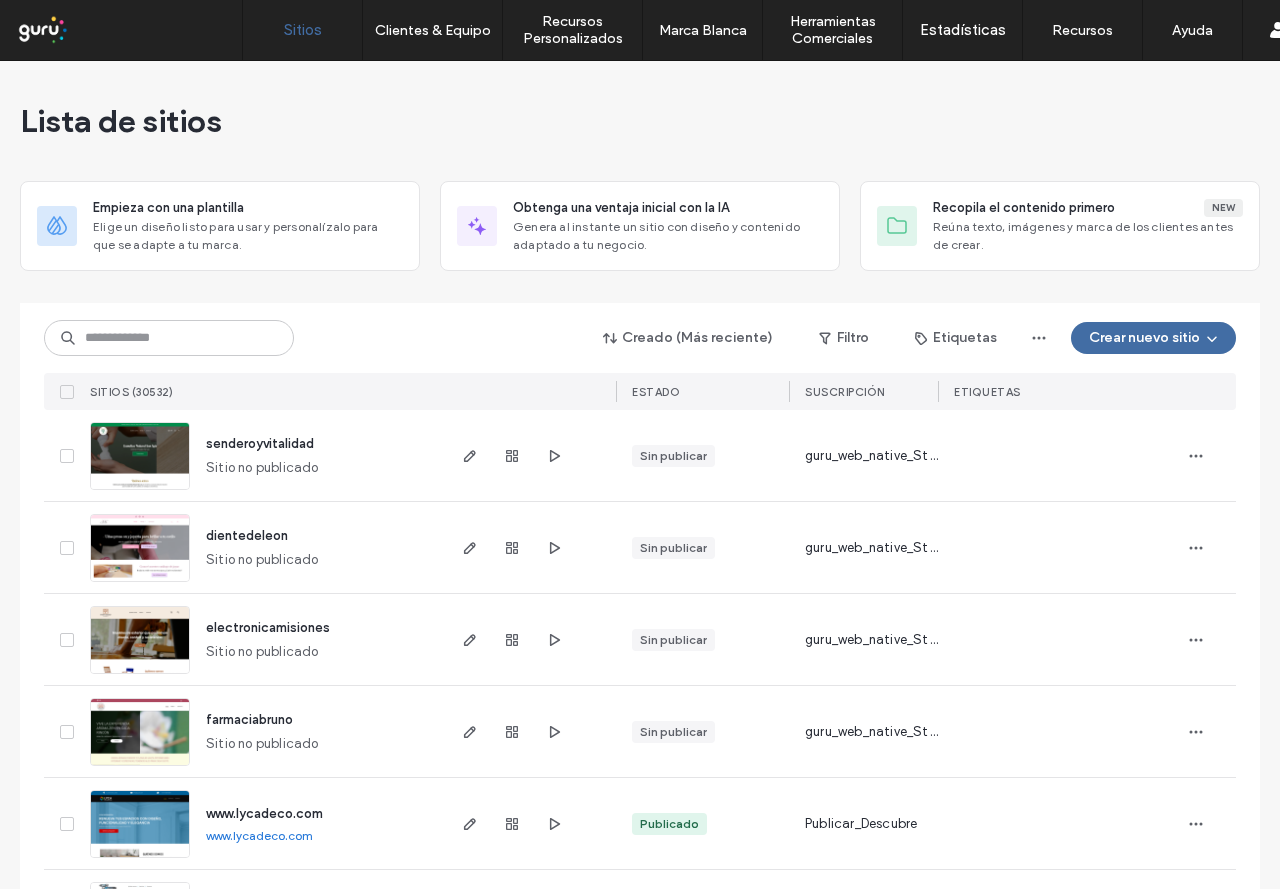 scroll, scrollTop: 0, scrollLeft: 0, axis: both 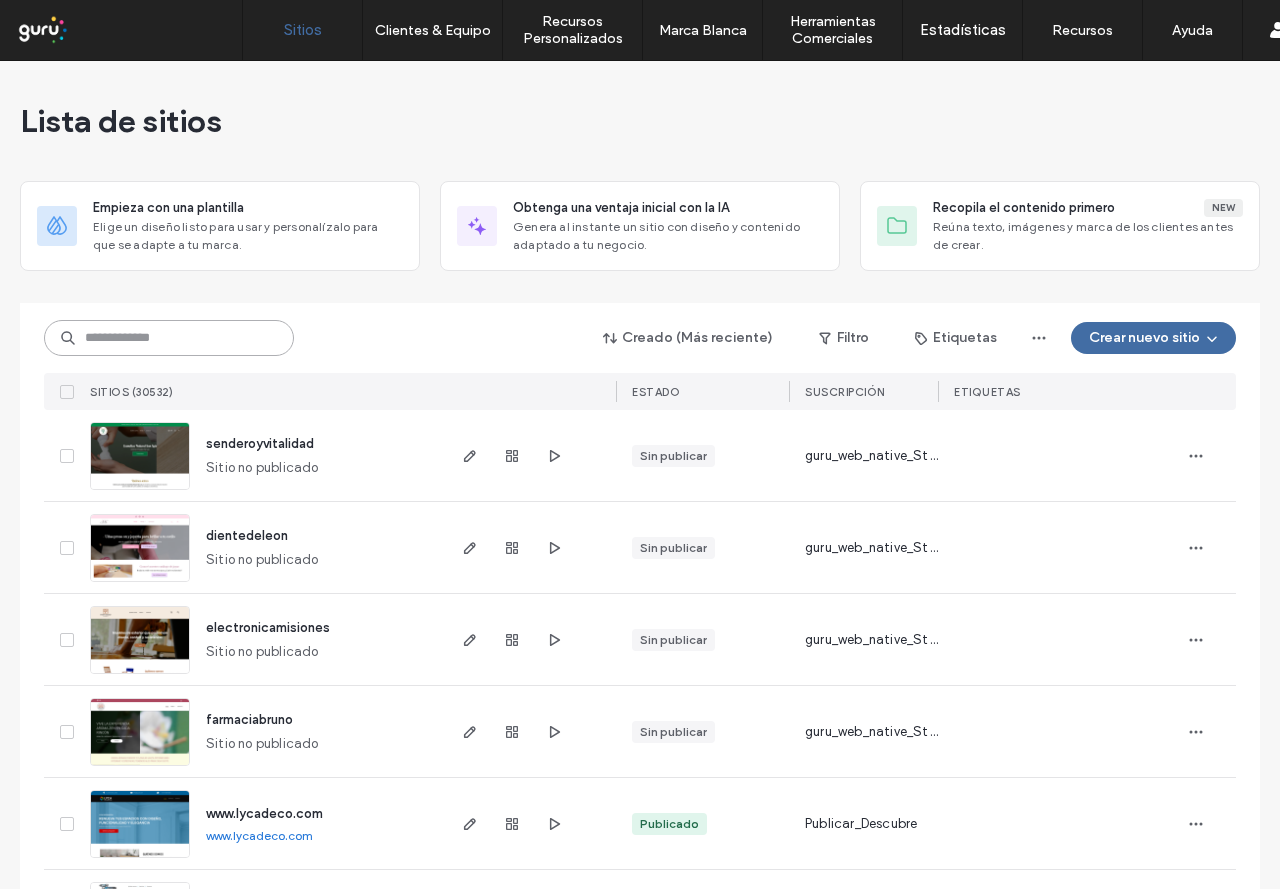 click at bounding box center (169, 338) 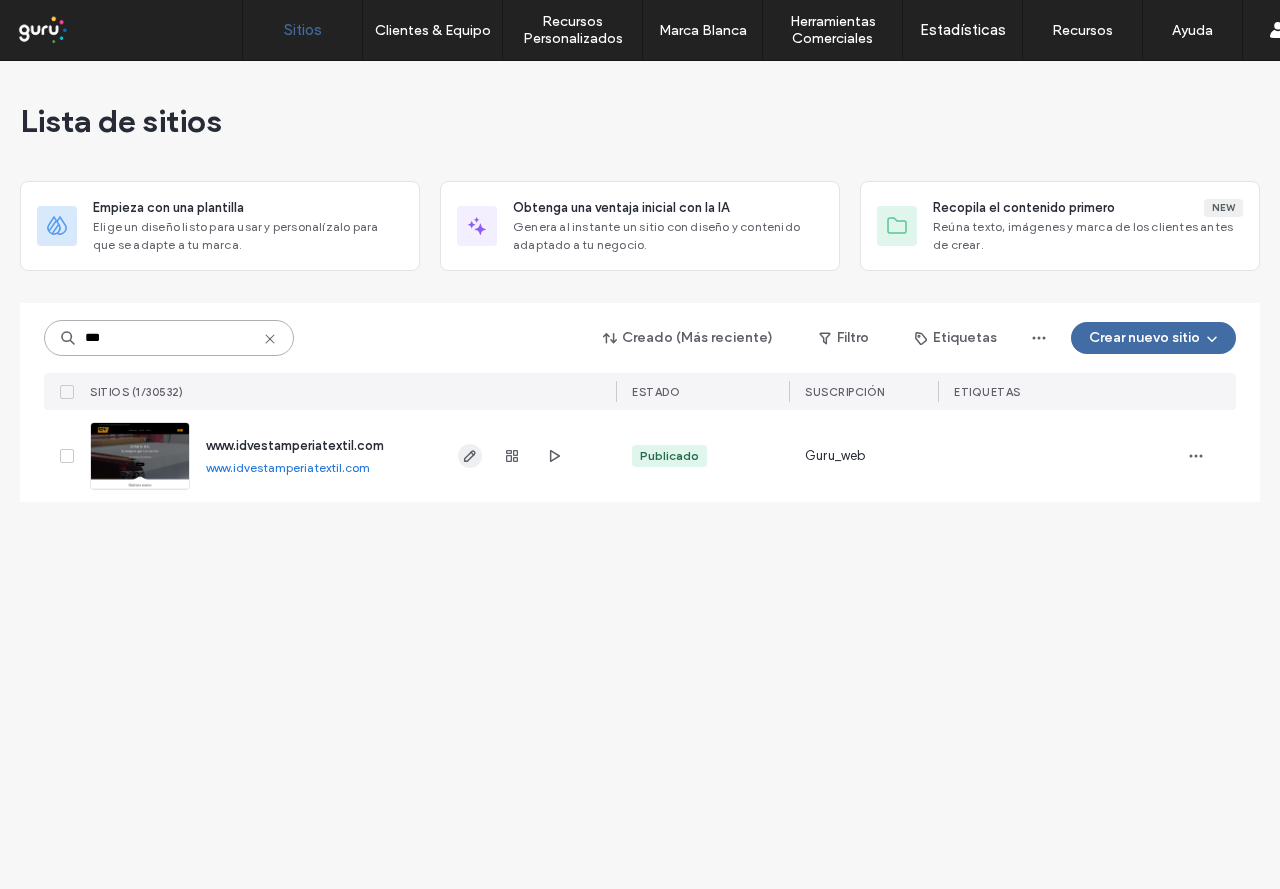 type on "***" 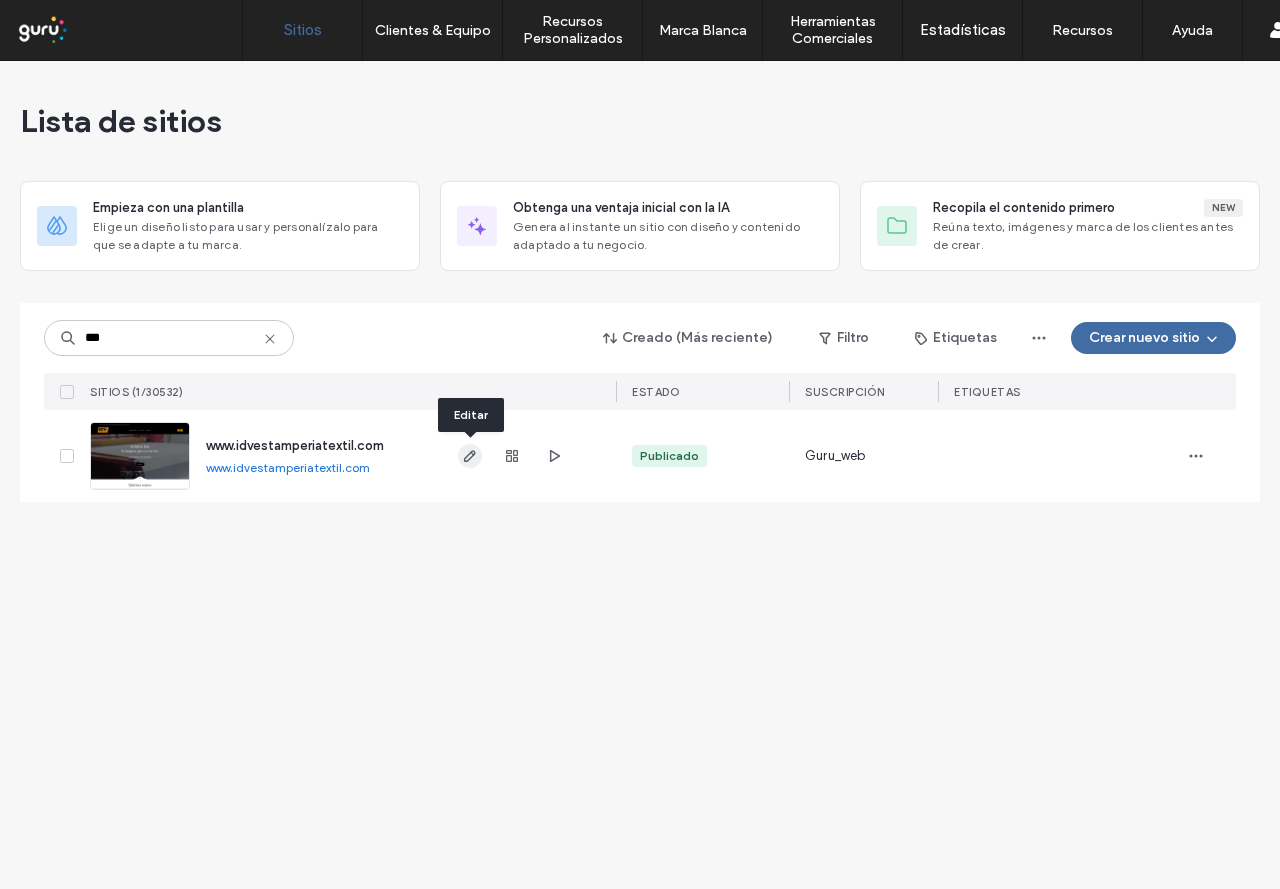 click 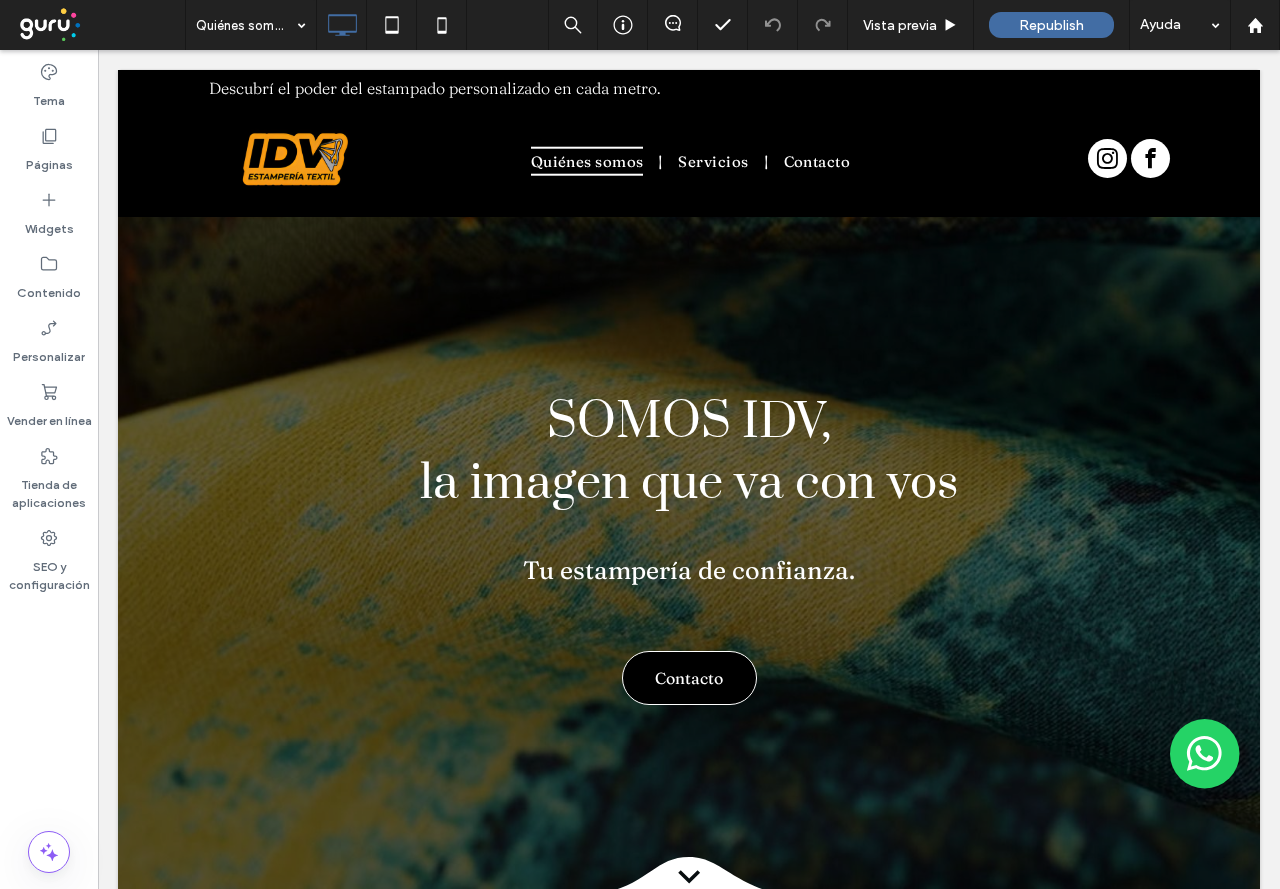 scroll, scrollTop: 1700, scrollLeft: 0, axis: vertical 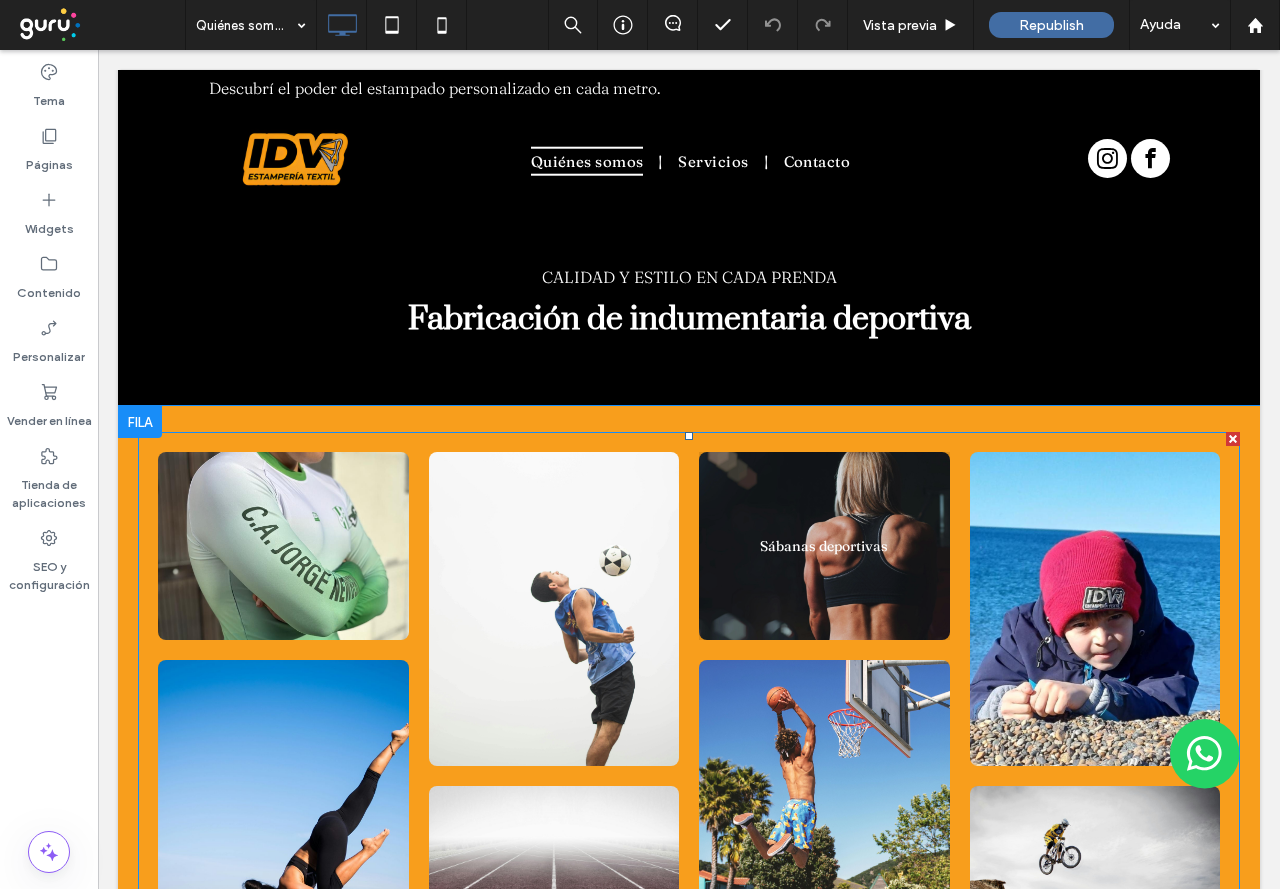 click at bounding box center [824, 546] 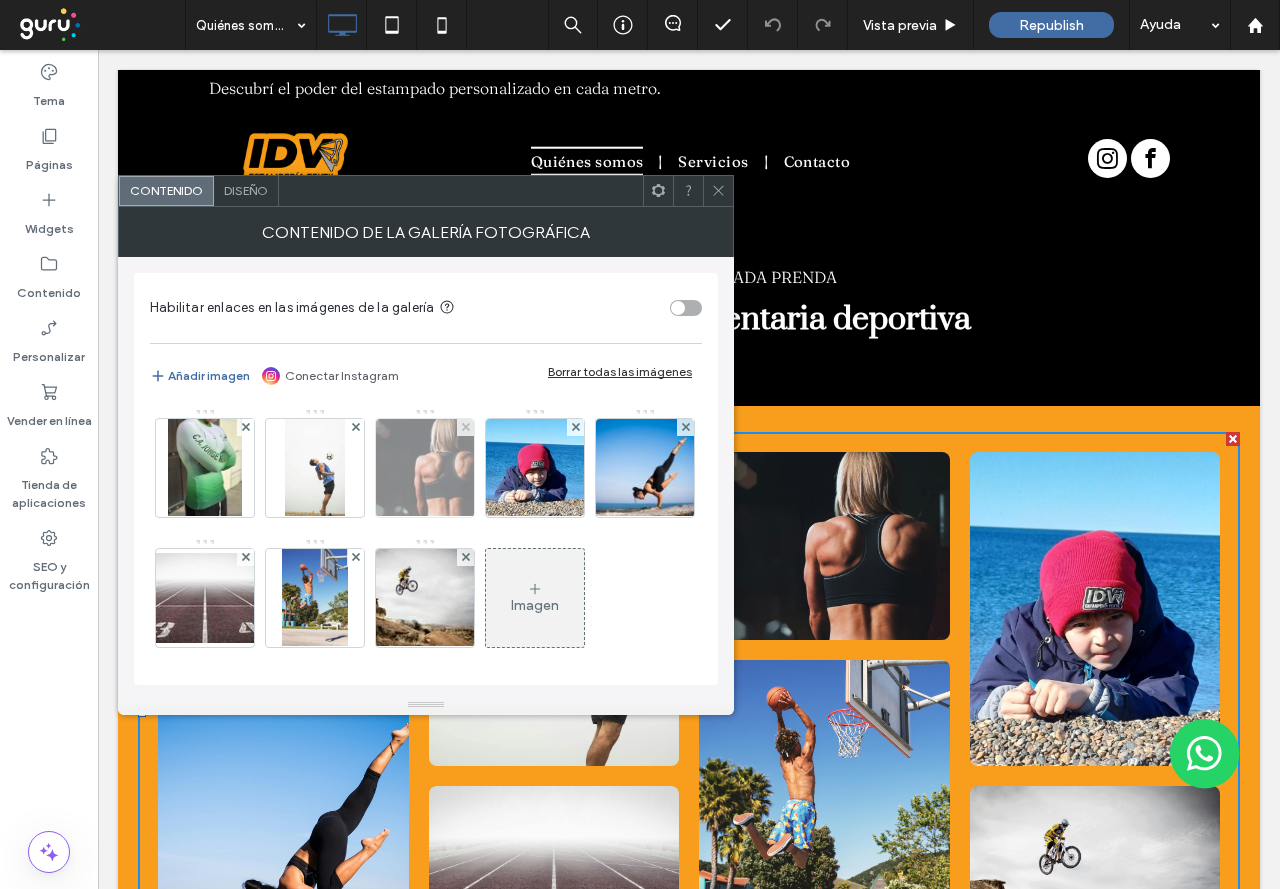click at bounding box center (425, 468) 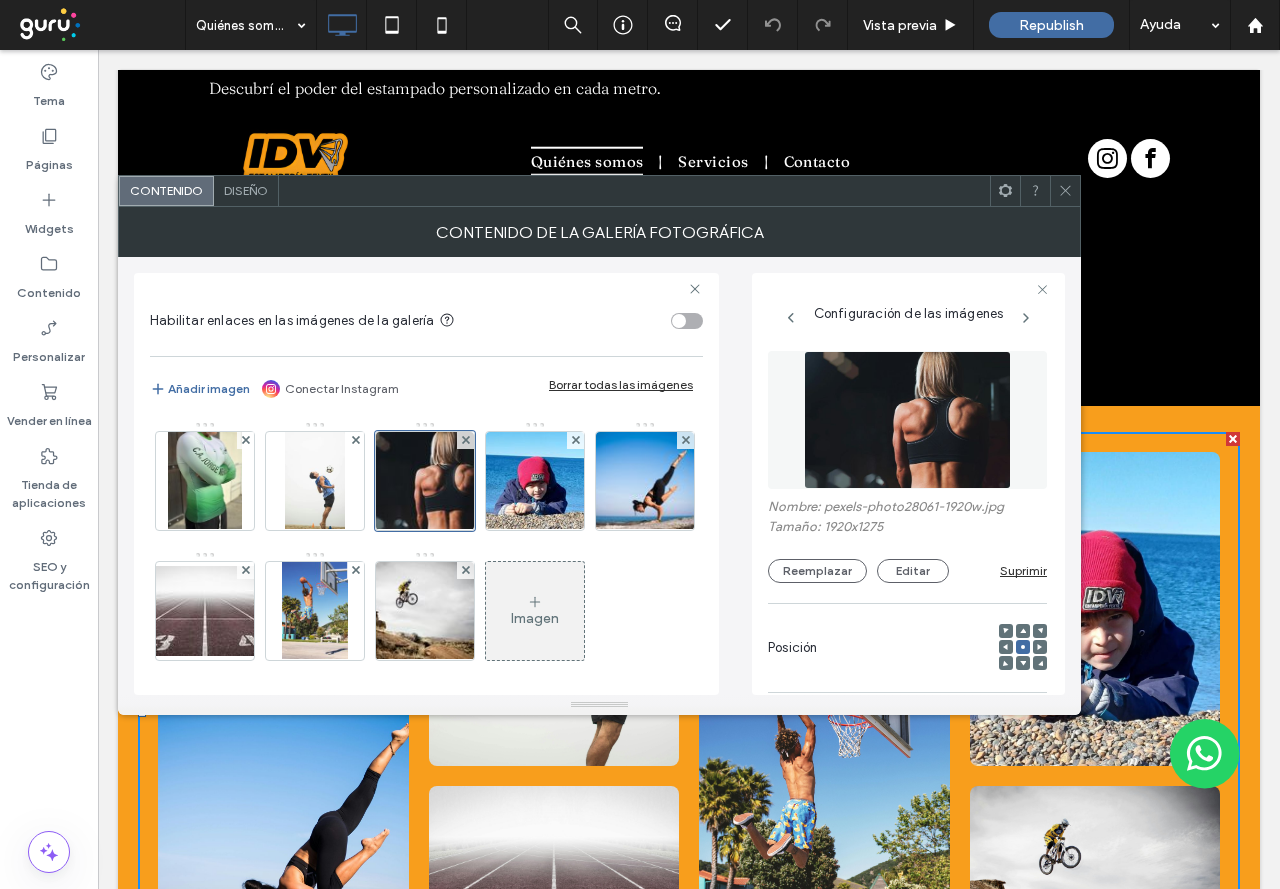 scroll, scrollTop: 0, scrollLeft: 26, axis: horizontal 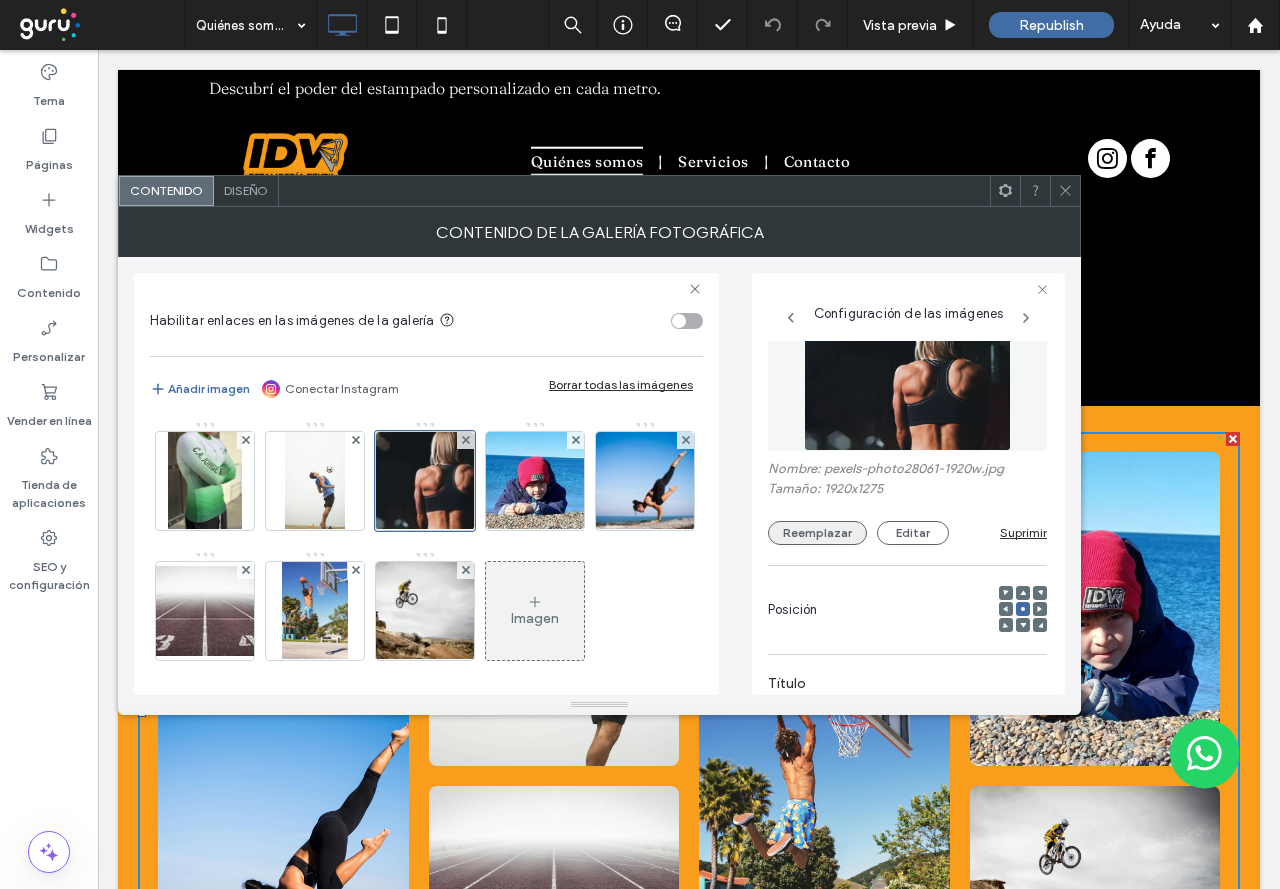 click on "Reemplazar" at bounding box center [817, 533] 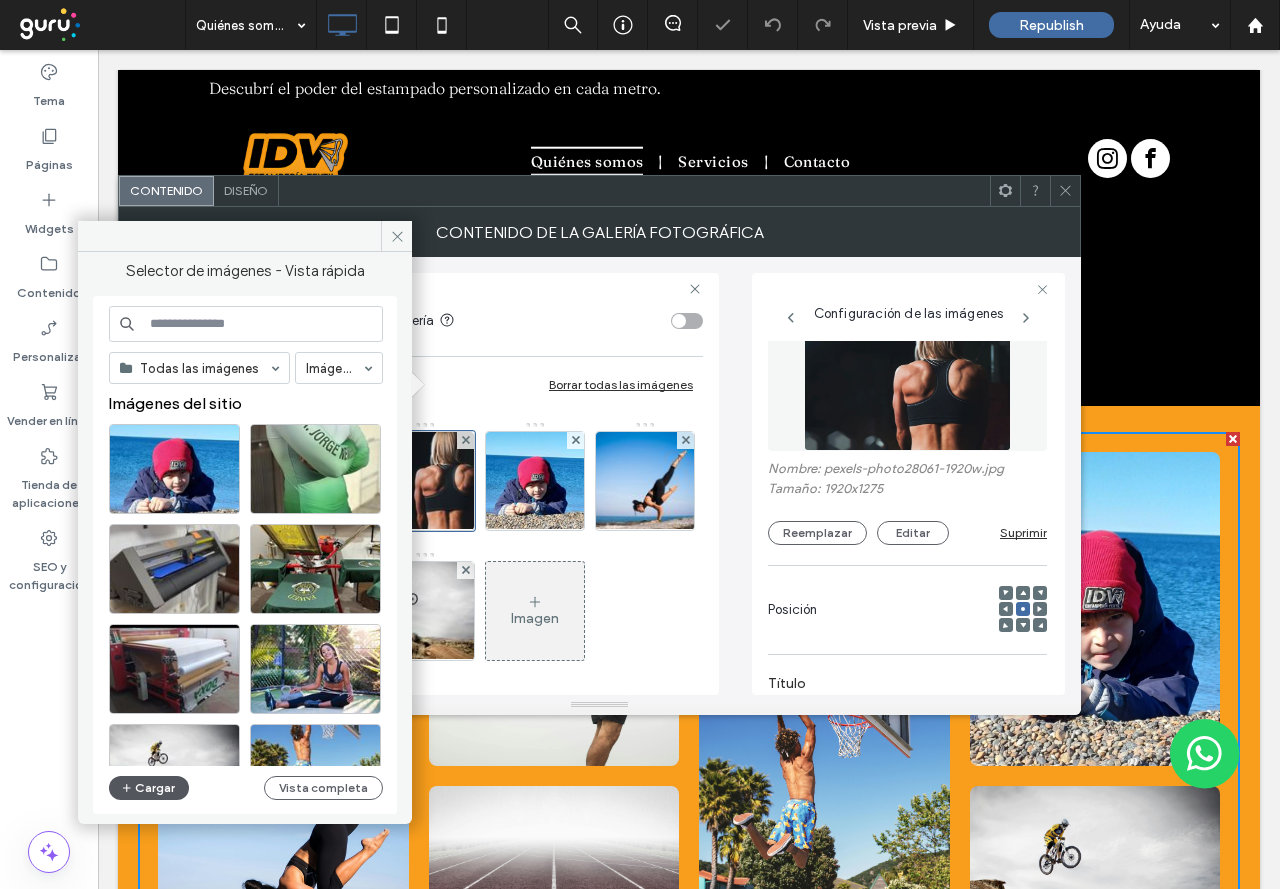click on "Cargar" at bounding box center (149, 788) 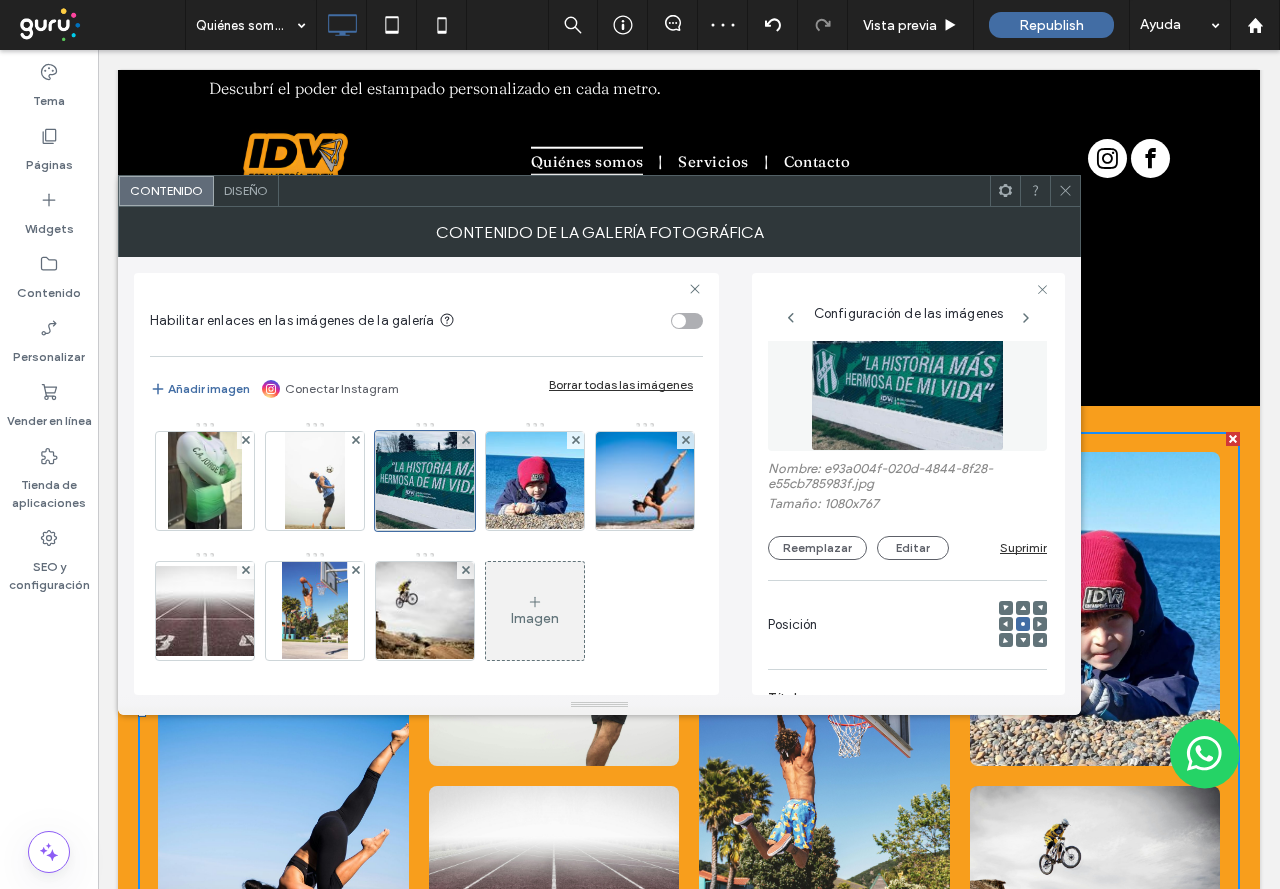 click 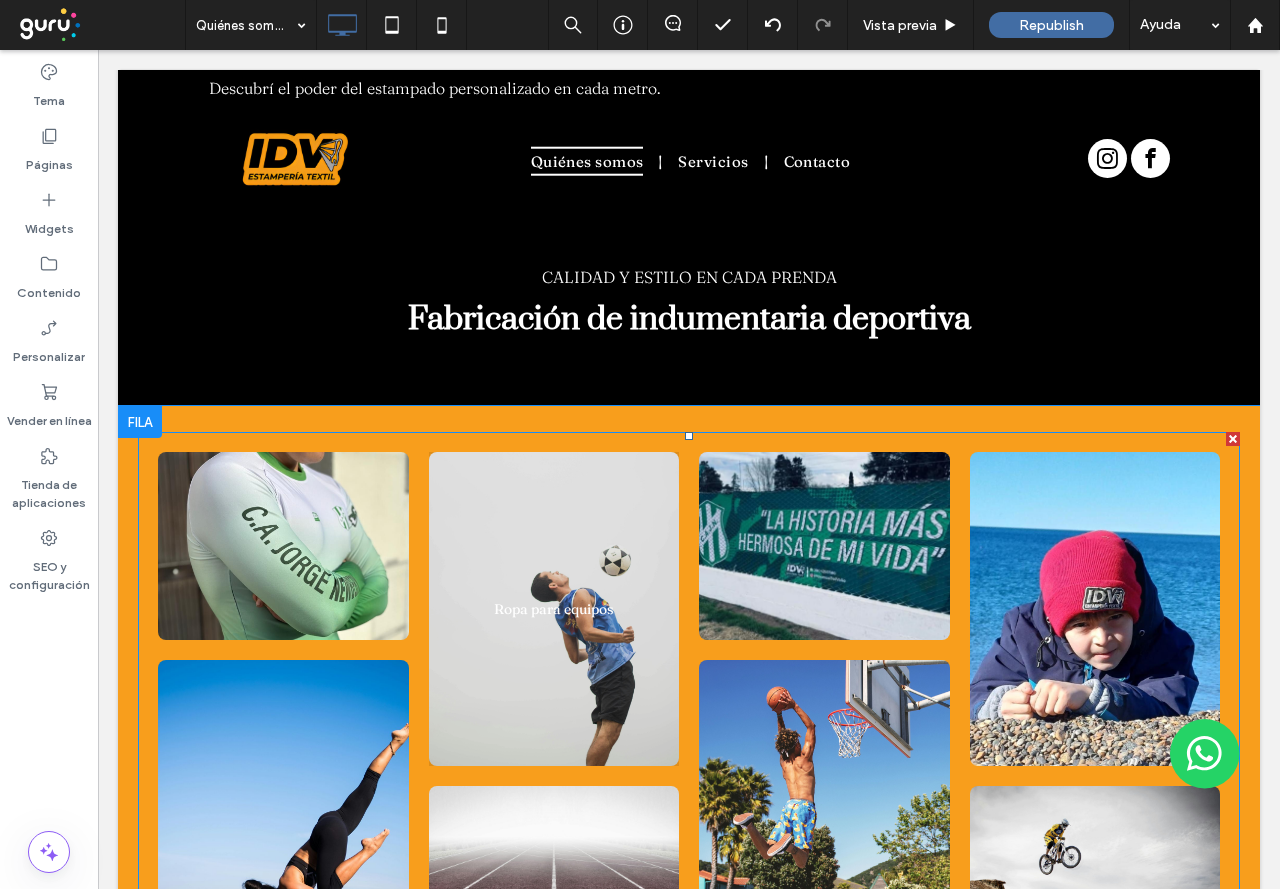 scroll, scrollTop: 5200, scrollLeft: 0, axis: vertical 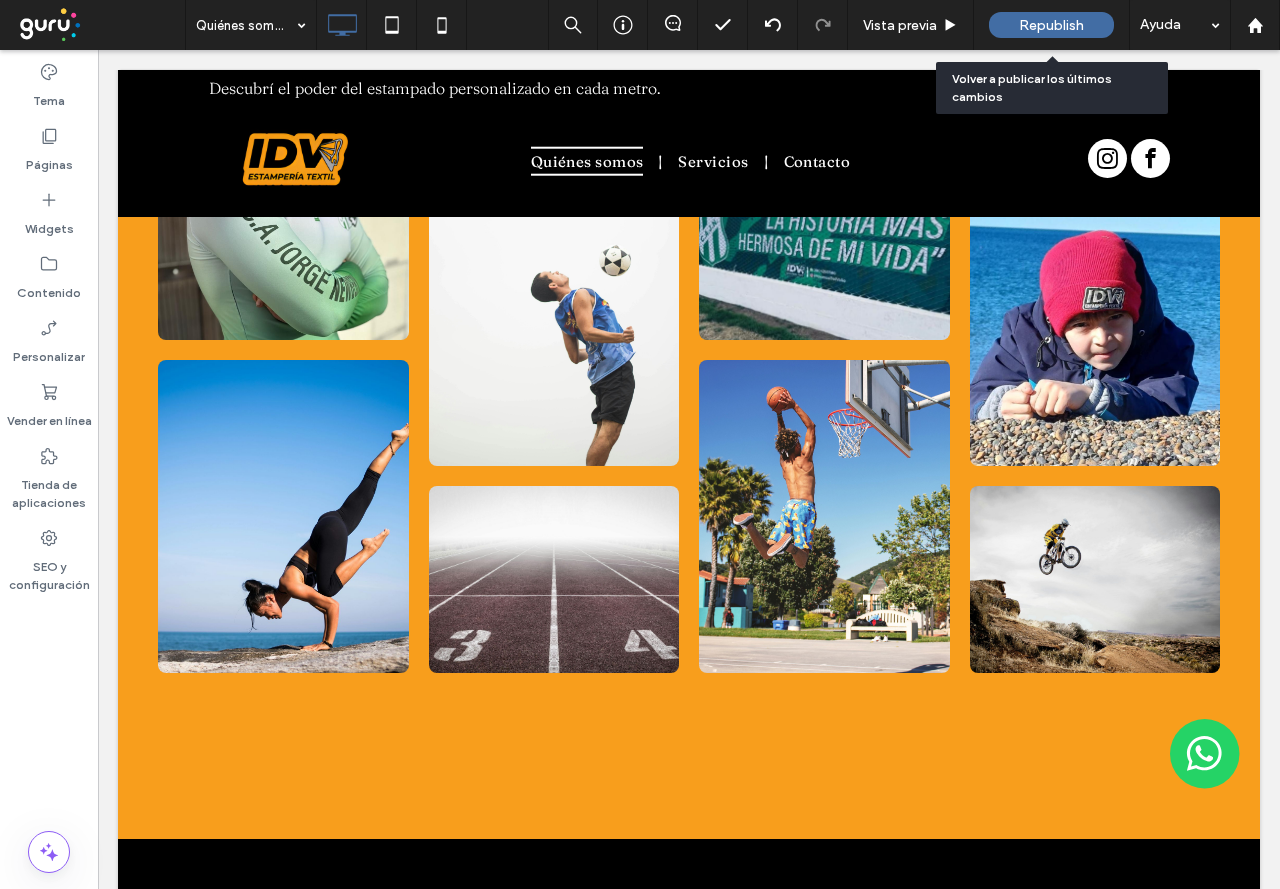 click on "Republish" at bounding box center [1051, 25] 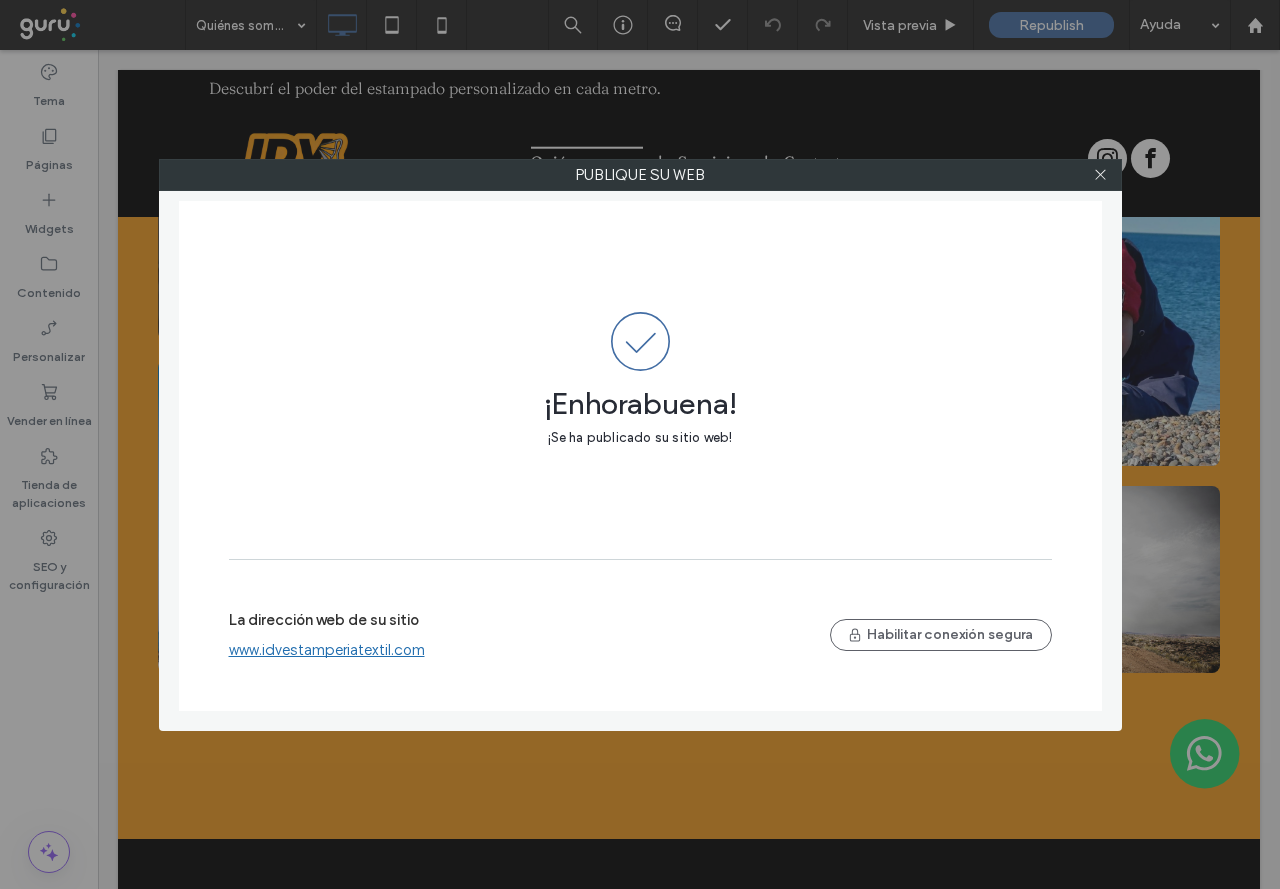 click at bounding box center [1101, 175] 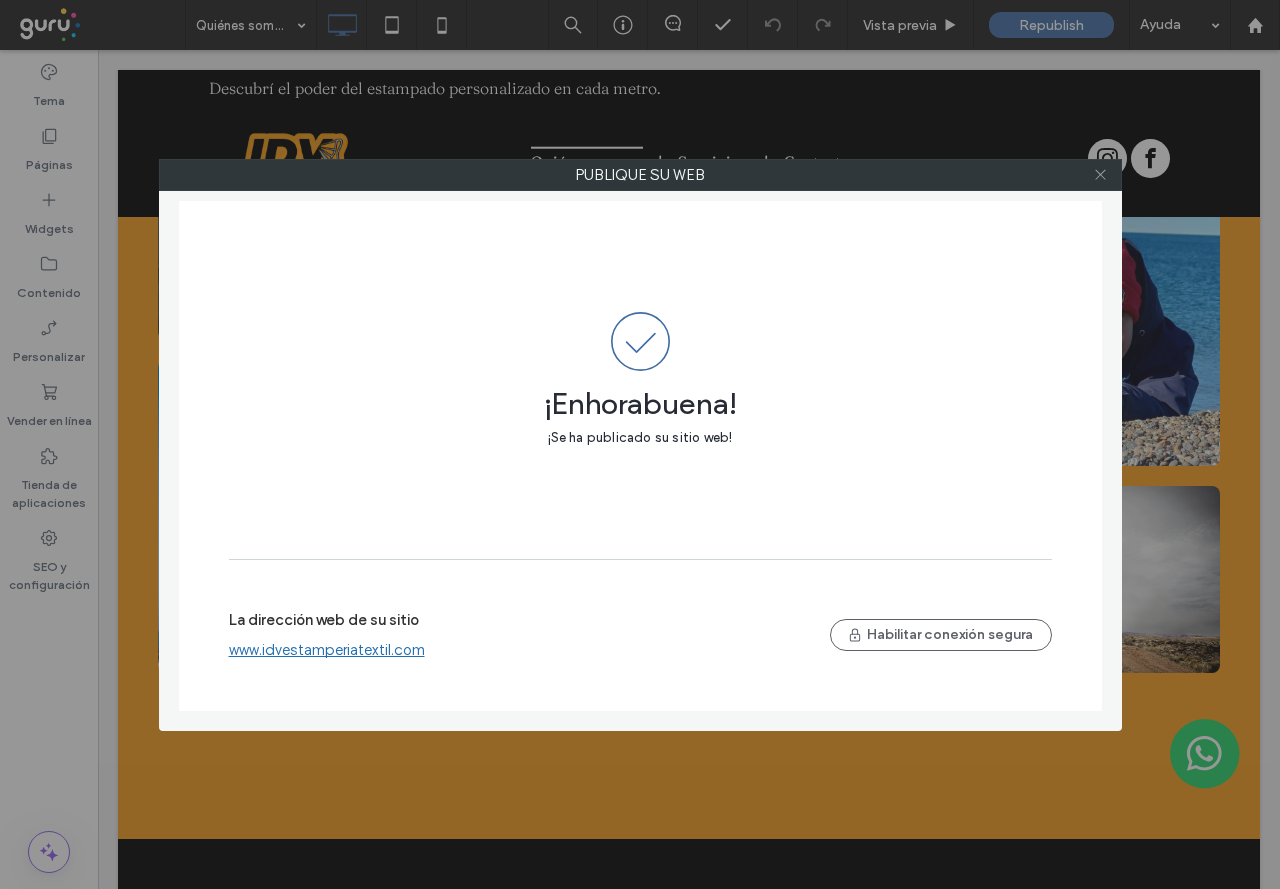click 